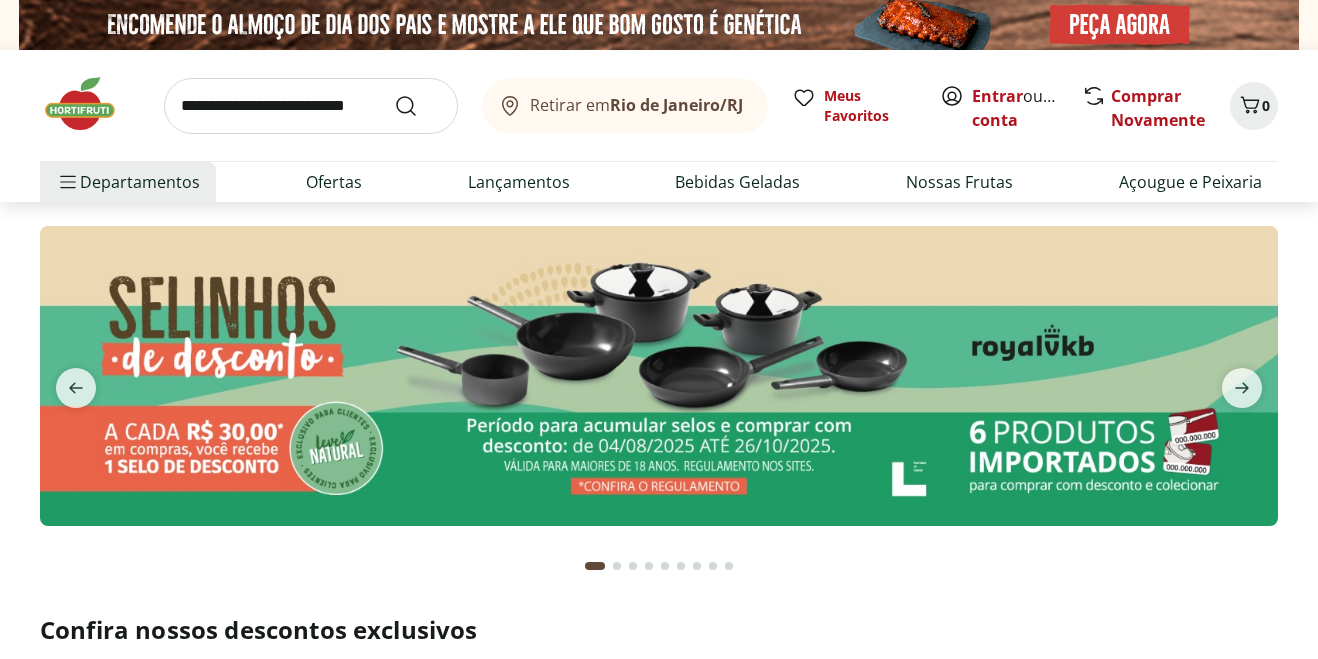 scroll, scrollTop: 0, scrollLeft: 0, axis: both 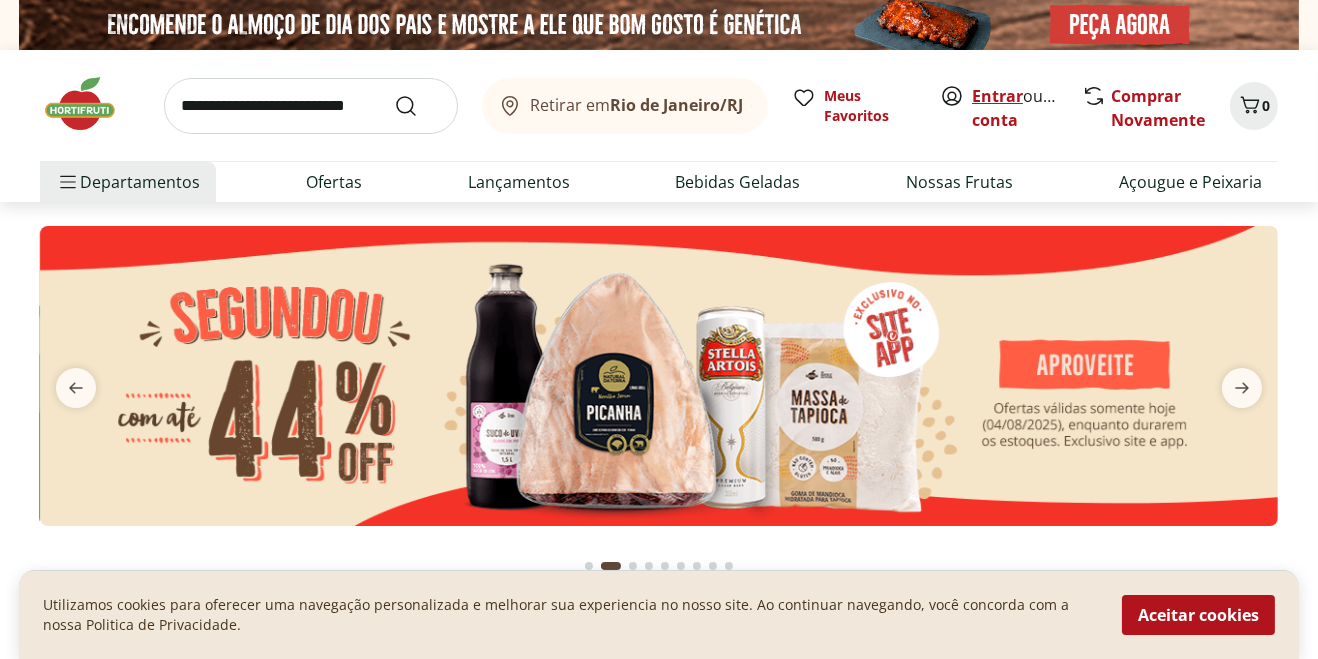 click on "Entrar" at bounding box center (997, 96) 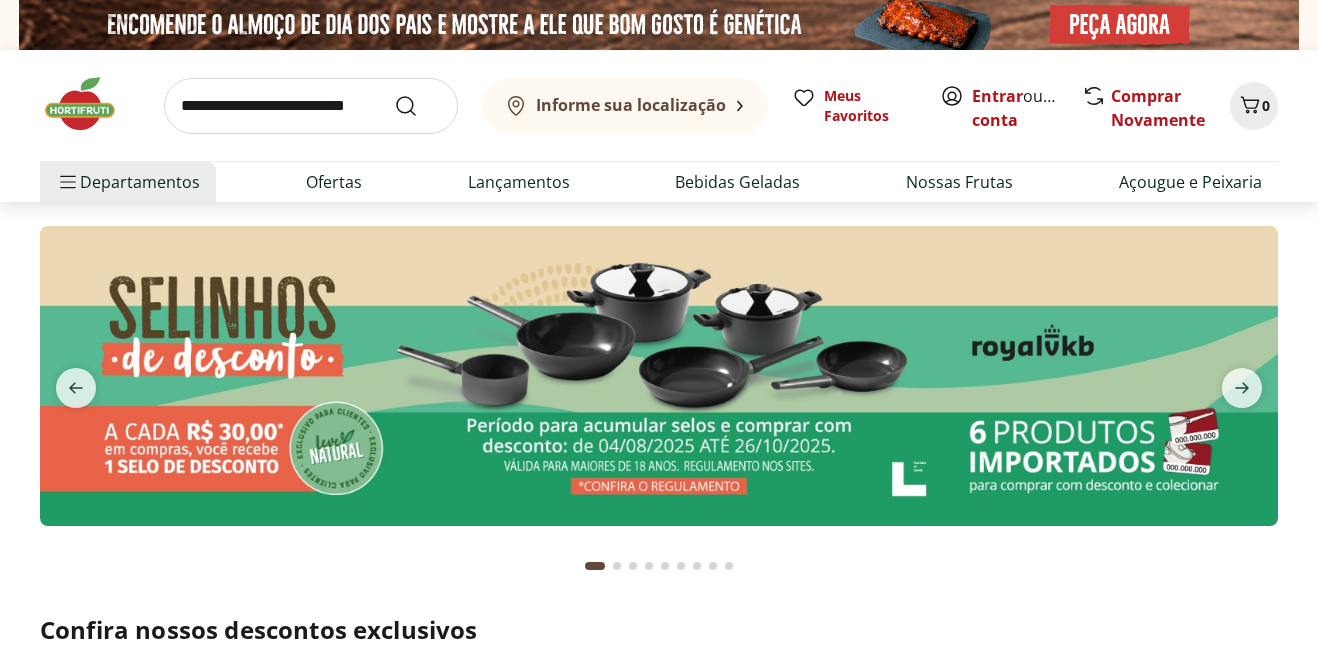 scroll, scrollTop: 0, scrollLeft: 0, axis: both 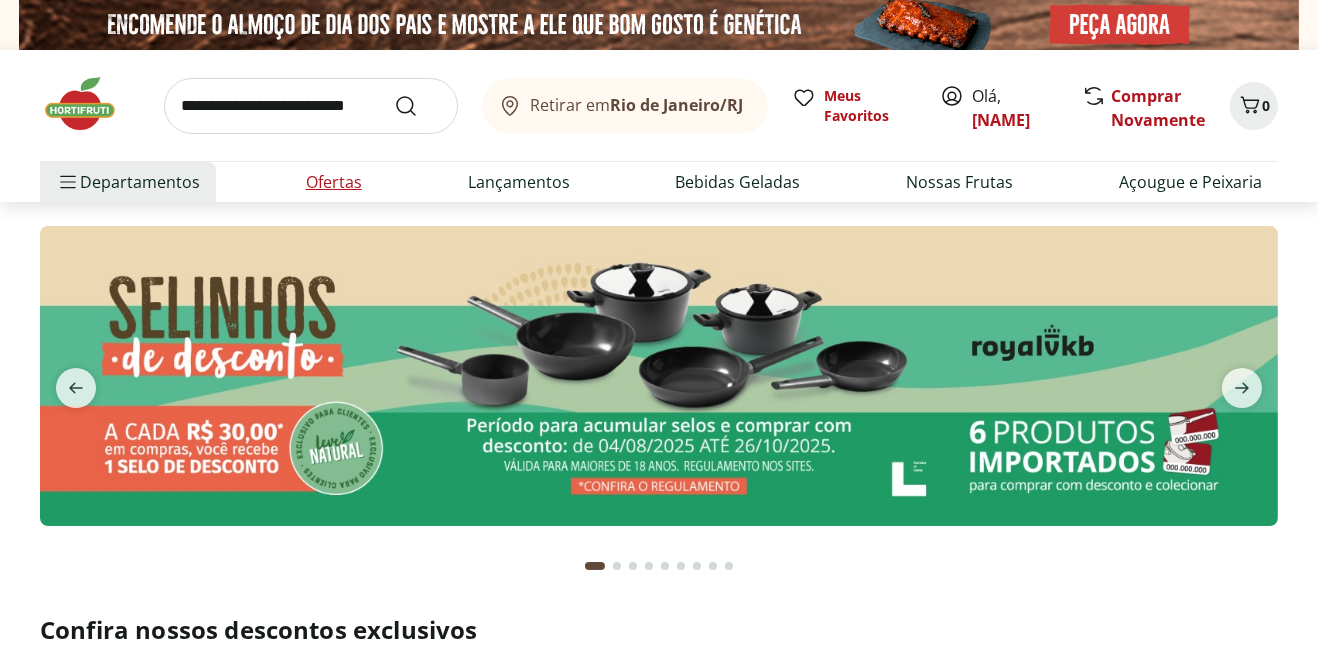click on "Ofertas" at bounding box center [334, 182] 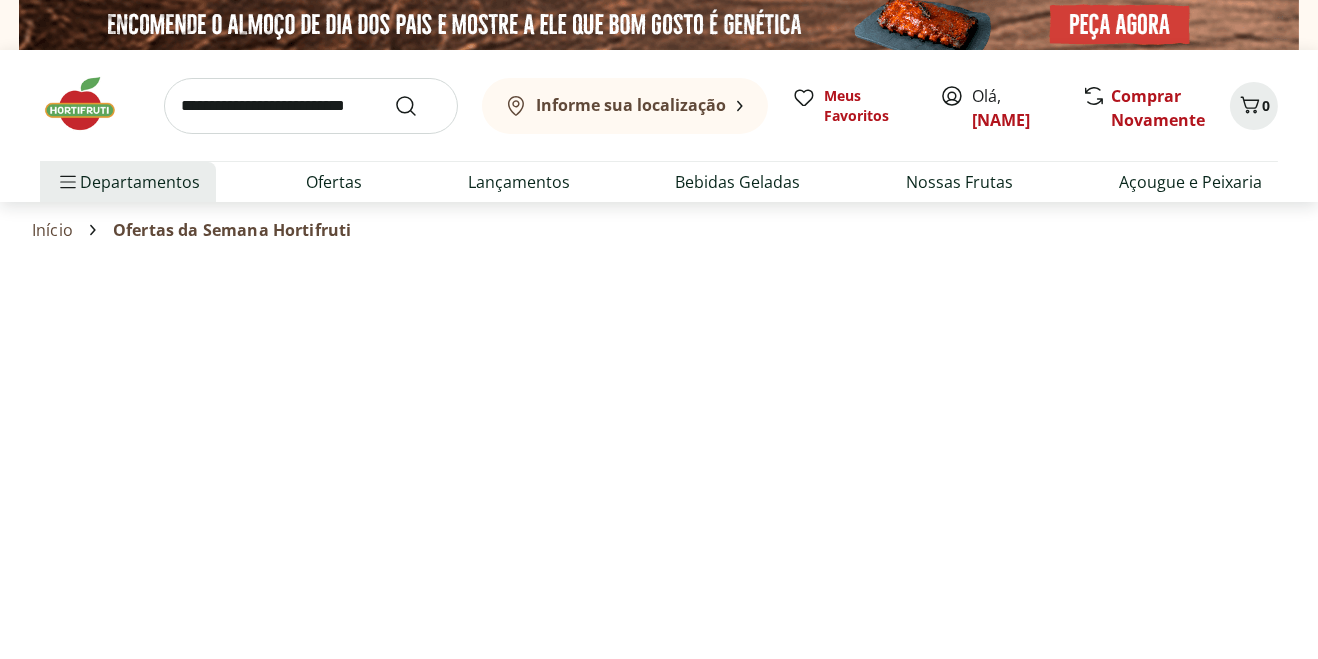 select on "**********" 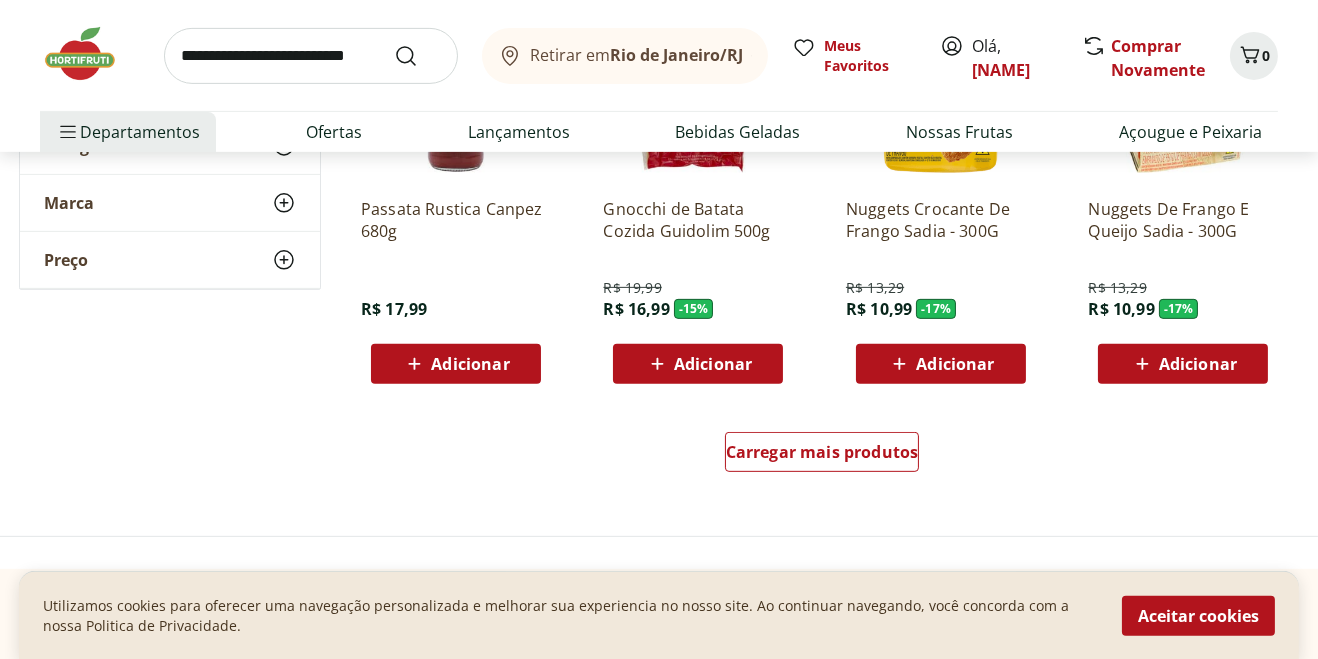 scroll, scrollTop: 1218, scrollLeft: 0, axis: vertical 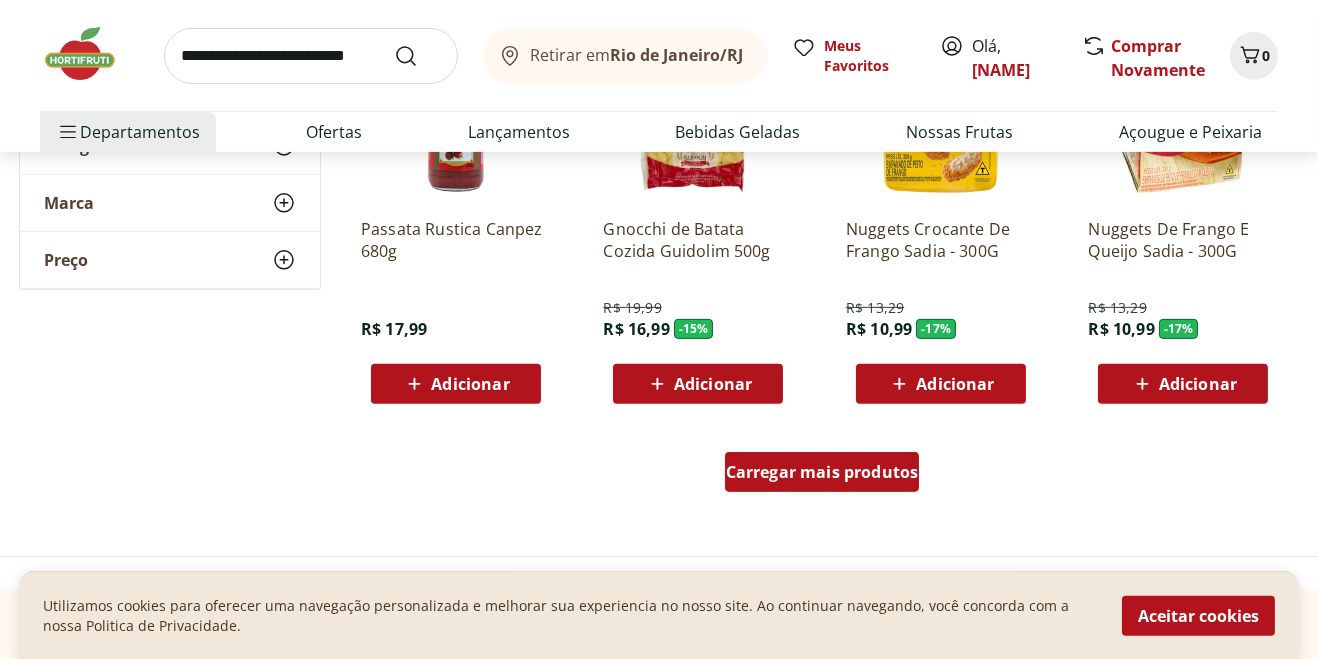 click on "Carregar mais produtos" at bounding box center [822, 472] 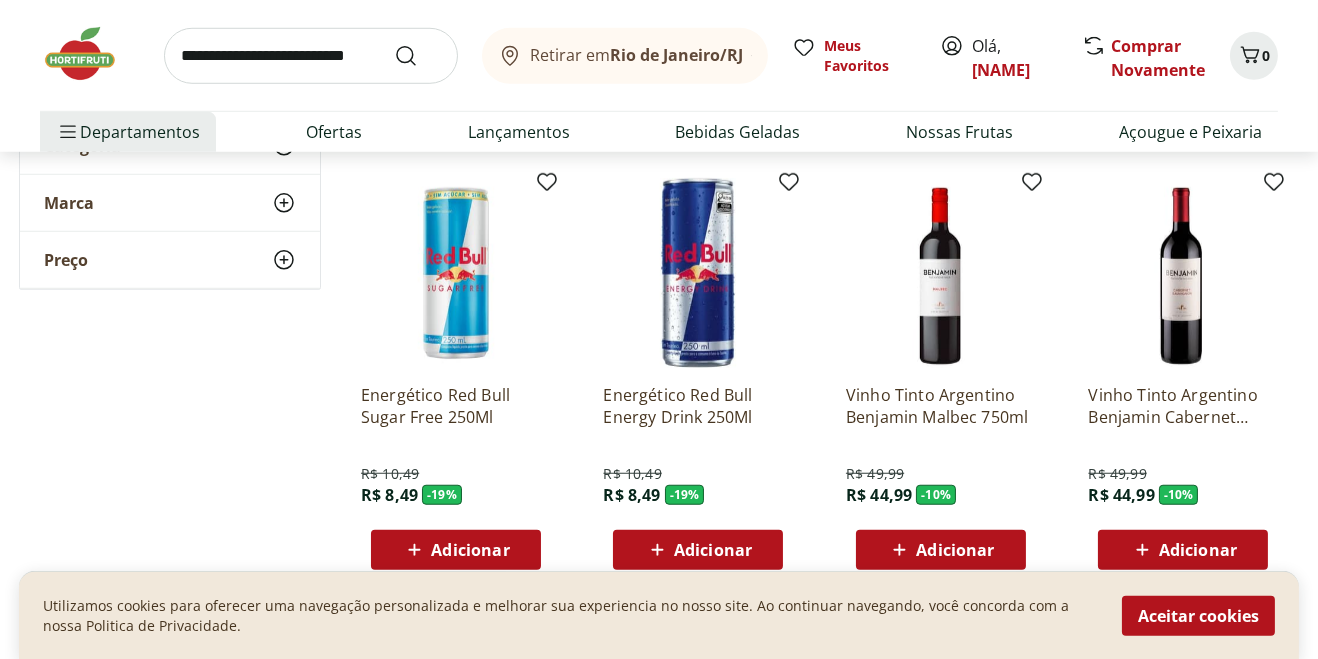 scroll, scrollTop: 2360, scrollLeft: 0, axis: vertical 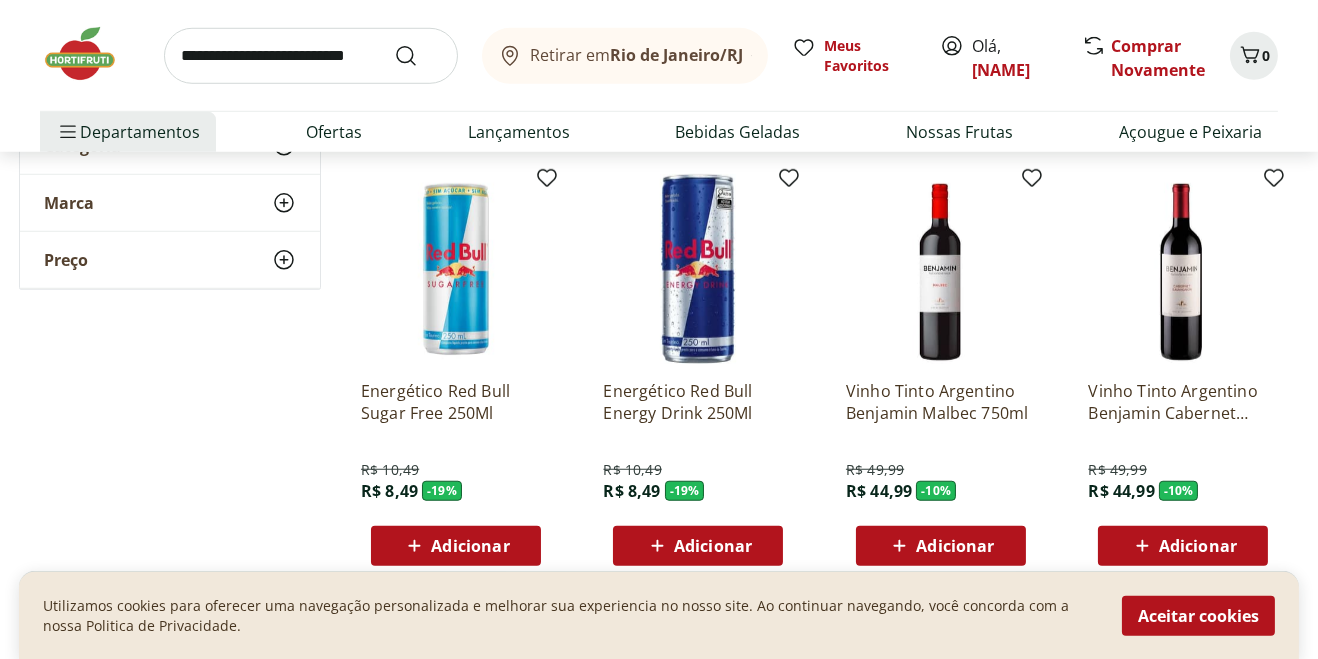 click on "Adicionar" at bounding box center (470, 546) 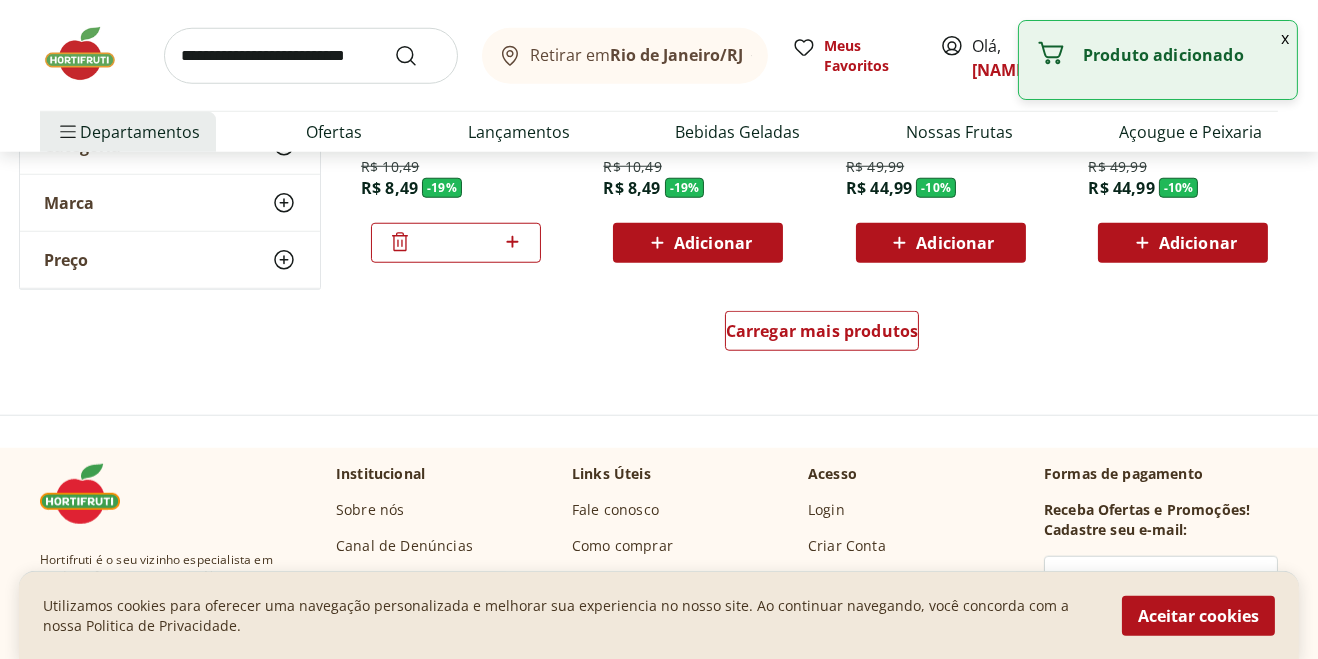 scroll, scrollTop: 2664, scrollLeft: 0, axis: vertical 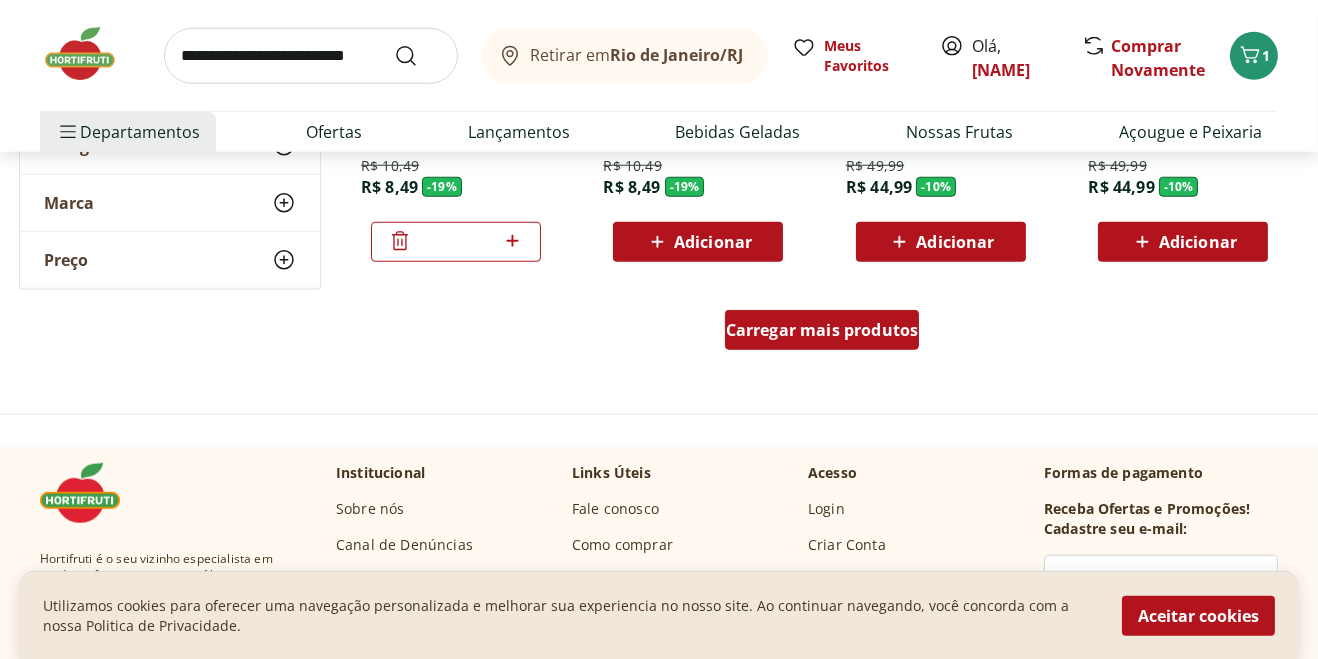 click on "Carregar mais produtos" at bounding box center [822, 330] 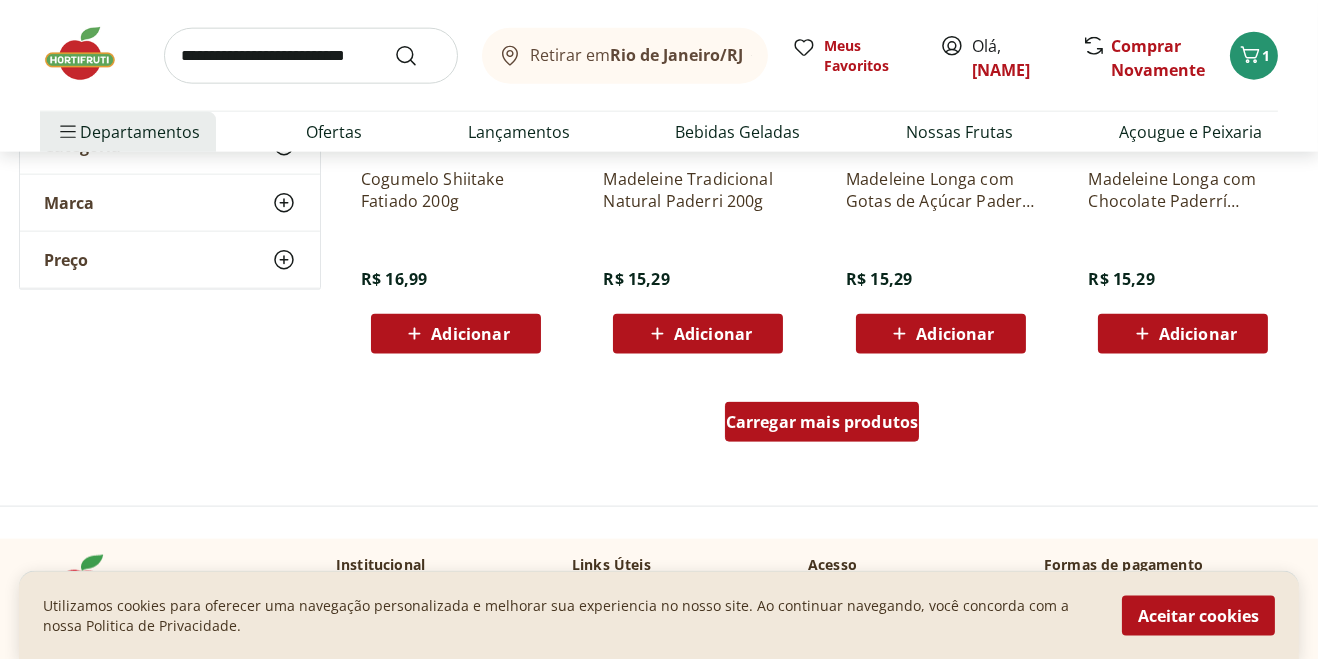 scroll, scrollTop: 3874, scrollLeft: 0, axis: vertical 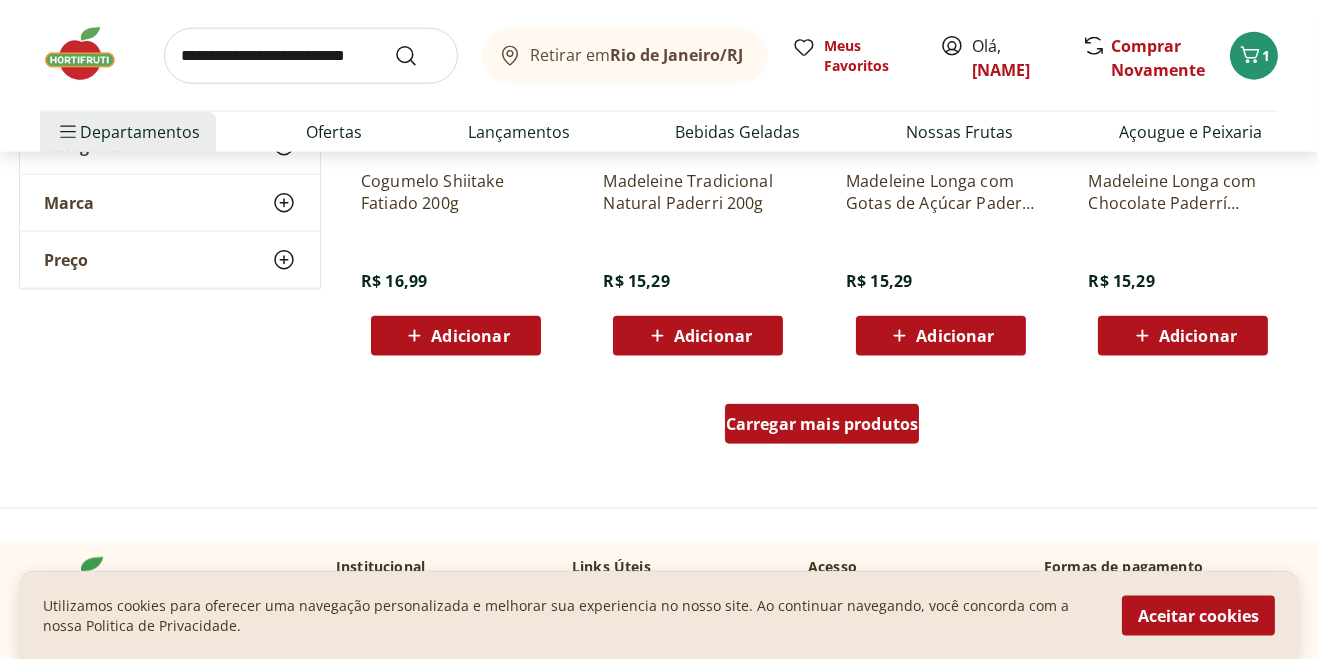 click on "Carregar mais produtos" at bounding box center (822, 424) 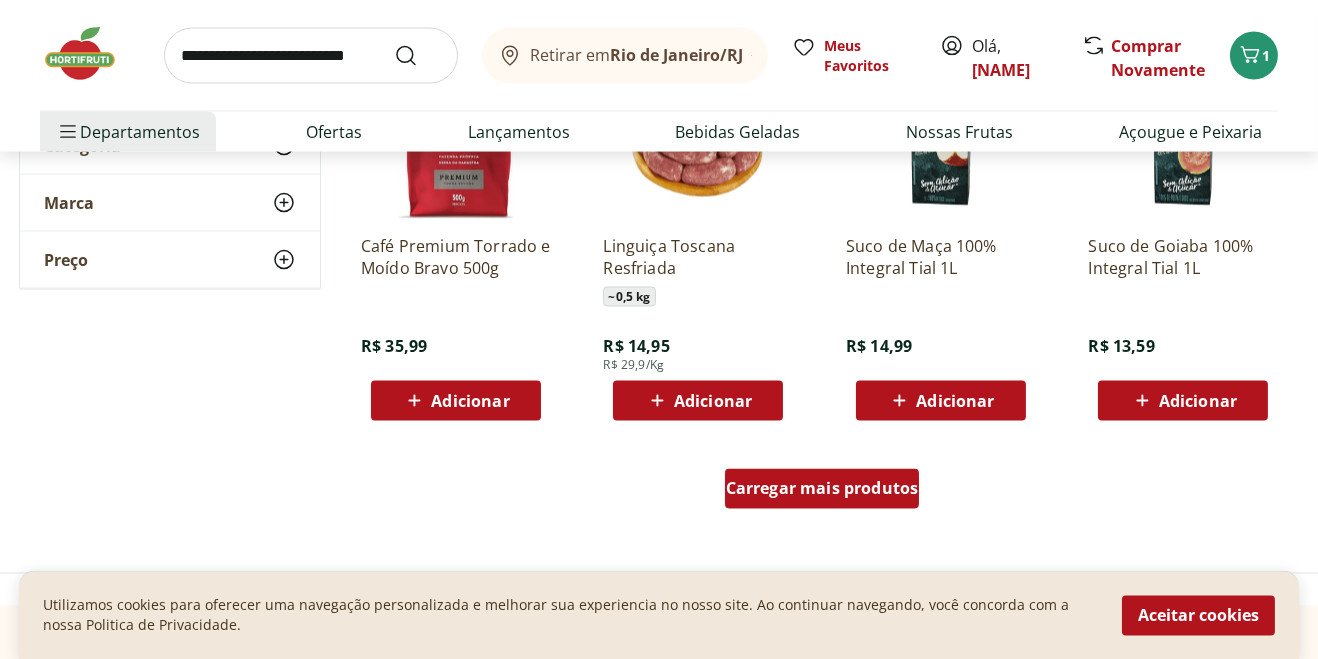 scroll, scrollTop: 5115, scrollLeft: 0, axis: vertical 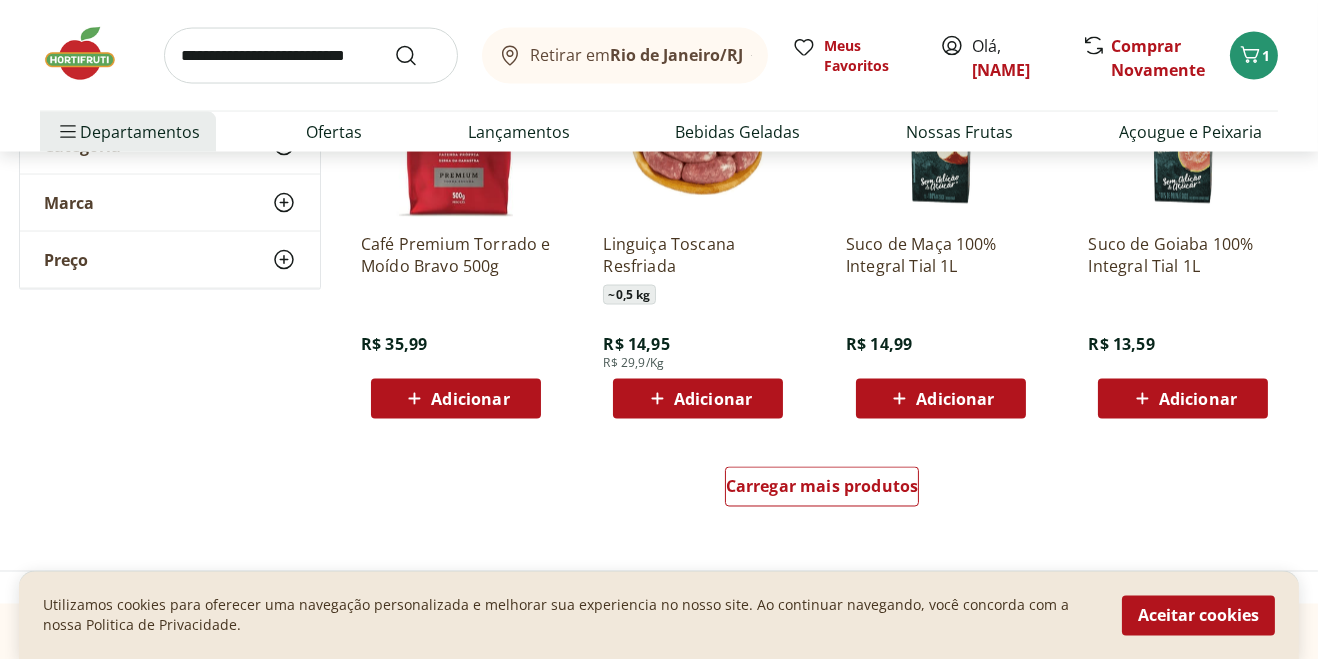 click on "Carregar mais produtos" at bounding box center [822, 491] 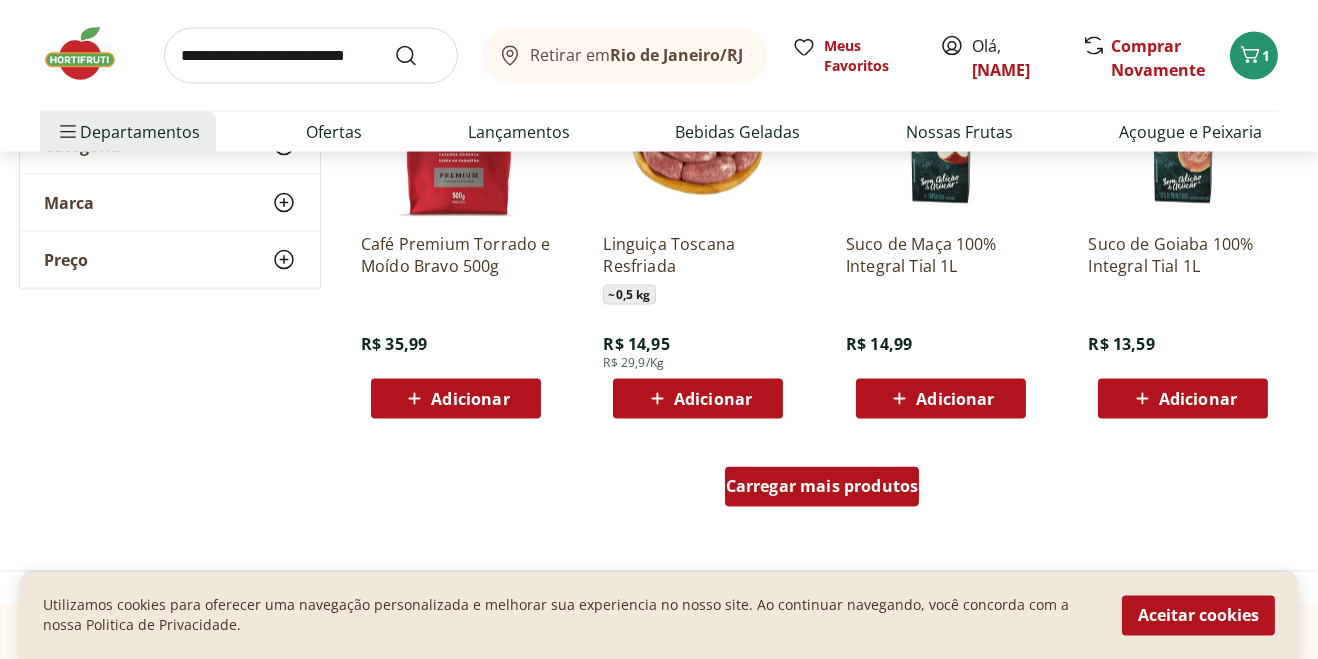 click on "Carregar mais produtos" at bounding box center (822, 487) 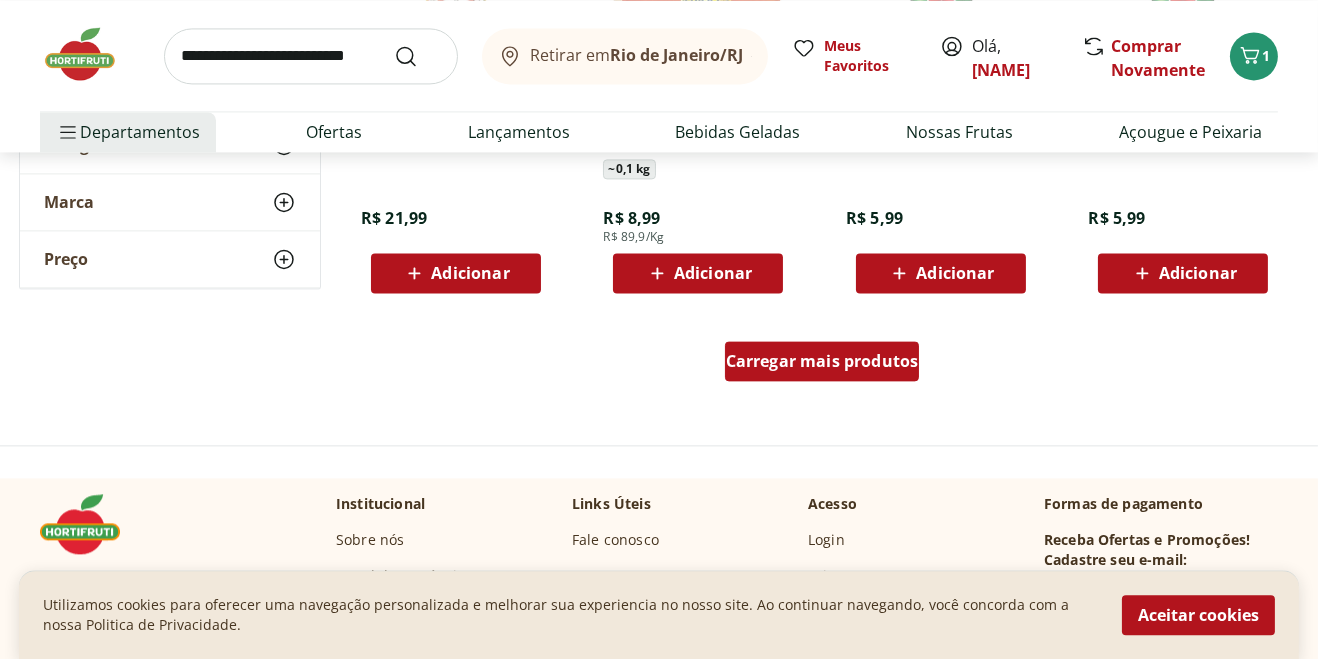scroll, scrollTop: 6548, scrollLeft: 0, axis: vertical 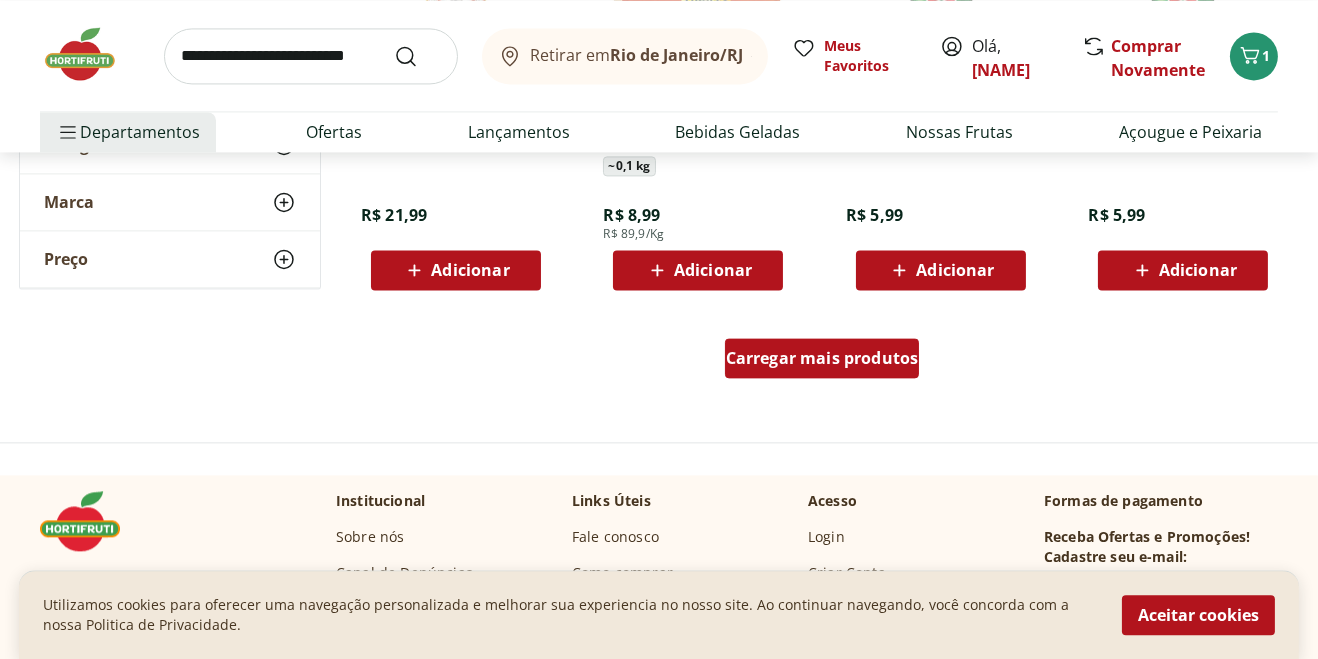 click on "Carregar mais produtos" at bounding box center (822, 358) 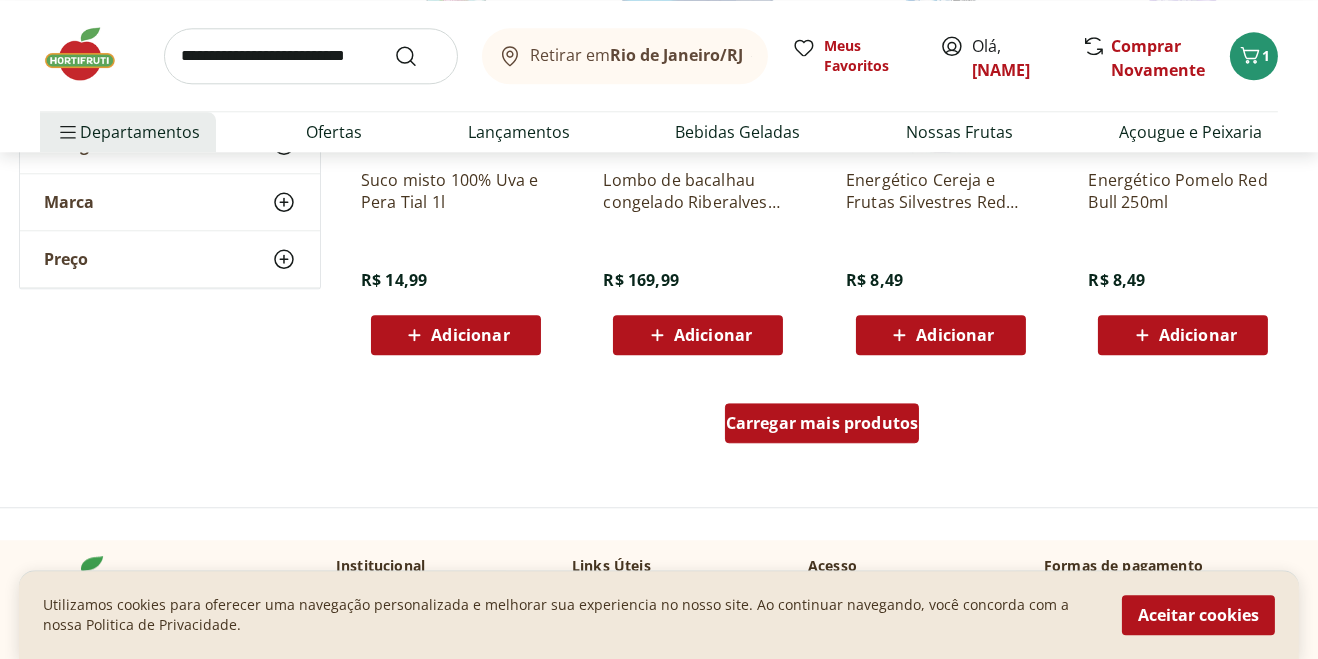 scroll, scrollTop: 7787, scrollLeft: 0, axis: vertical 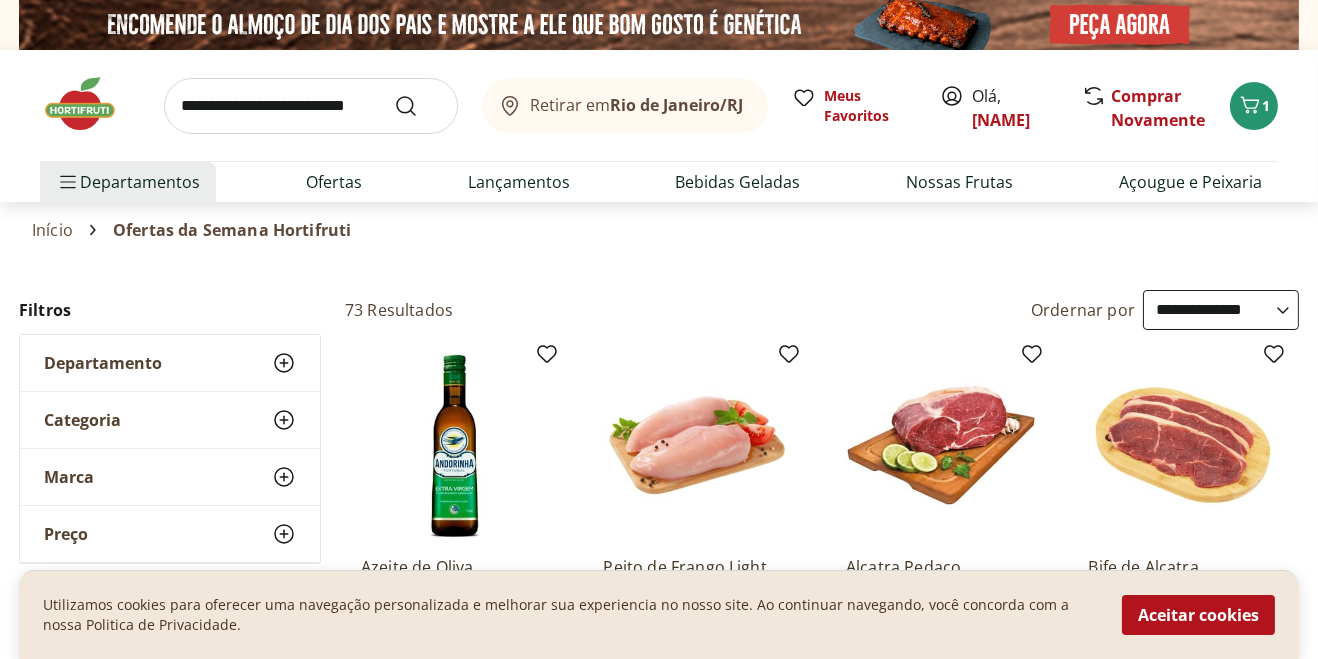 click at bounding box center (311, 106) 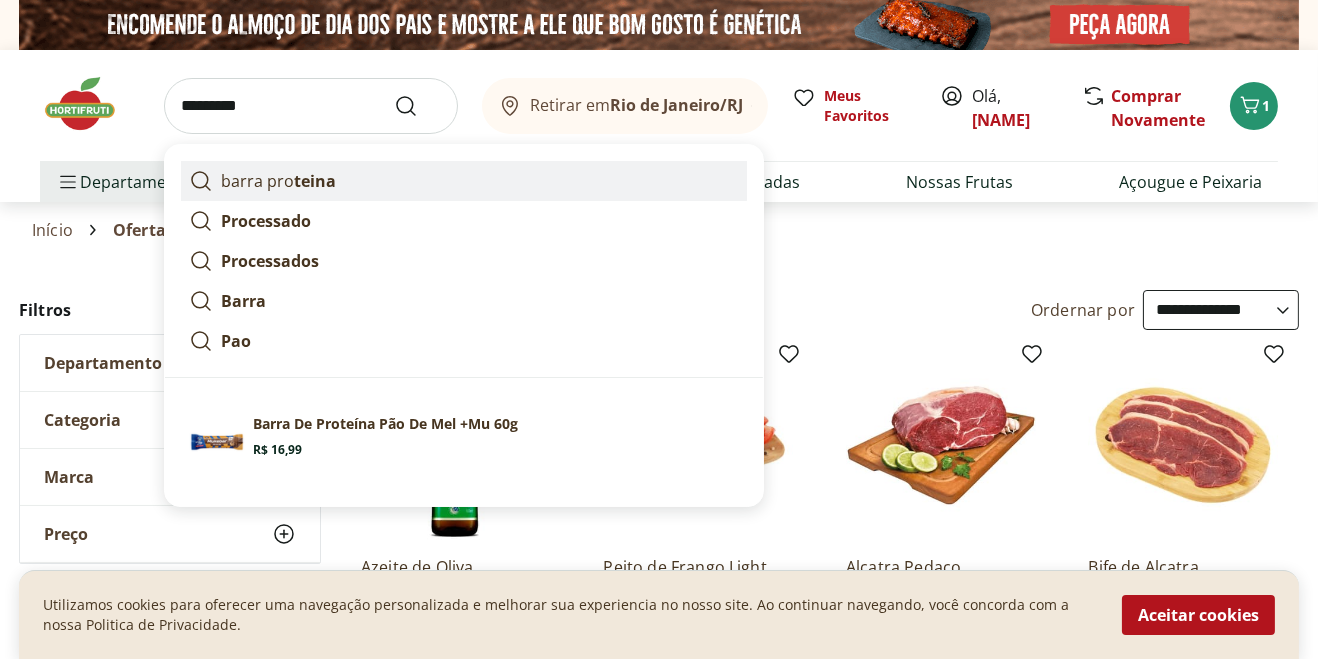 click on "barra pro teina" at bounding box center [278, 181] 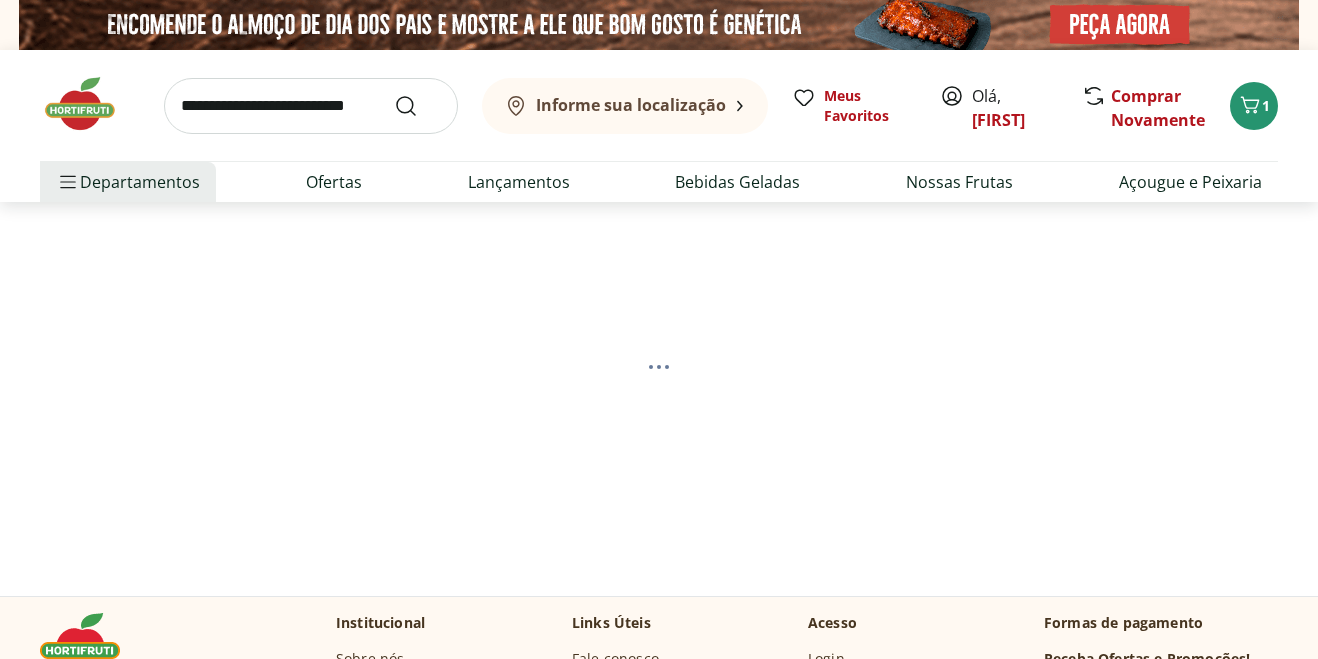 scroll, scrollTop: 0, scrollLeft: 0, axis: both 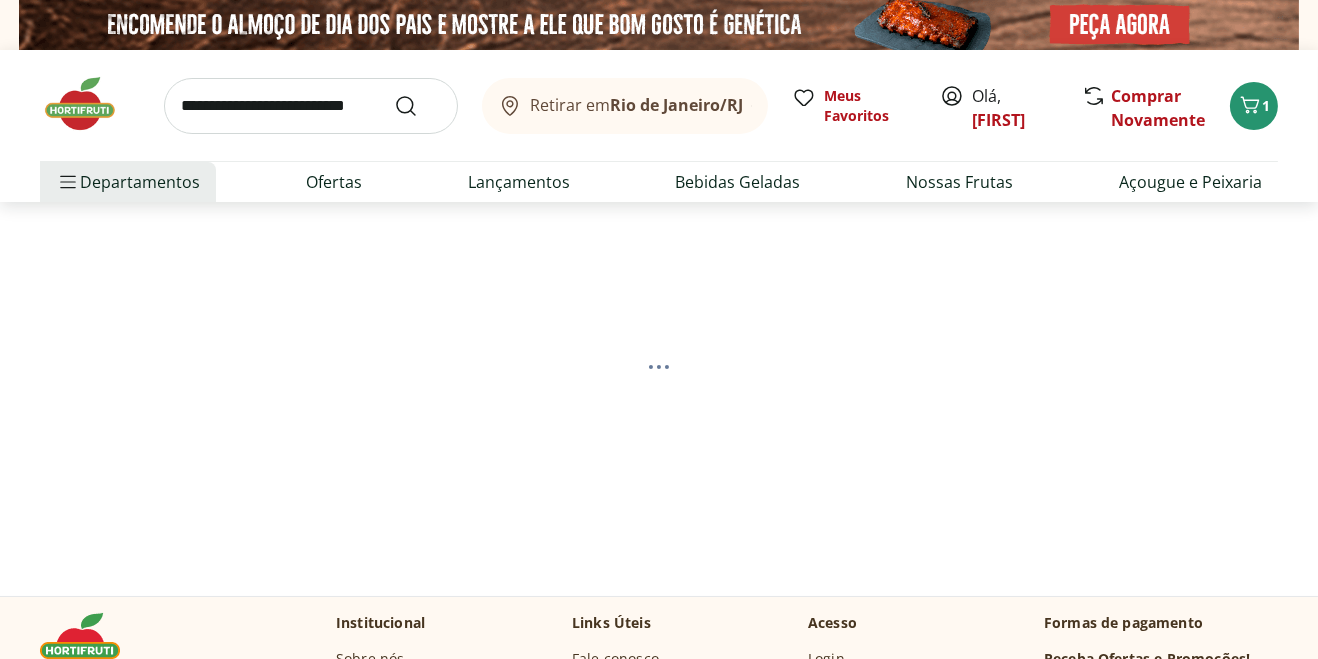 select on "**********" 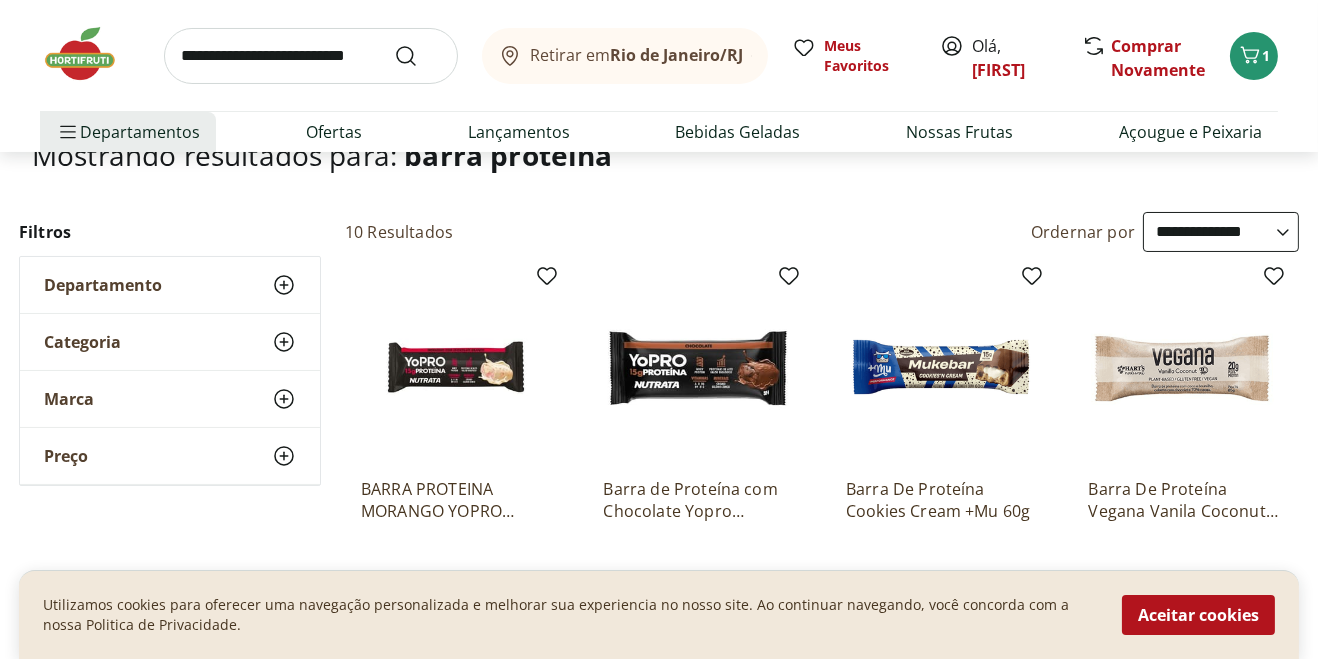 scroll, scrollTop: 218, scrollLeft: 0, axis: vertical 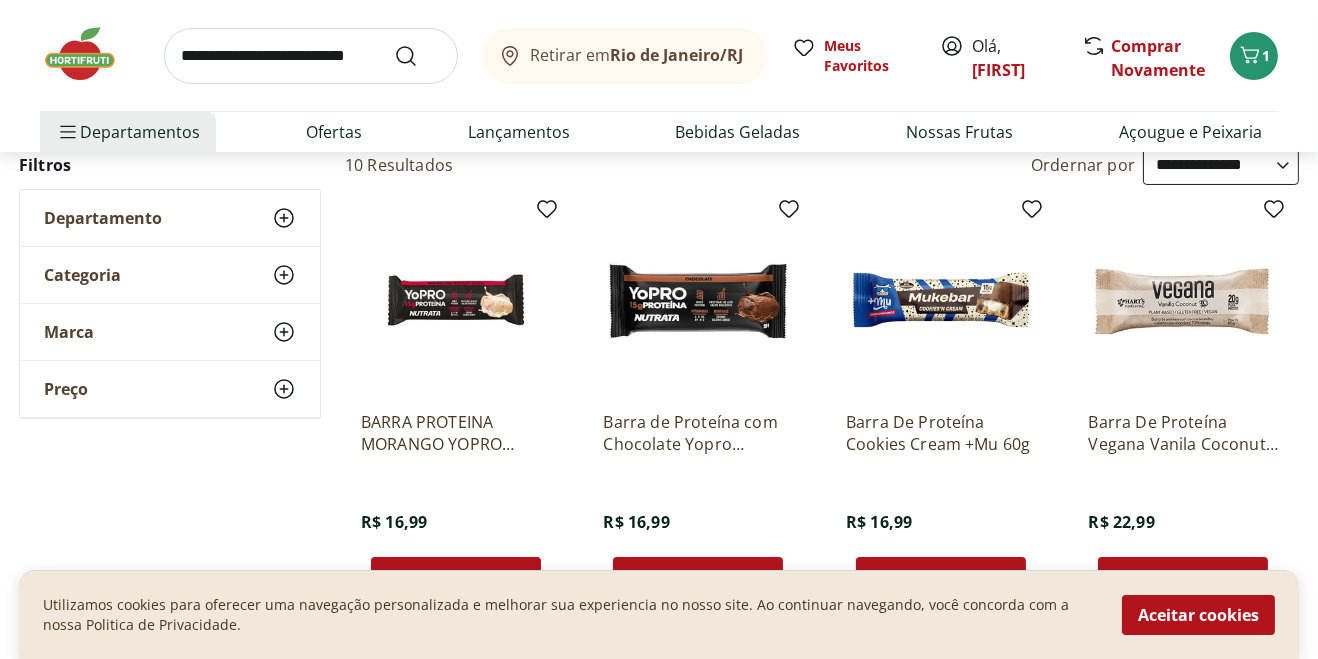 click 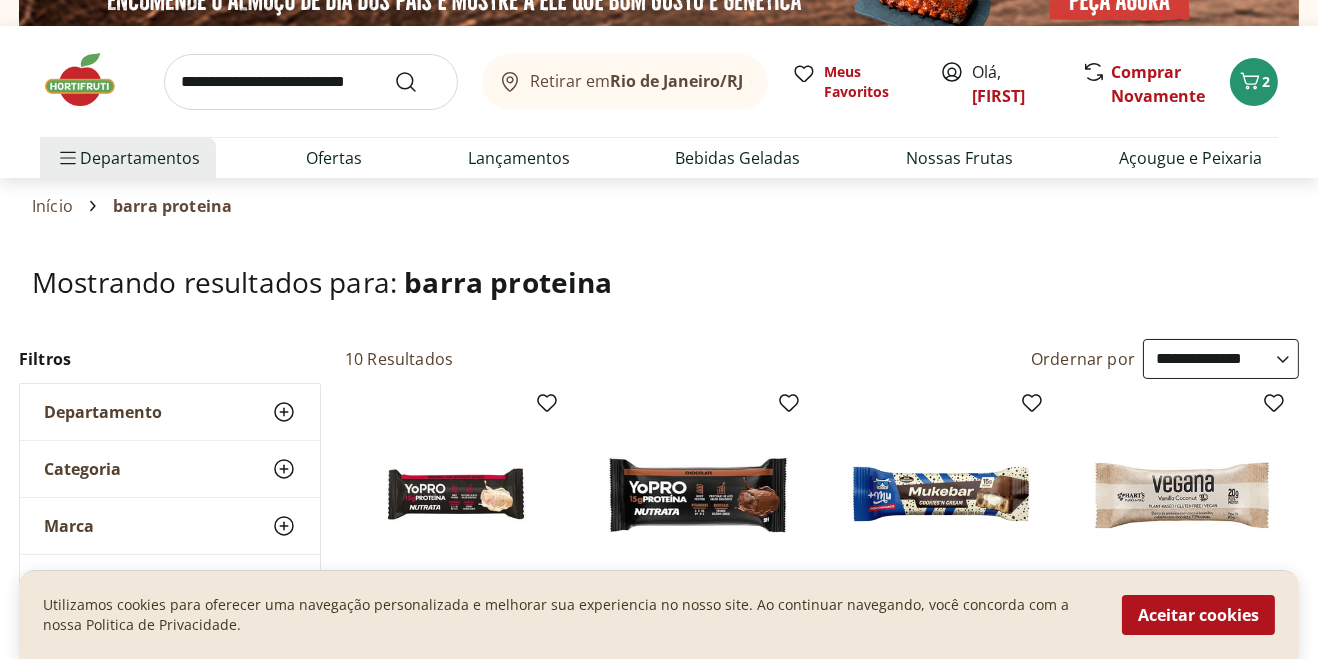 scroll, scrollTop: 0, scrollLeft: 0, axis: both 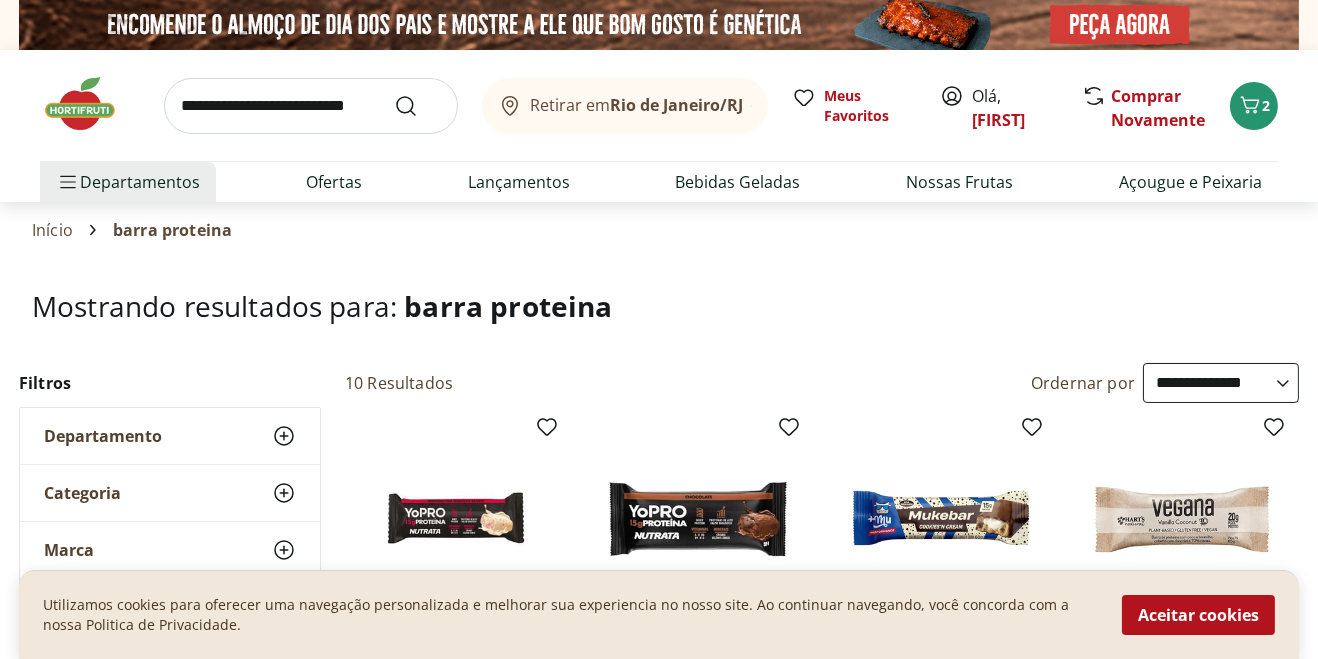 click at bounding box center [311, 106] 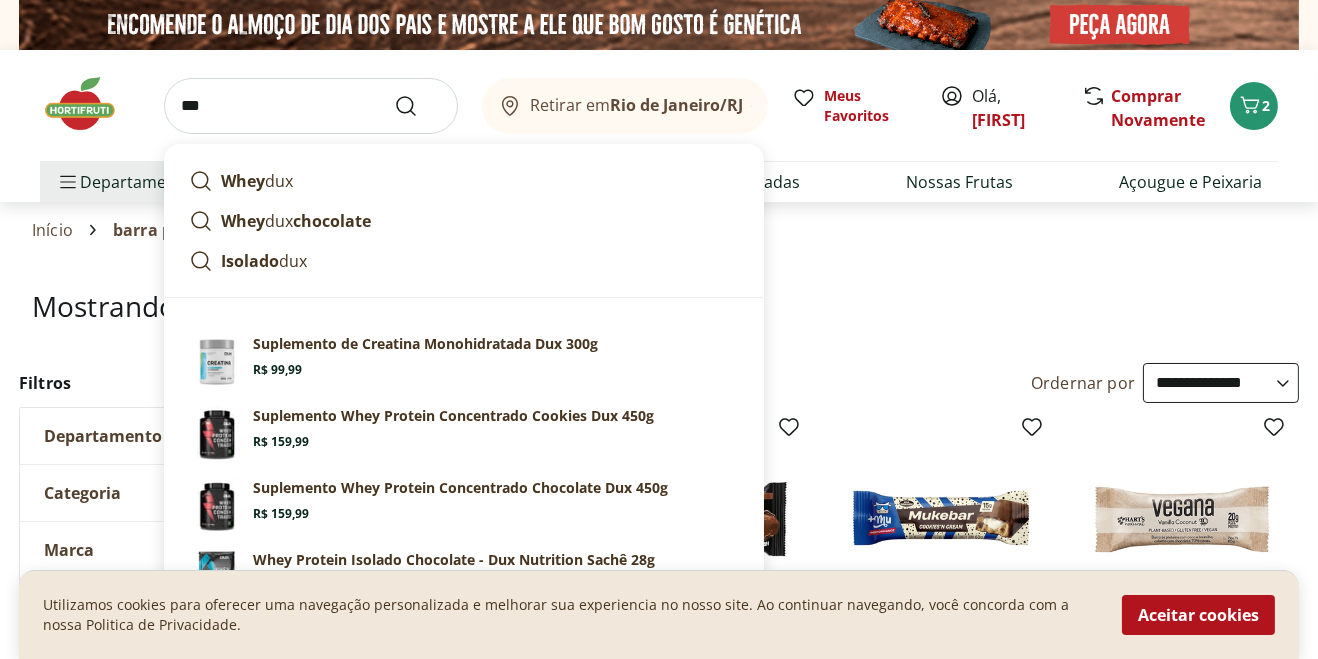 type on "***" 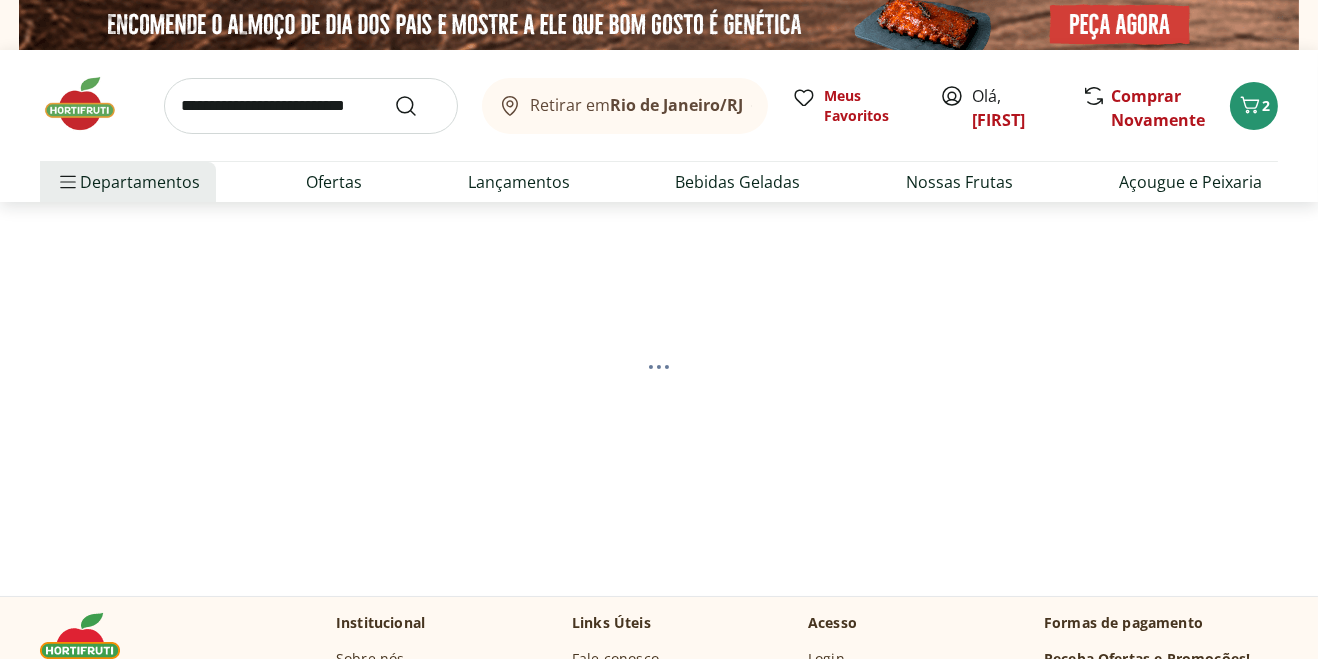 select on "**********" 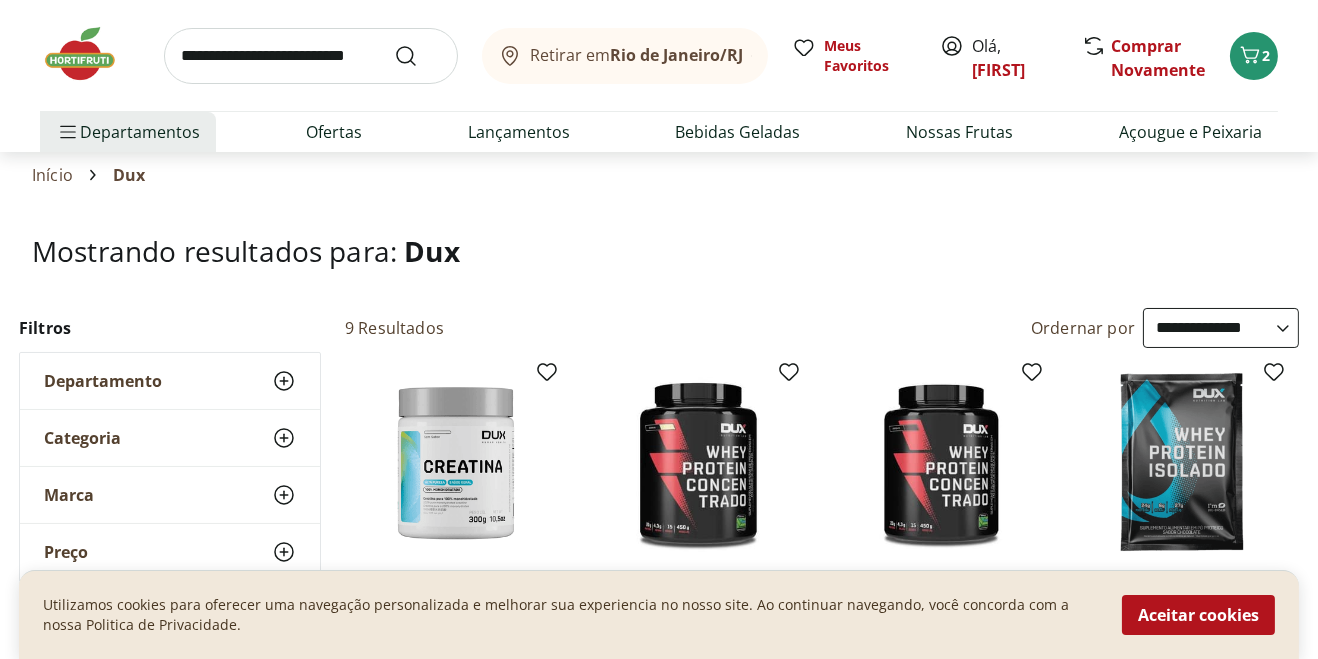 scroll, scrollTop: 0, scrollLeft: 0, axis: both 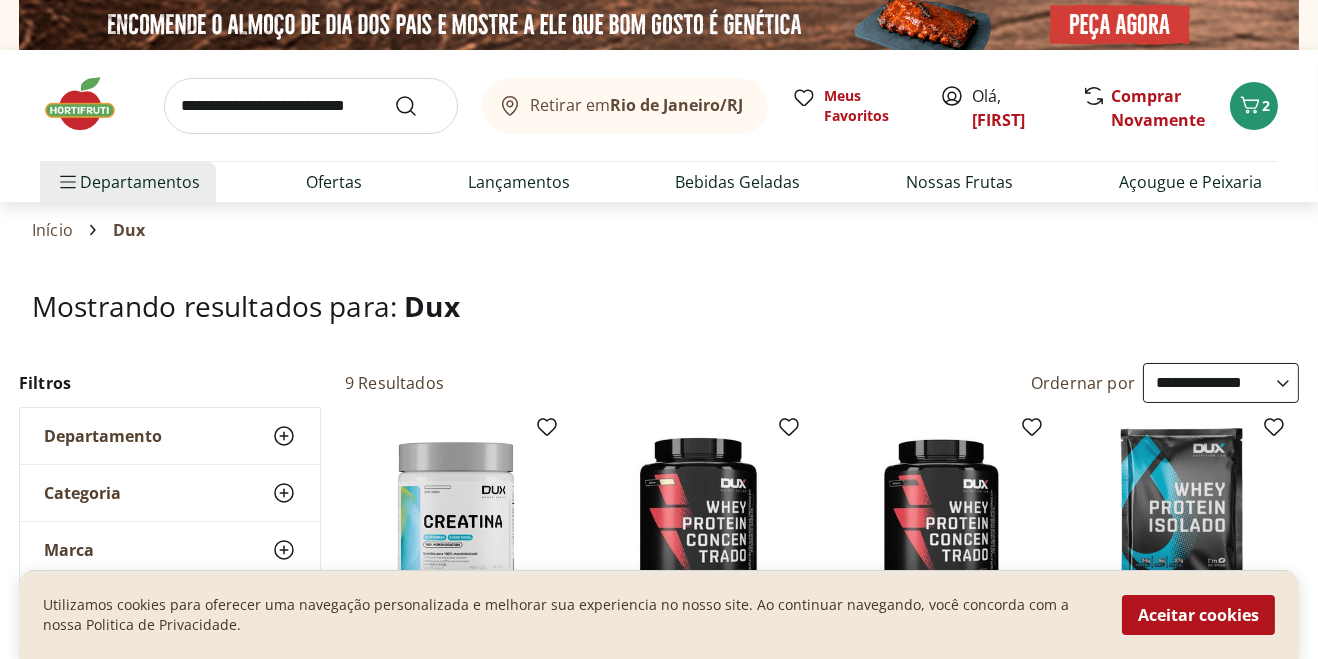 click at bounding box center (311, 106) 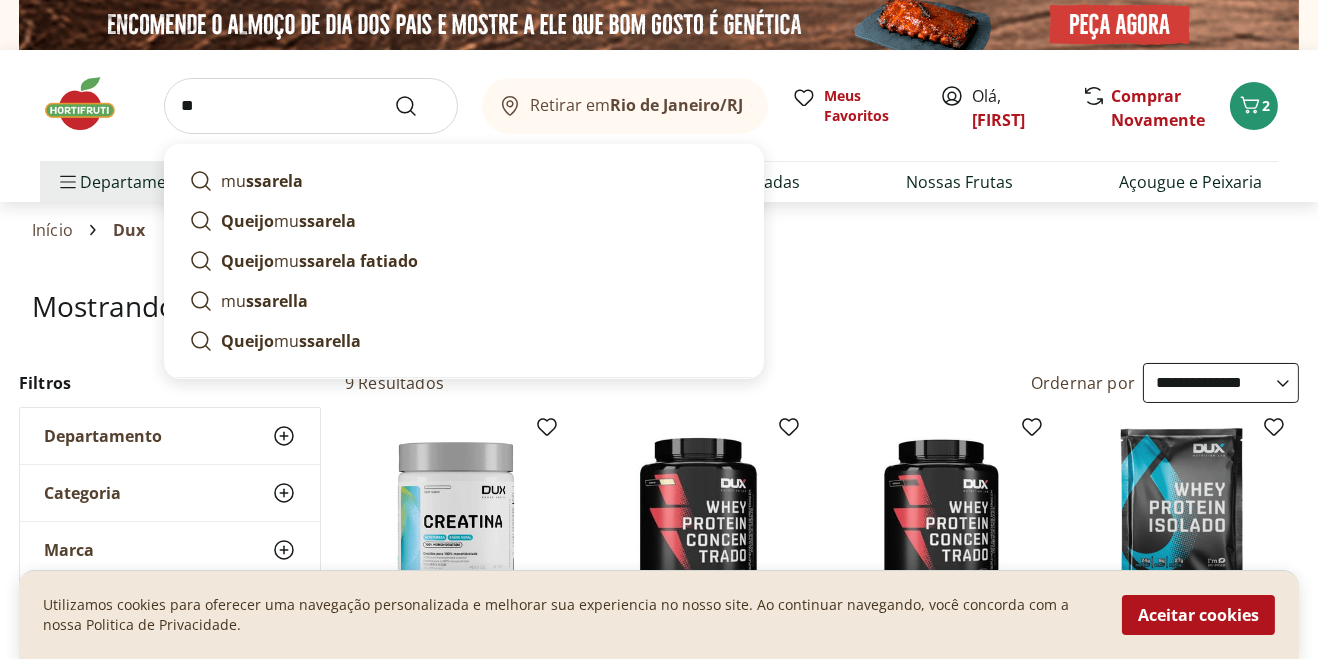 type on "***" 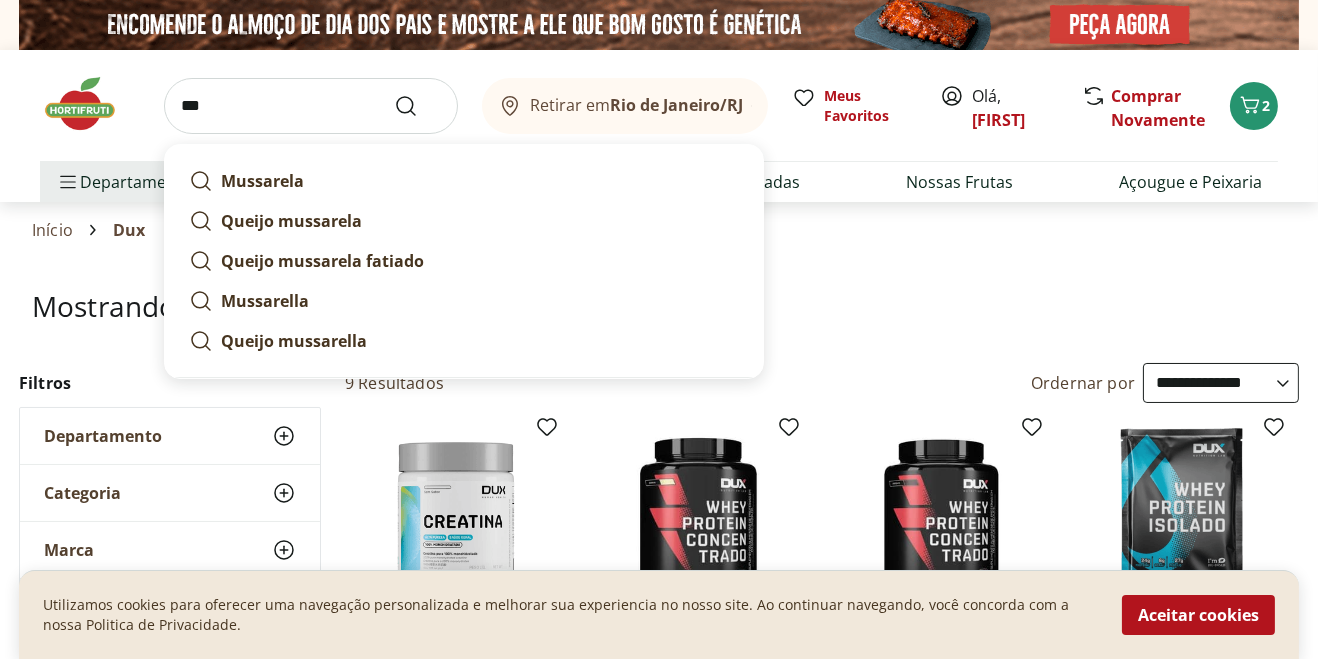 click at bounding box center (418, 106) 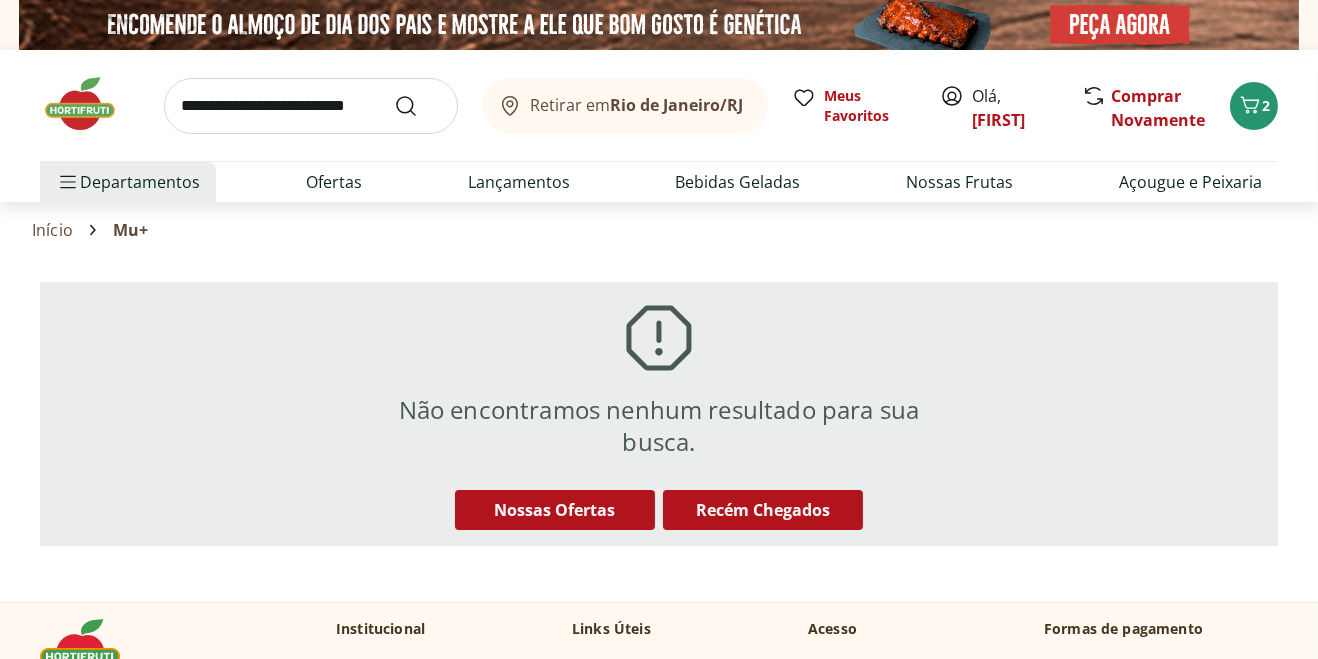 click at bounding box center [311, 106] 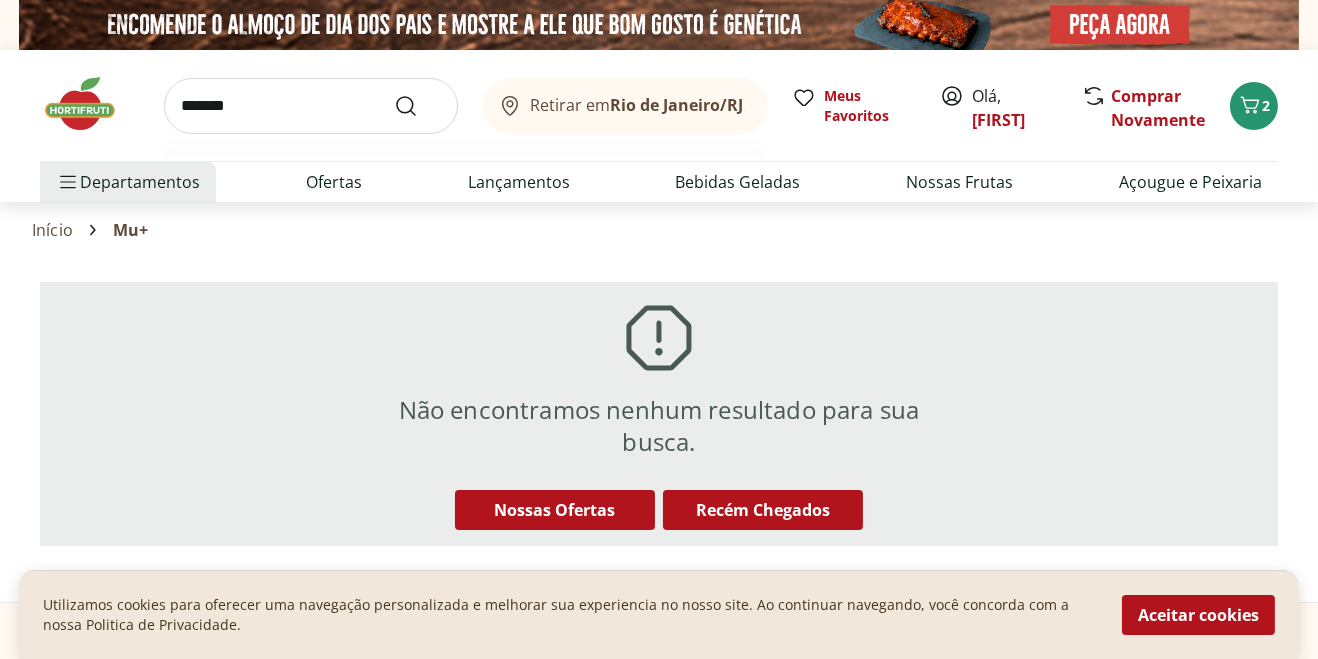 type on "*******" 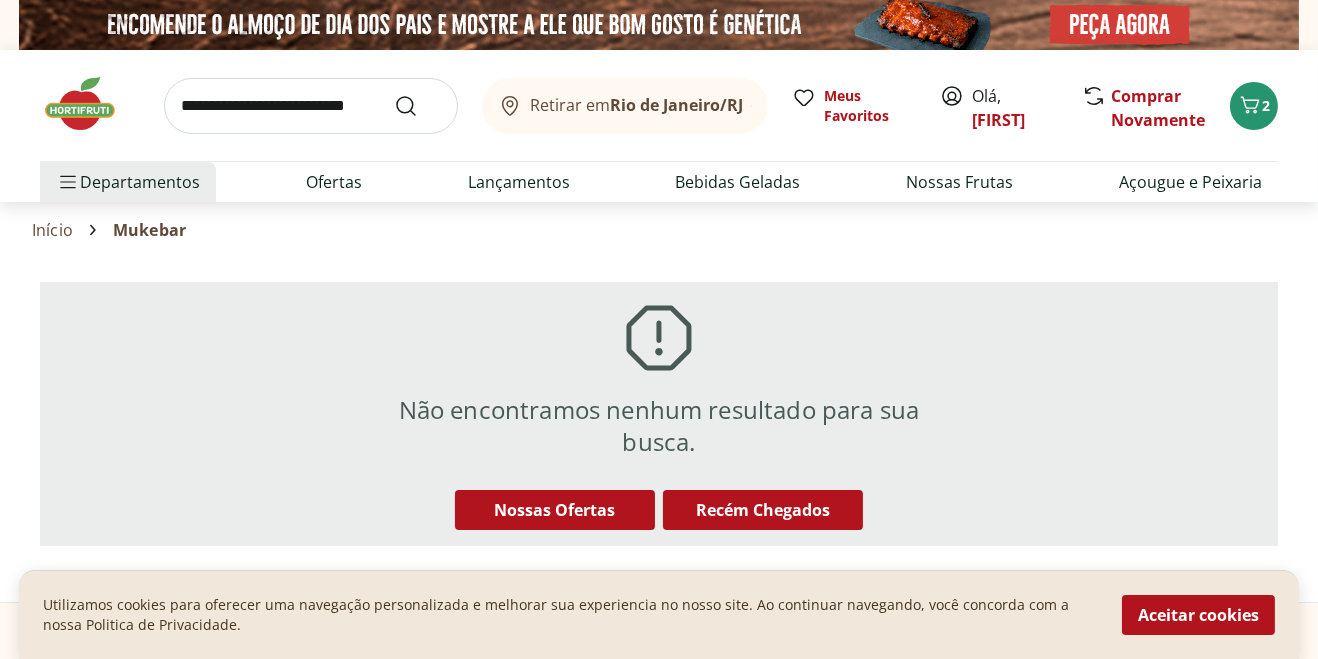click at bounding box center [311, 106] 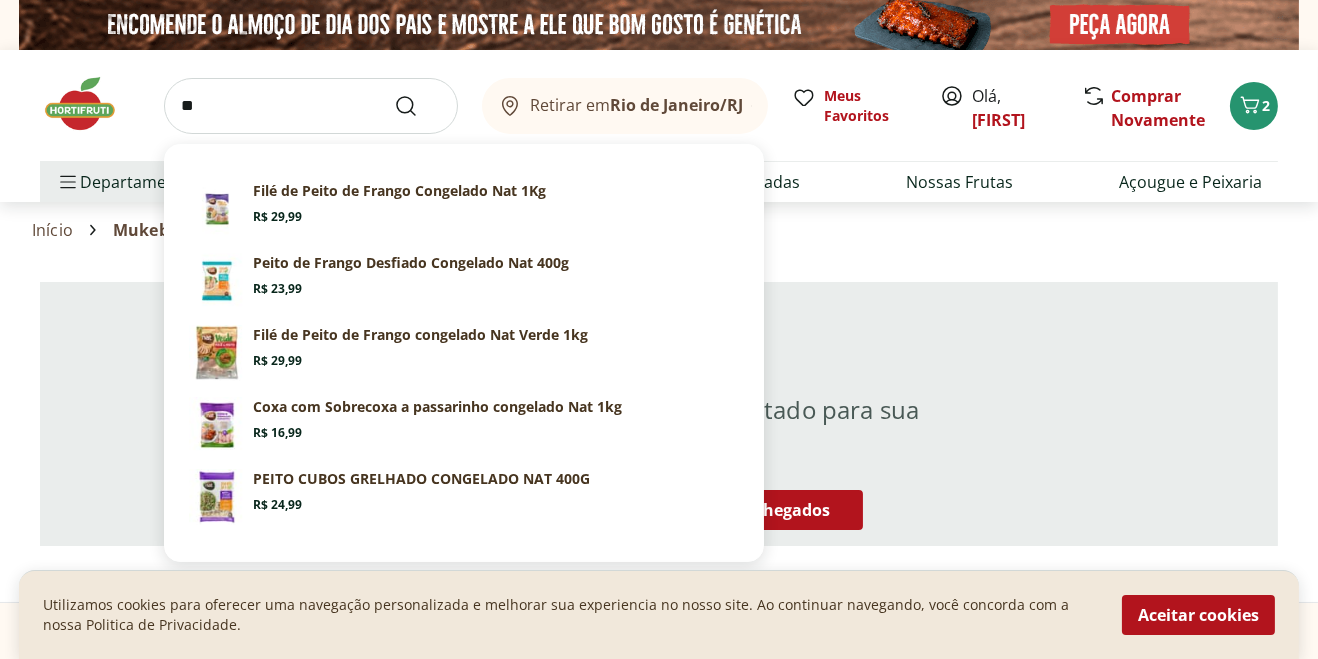 type on "*" 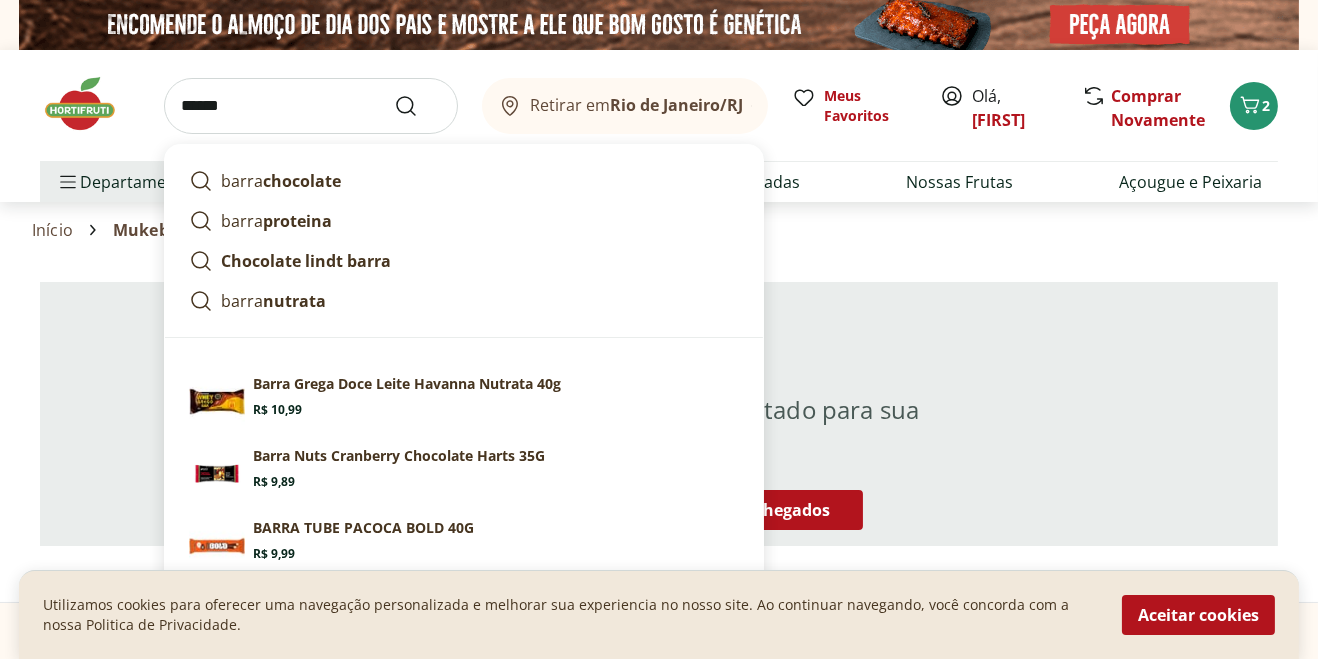 type on "*****" 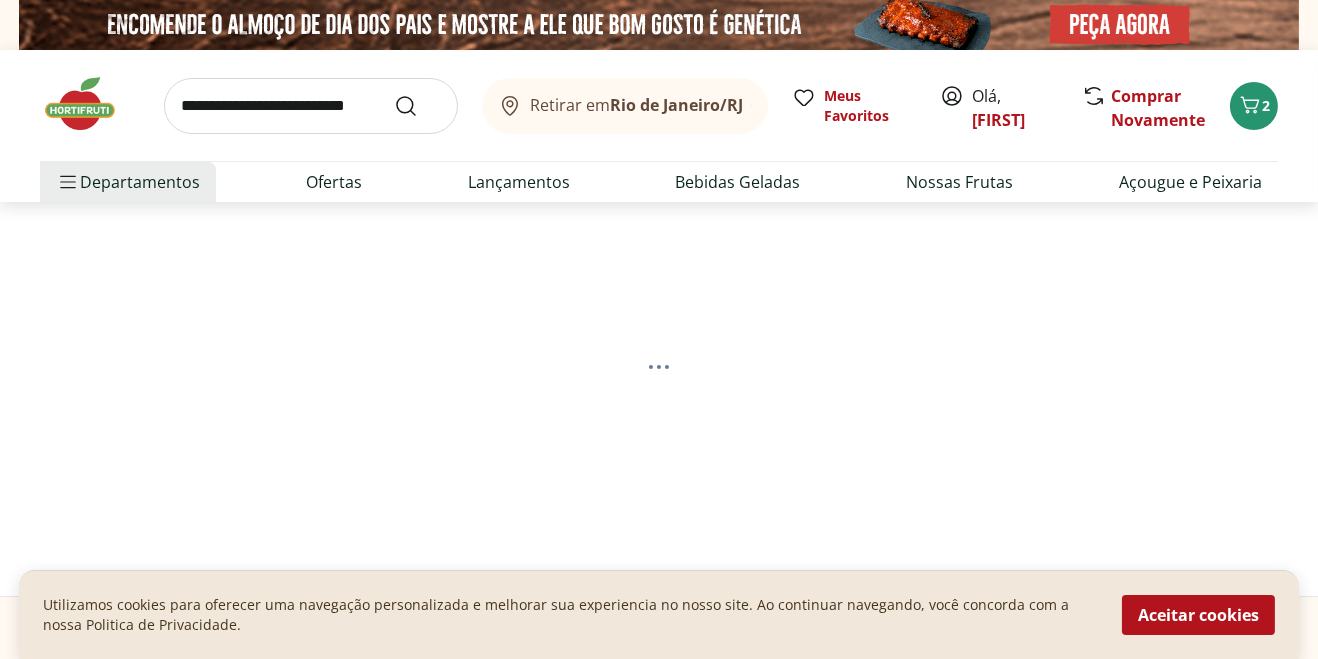 select on "**********" 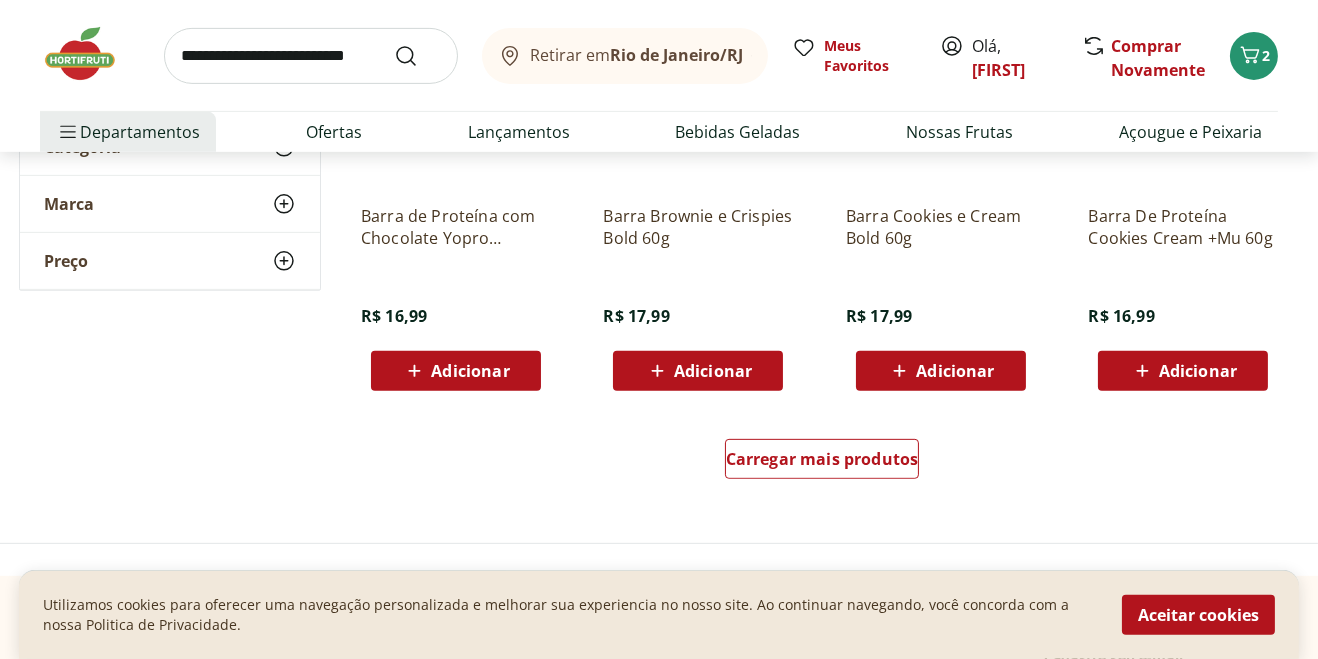 scroll, scrollTop: 1305, scrollLeft: 0, axis: vertical 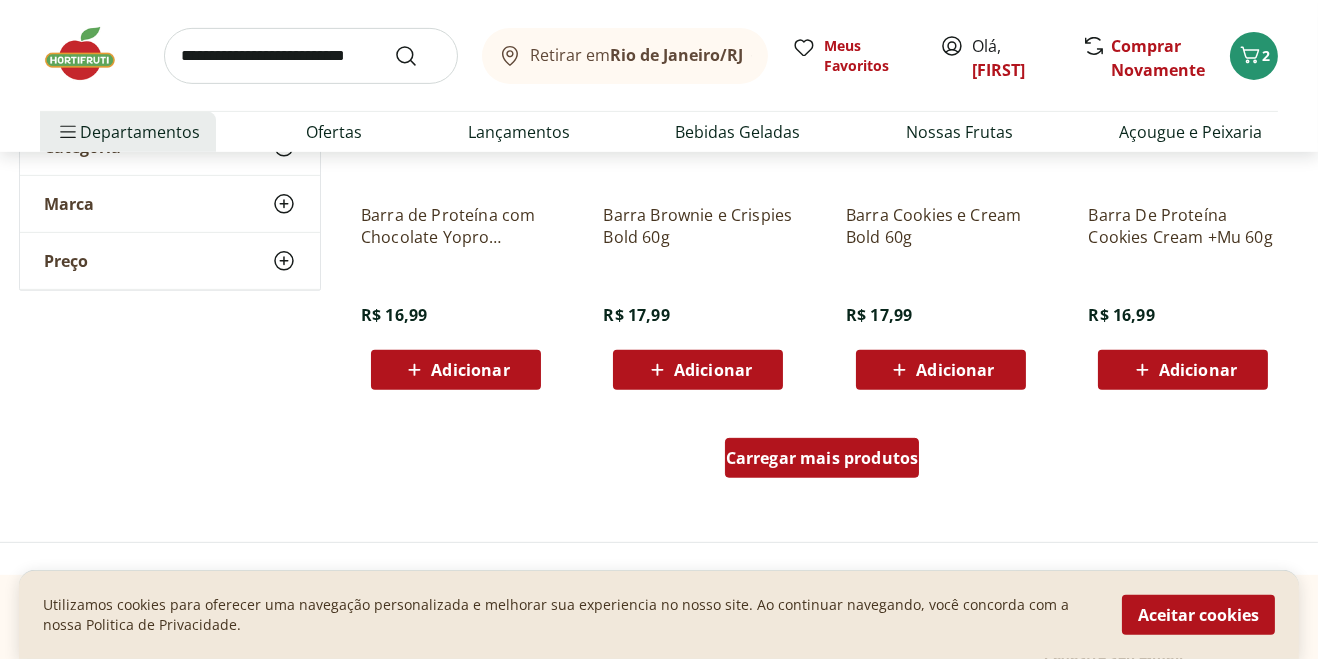 click on "Carregar mais produtos" at bounding box center [822, 458] 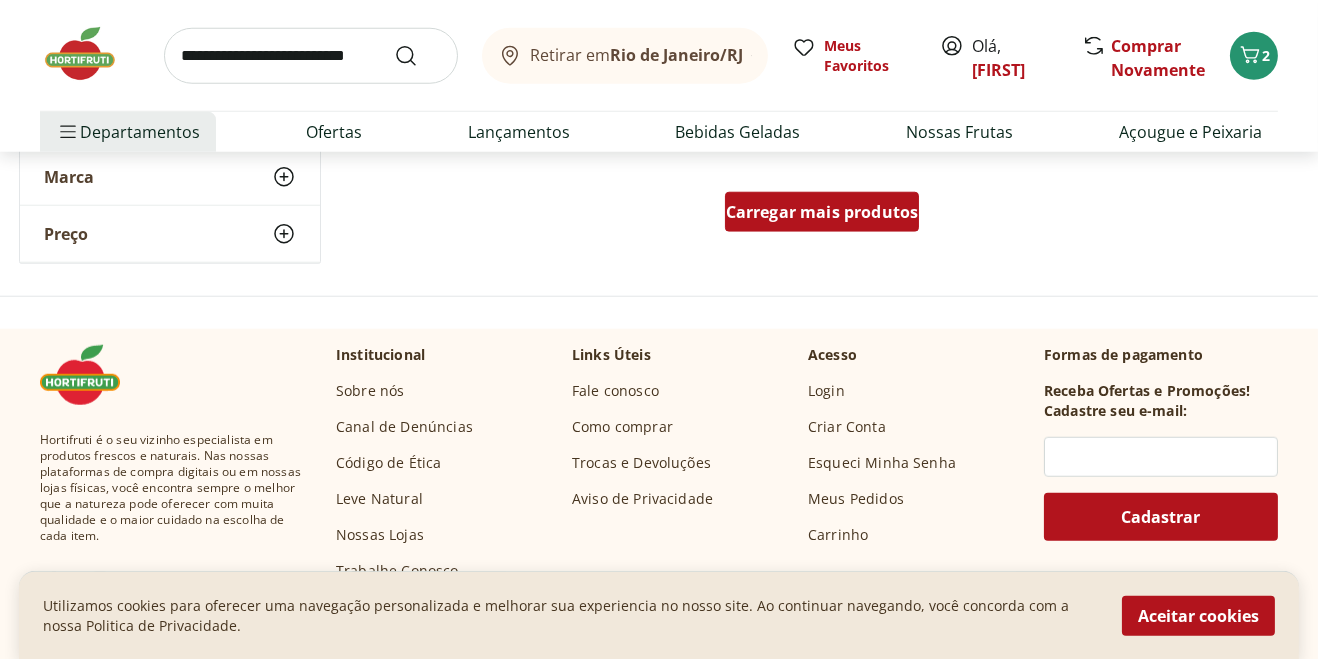 scroll, scrollTop: 2758, scrollLeft: 0, axis: vertical 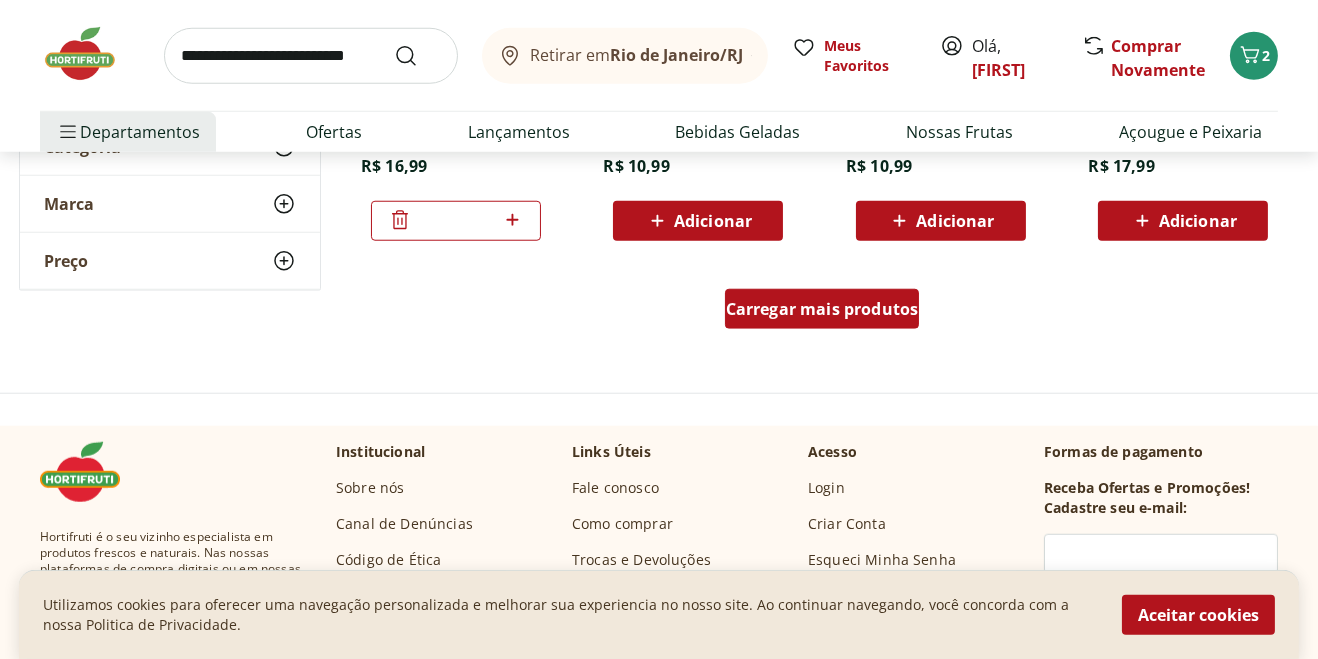 click on "Carregar mais produtos" at bounding box center (822, 309) 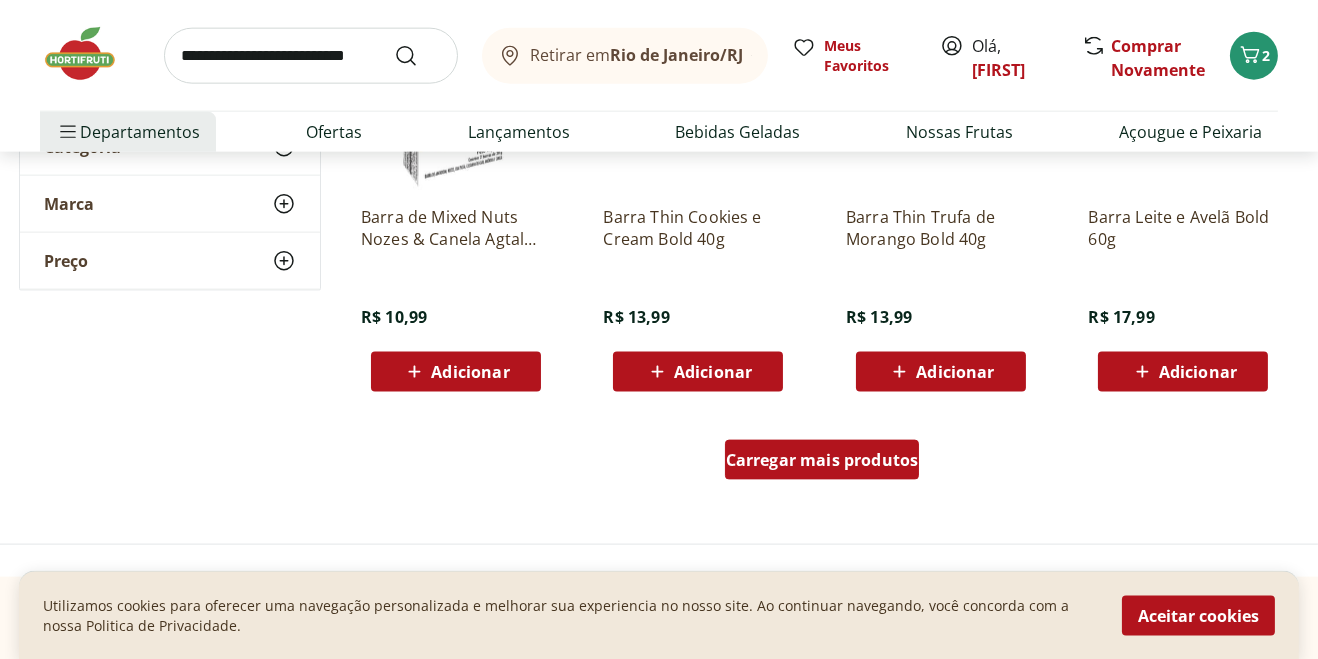 scroll, scrollTop: 3912, scrollLeft: 0, axis: vertical 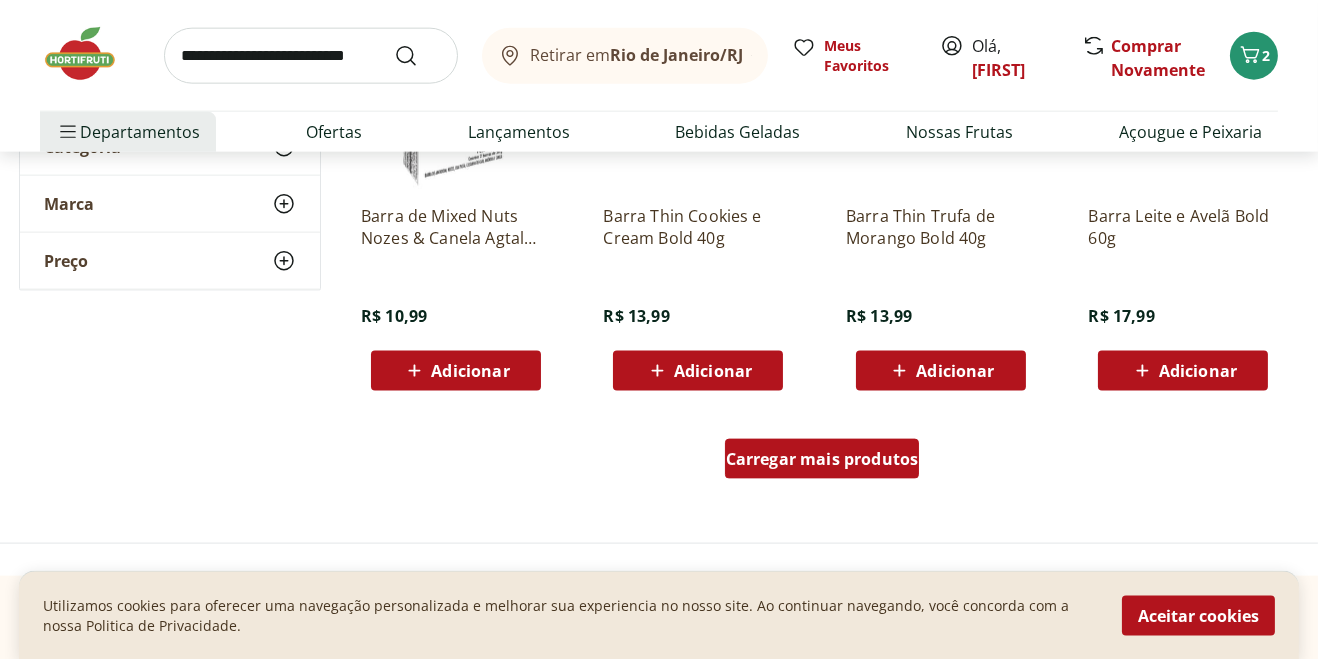click on "Carregar mais produtos" at bounding box center (822, 459) 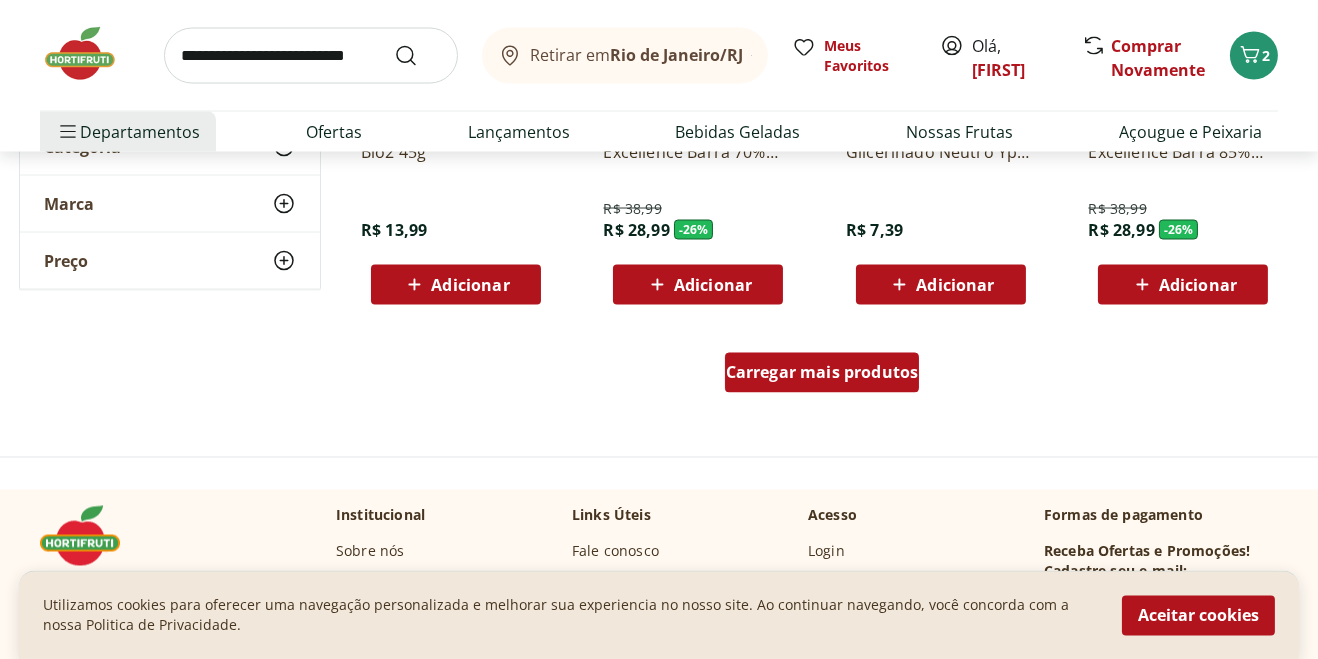 scroll, scrollTop: 5310, scrollLeft: 0, axis: vertical 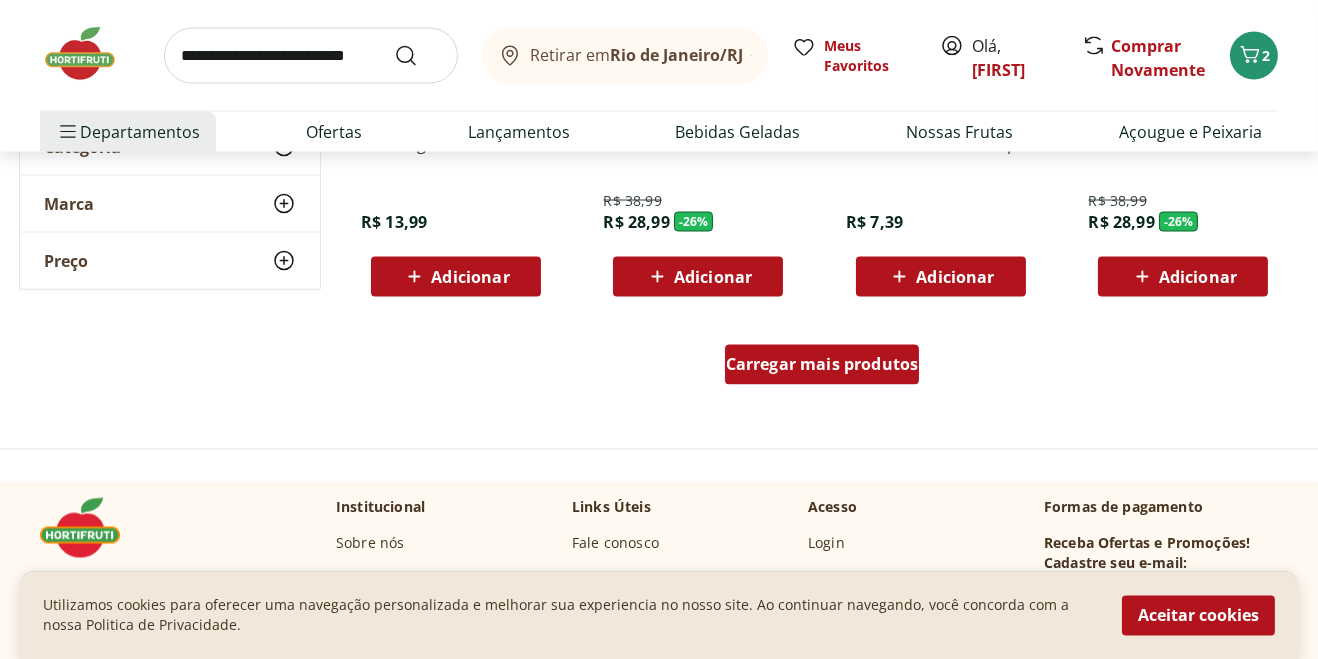 click on "Carregar mais produtos" at bounding box center (822, 365) 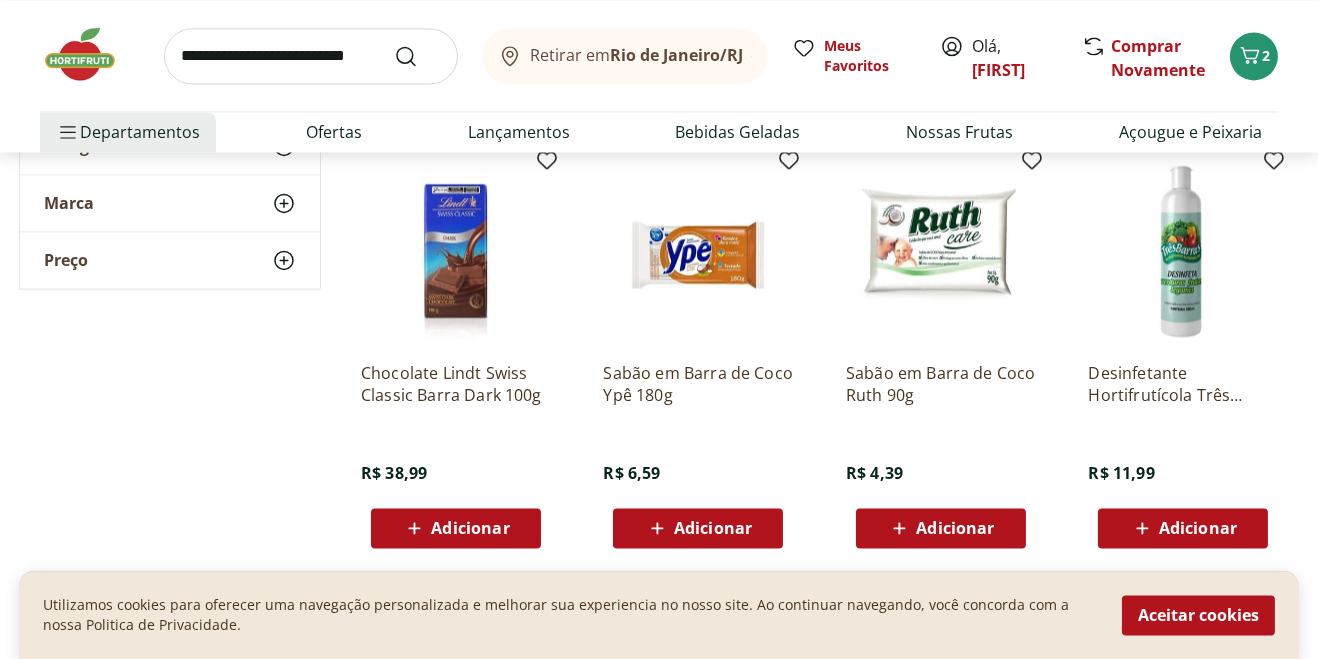 scroll, scrollTop: 6401, scrollLeft: 0, axis: vertical 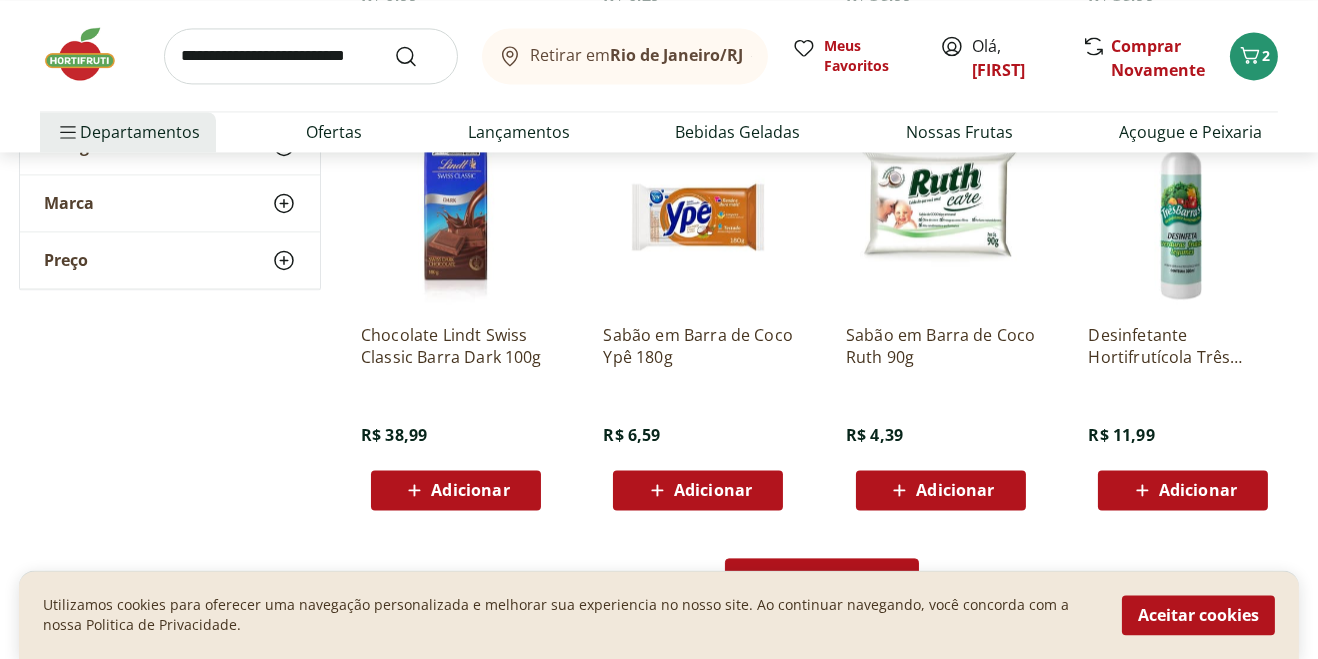 click on "Carregar mais produtos" at bounding box center (822, 578) 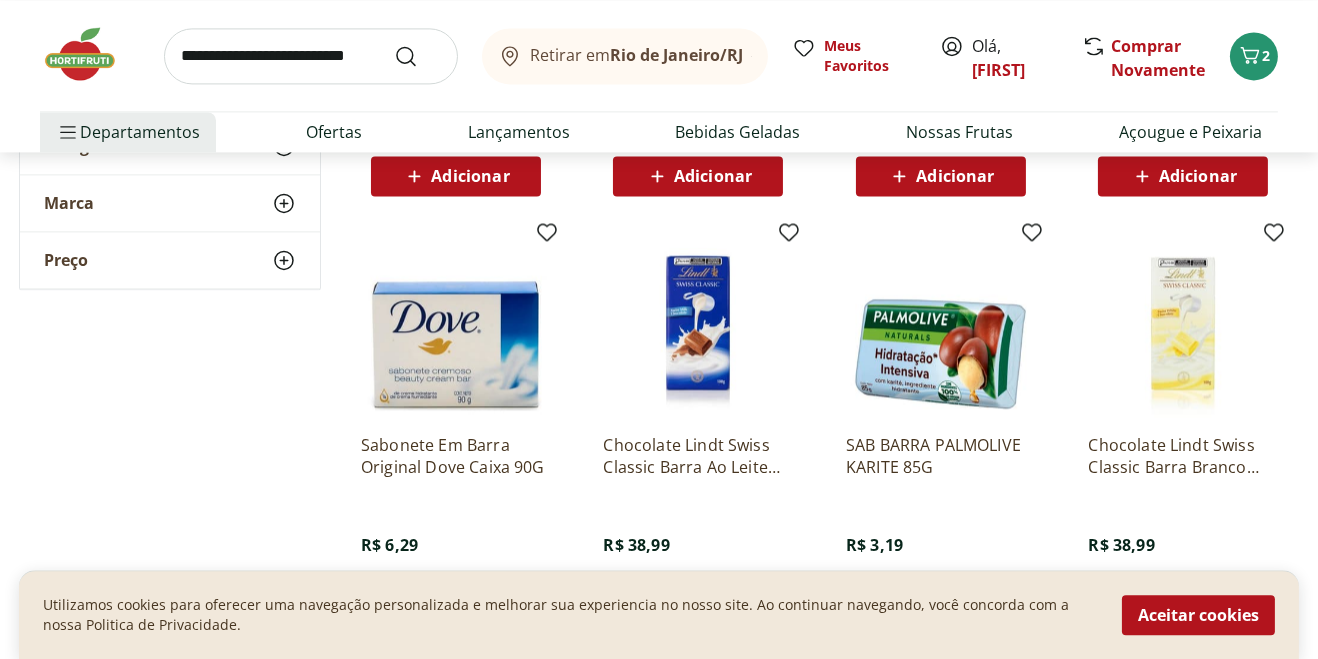 scroll, scrollTop: 6715, scrollLeft: 0, axis: vertical 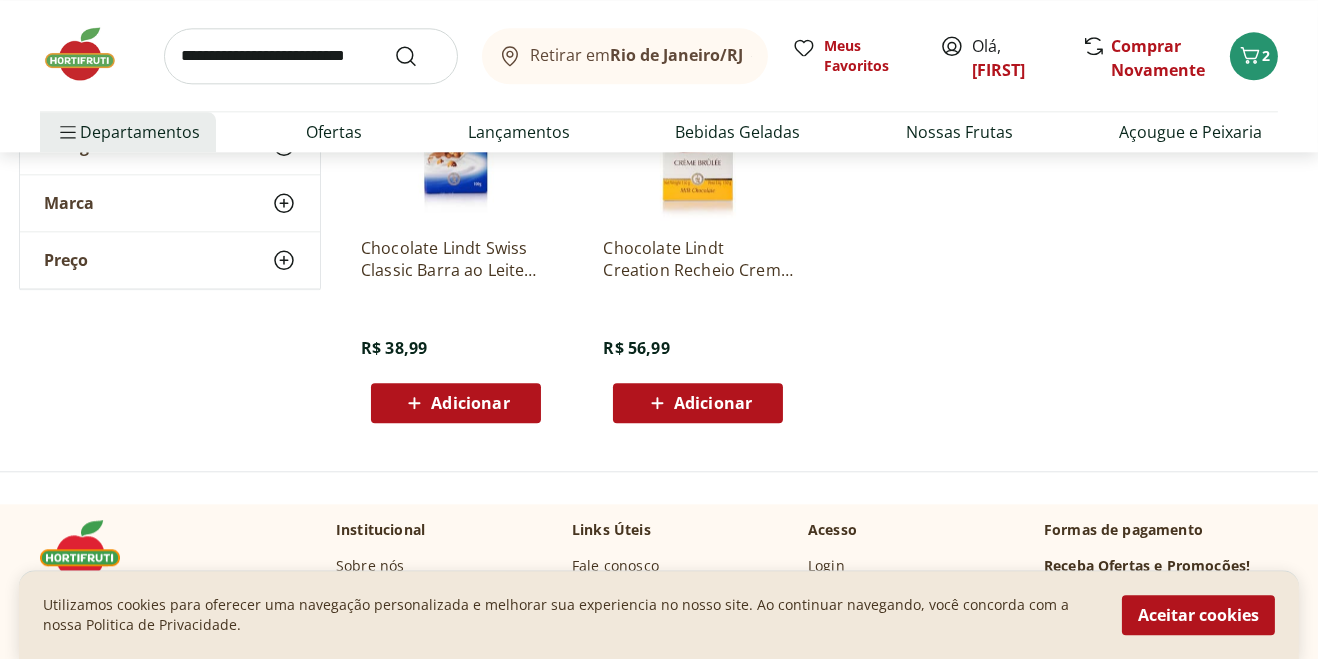 click at bounding box center (311, 56) 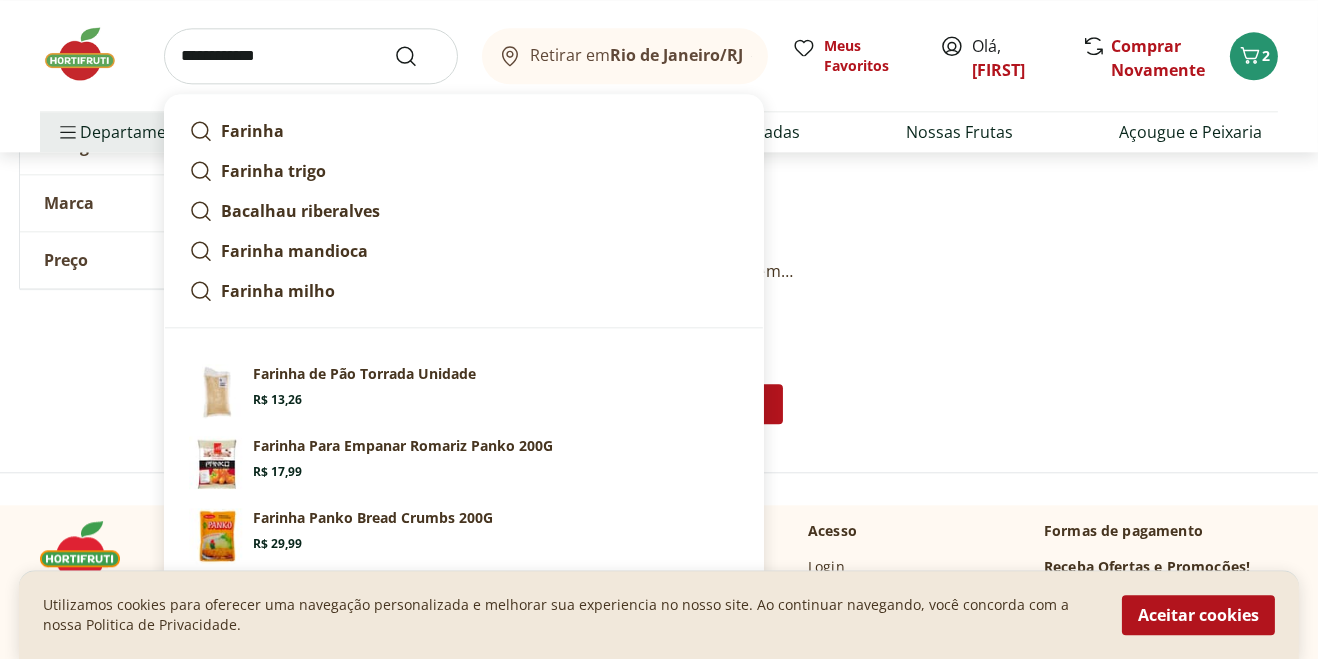 type on "**********" 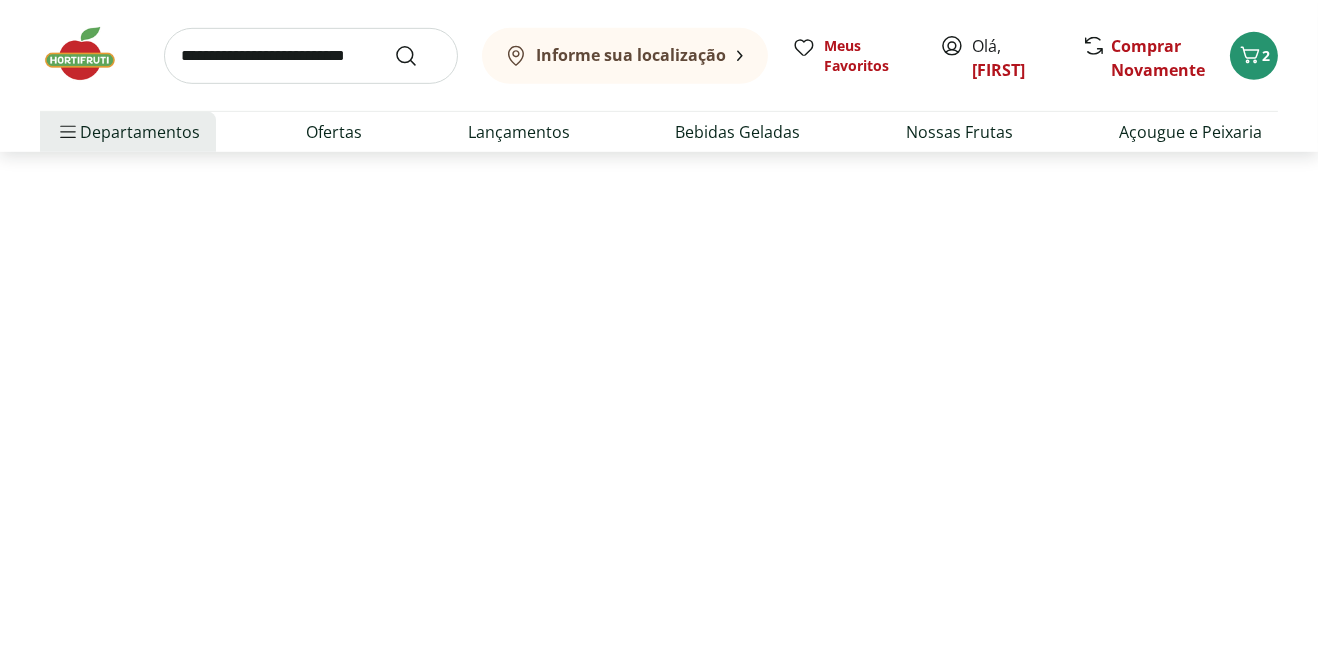 scroll, scrollTop: 0, scrollLeft: 0, axis: both 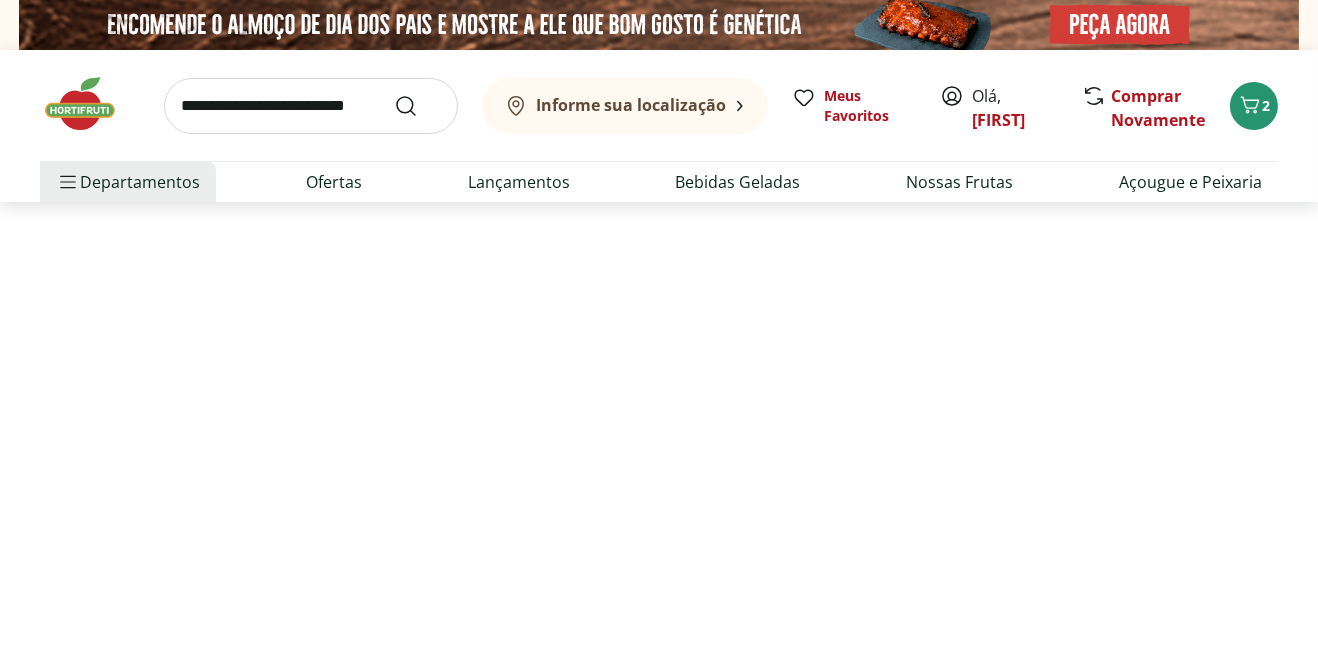 select on "**********" 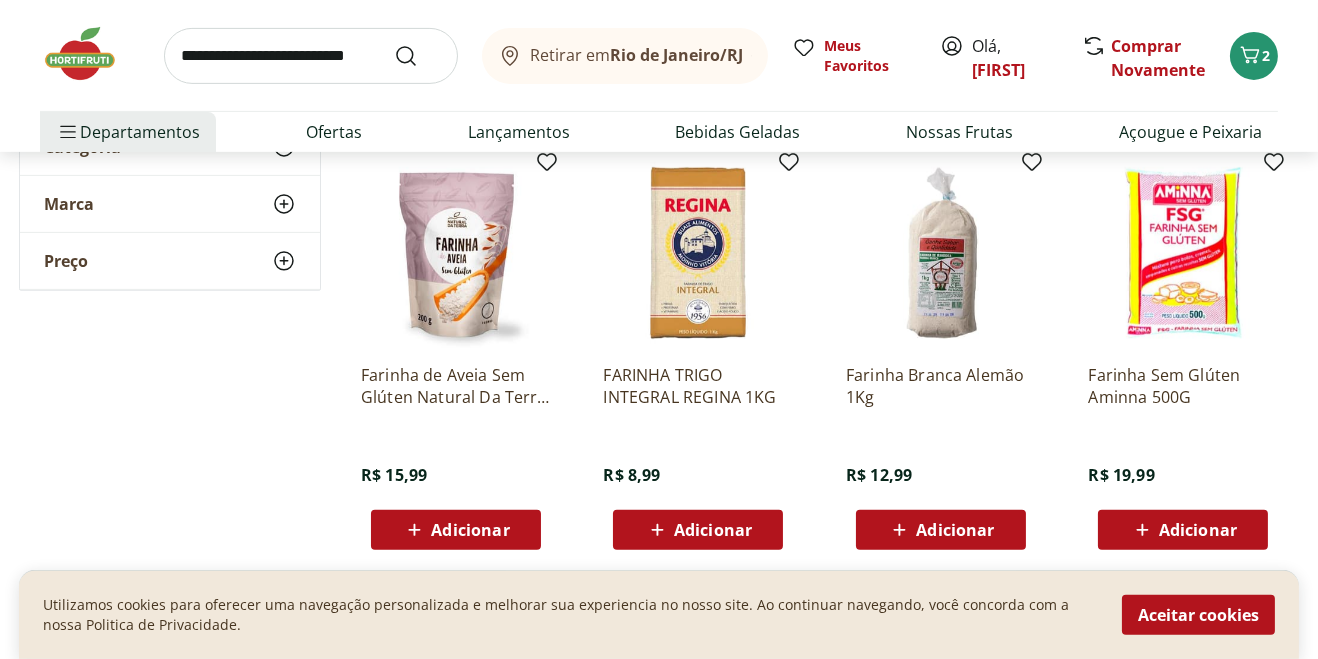 scroll, scrollTop: 1173, scrollLeft: 0, axis: vertical 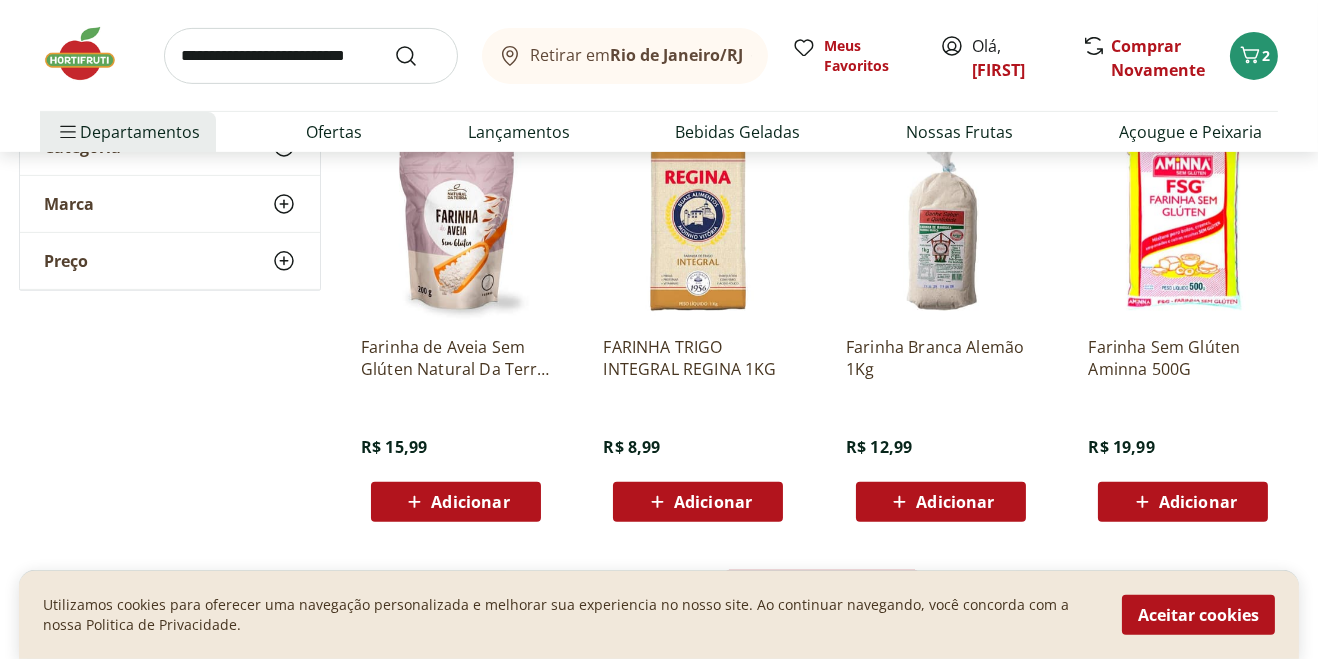 click on "Carregar mais produtos" at bounding box center [822, 590] 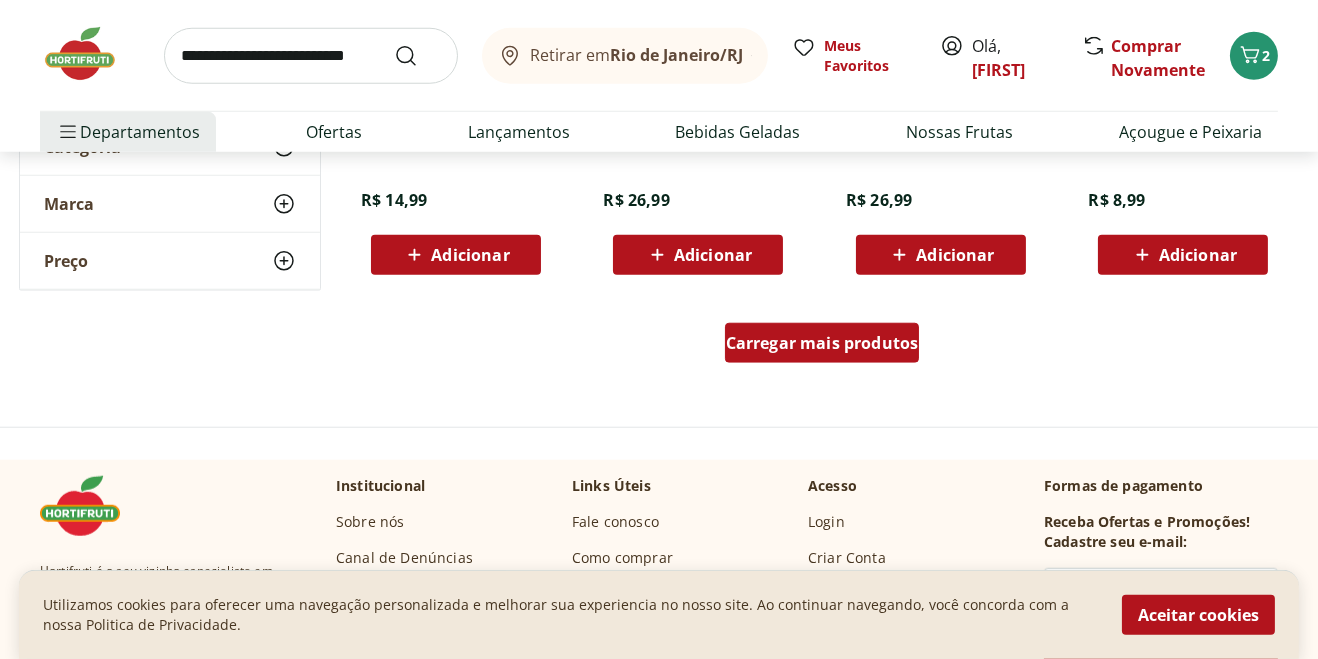 scroll, scrollTop: 2726, scrollLeft: 0, axis: vertical 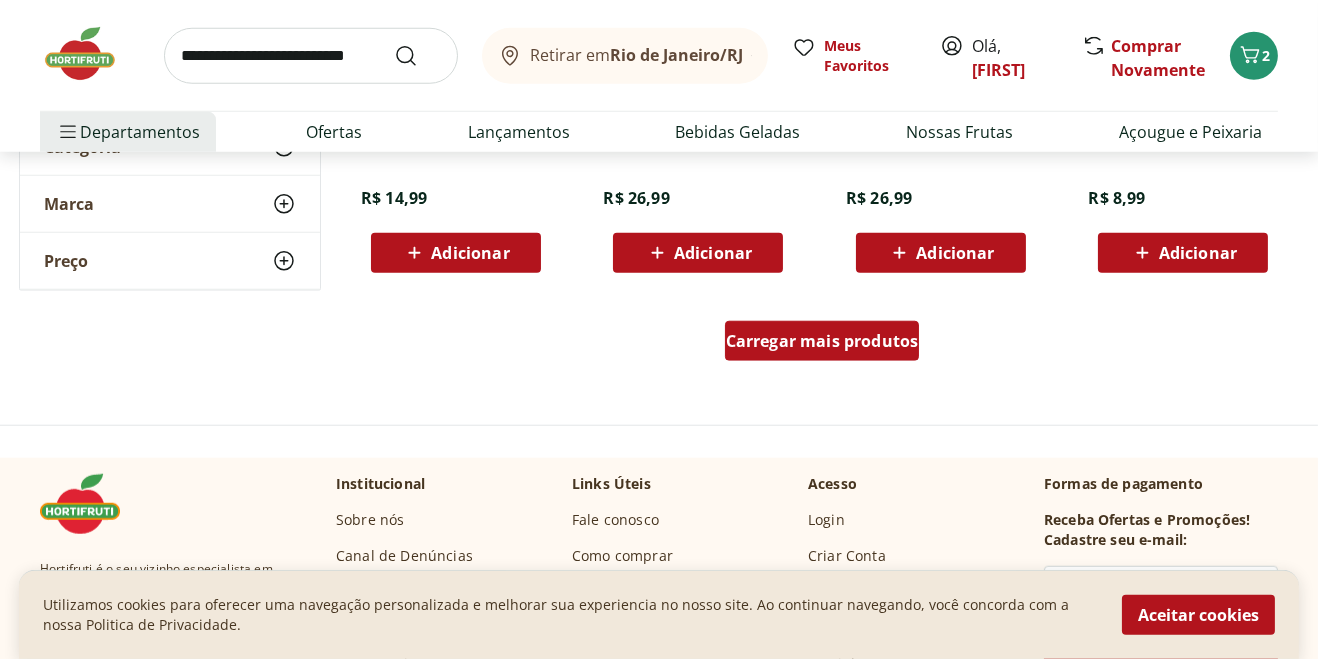 click on "Carregar mais produtos" at bounding box center [822, 341] 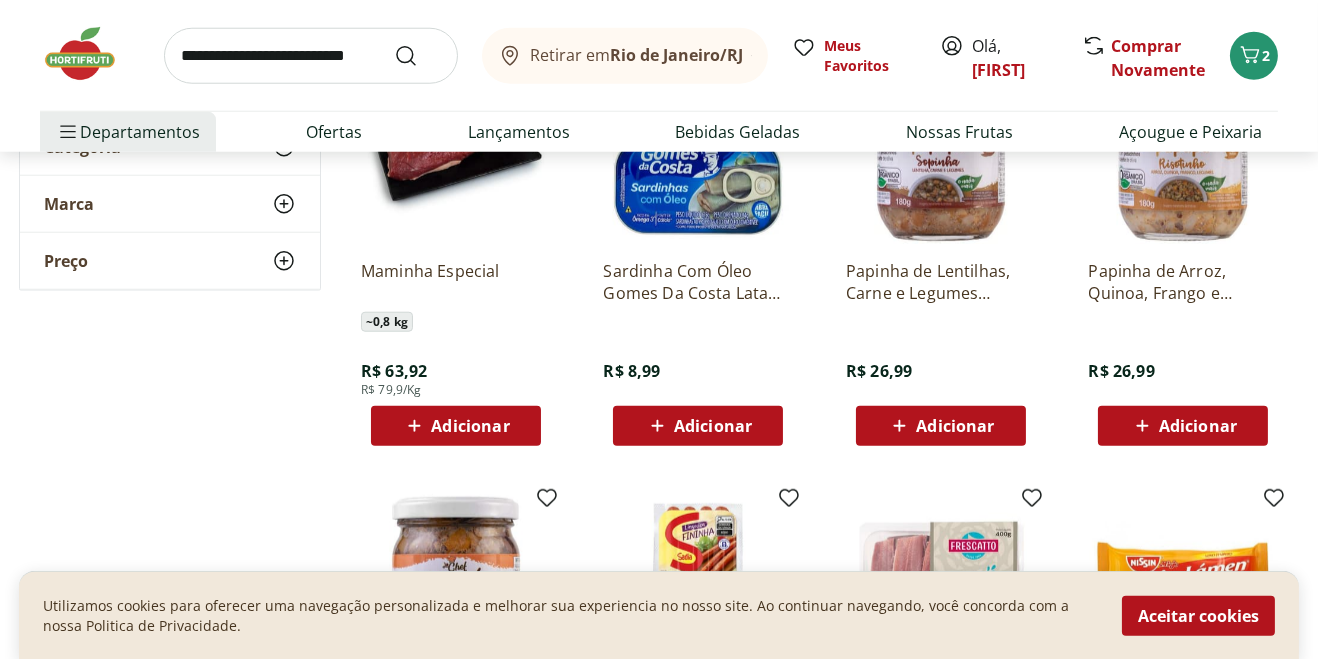 scroll, scrollTop: 2979, scrollLeft: 0, axis: vertical 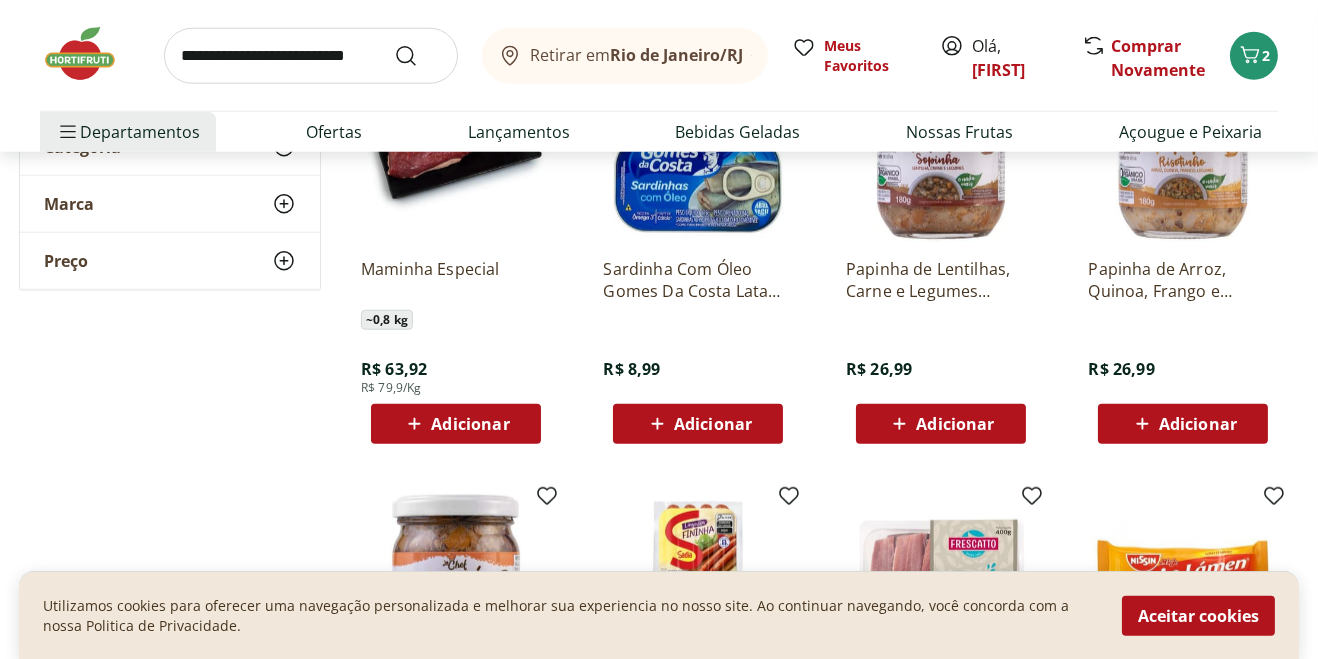 click at bounding box center [311, 56] 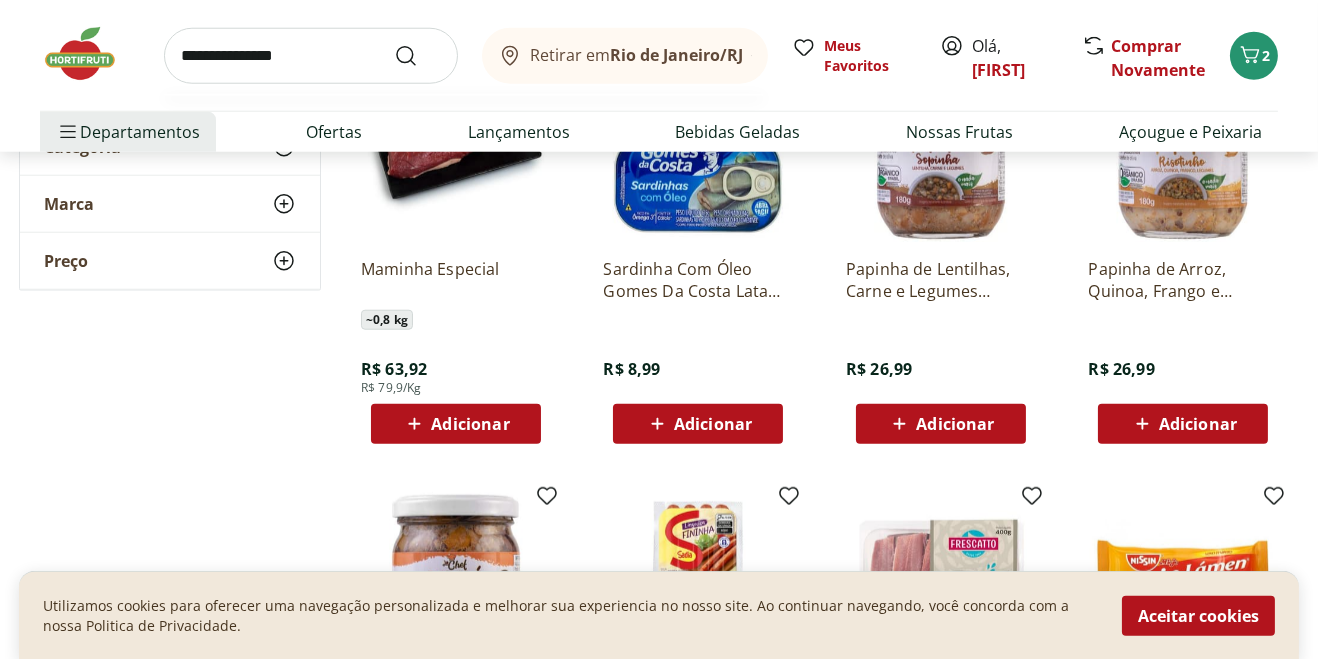 type on "**********" 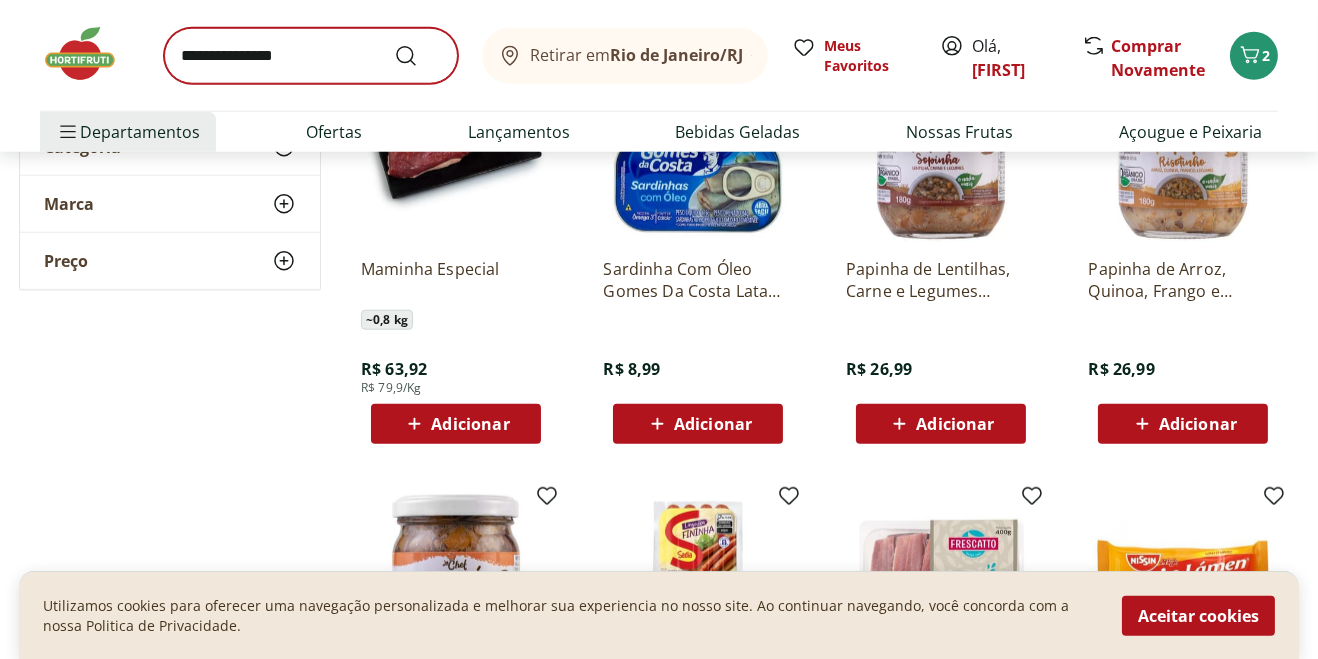 scroll, scrollTop: 0, scrollLeft: 0, axis: both 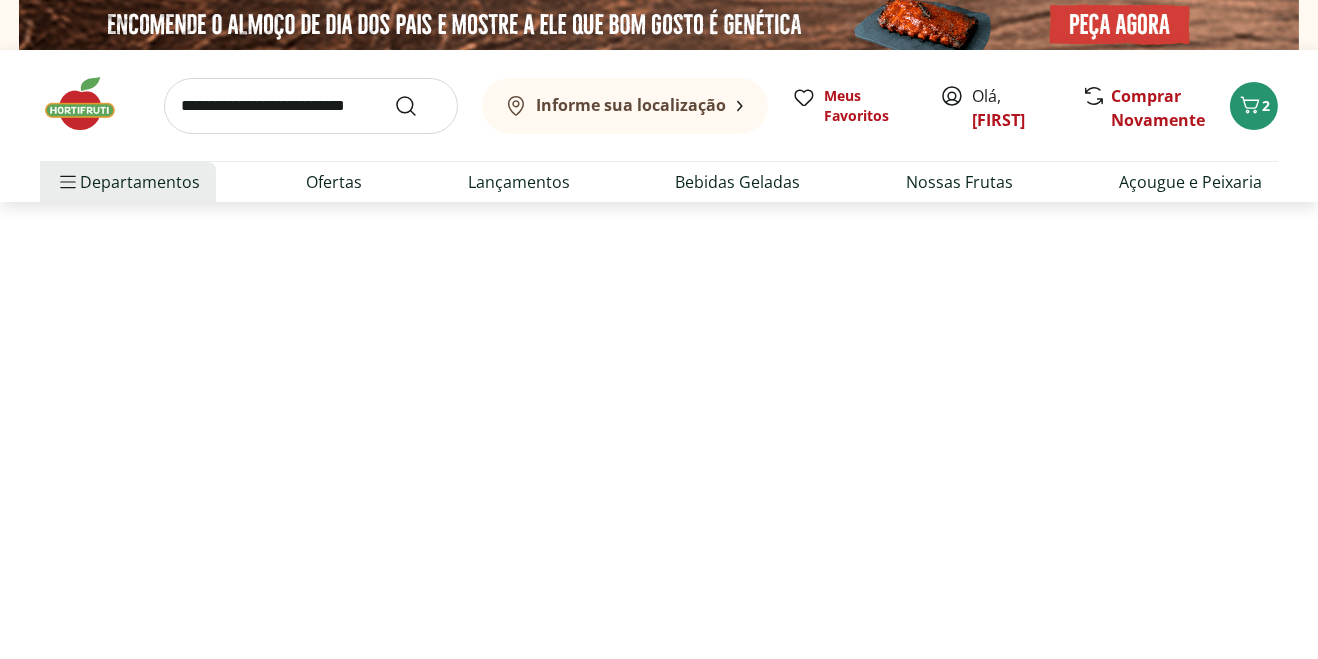select on "**********" 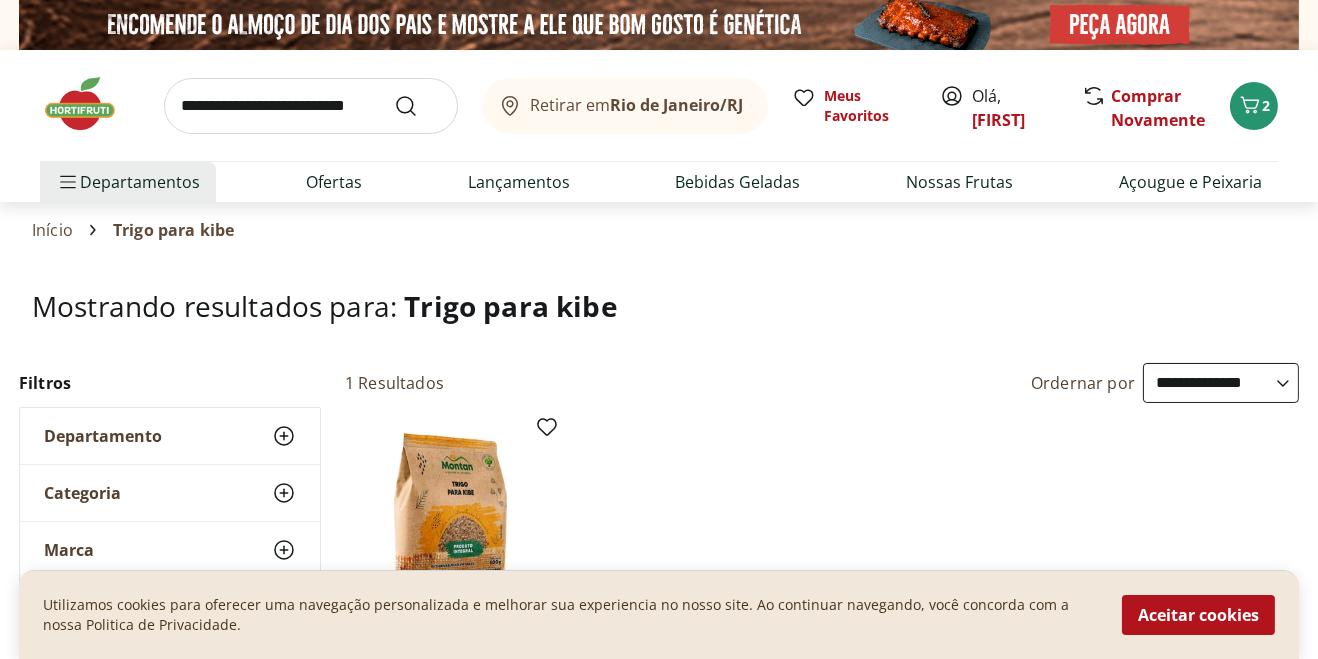 click at bounding box center [311, 106] 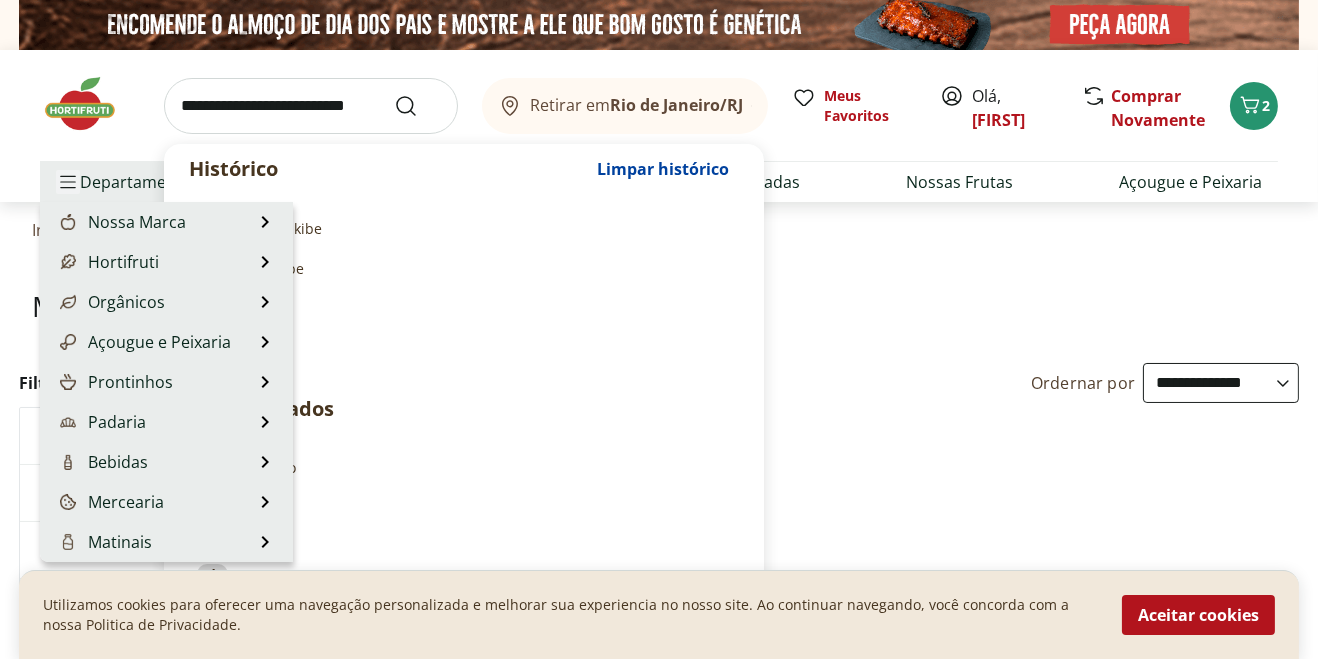 click 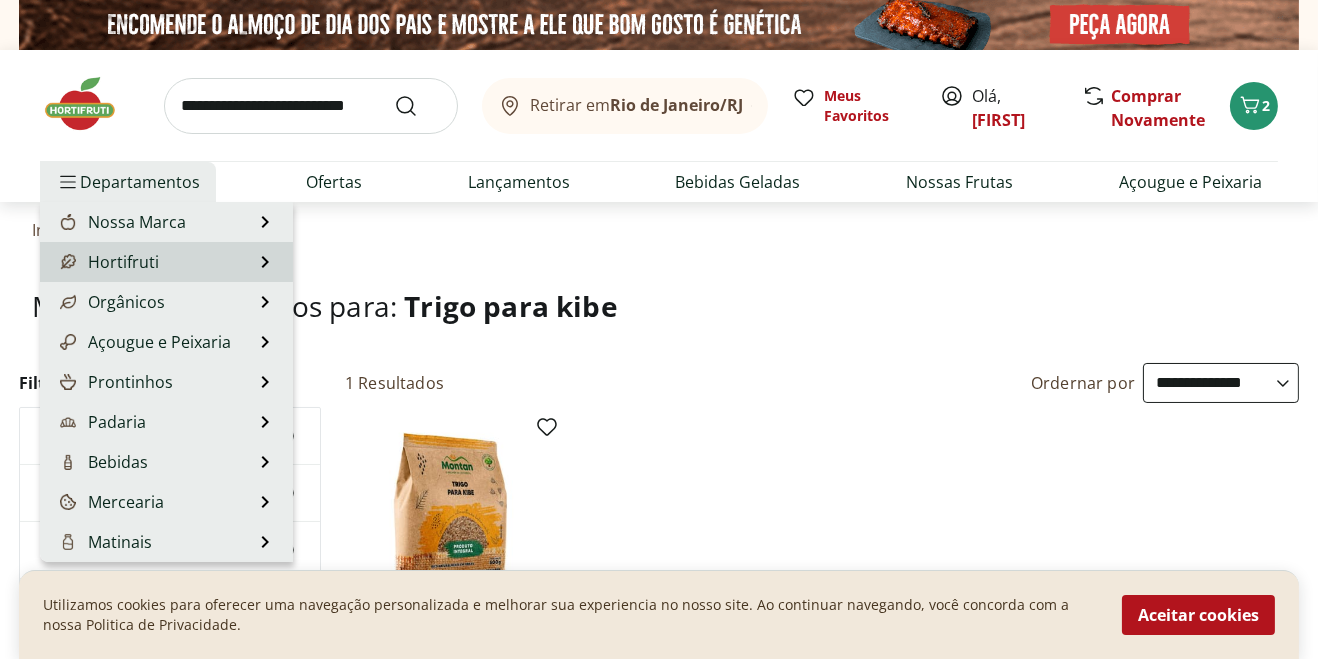 click on "Hortifruti" at bounding box center [107, 262] 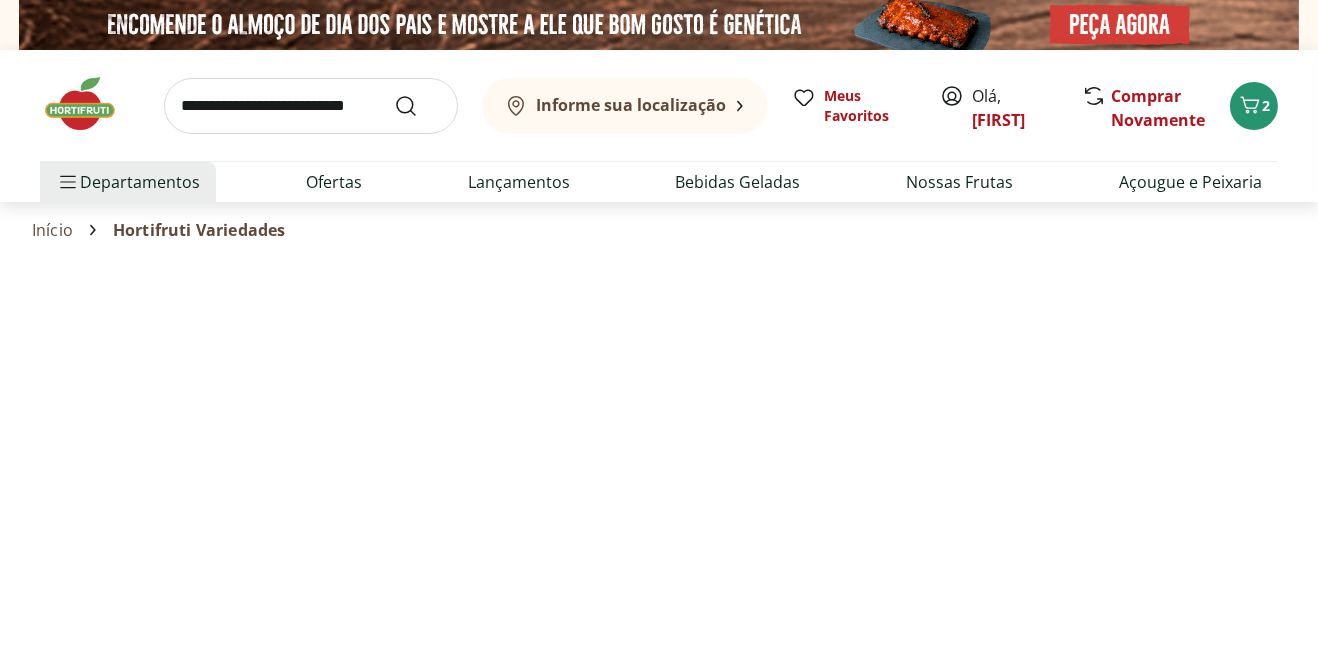 select on "**********" 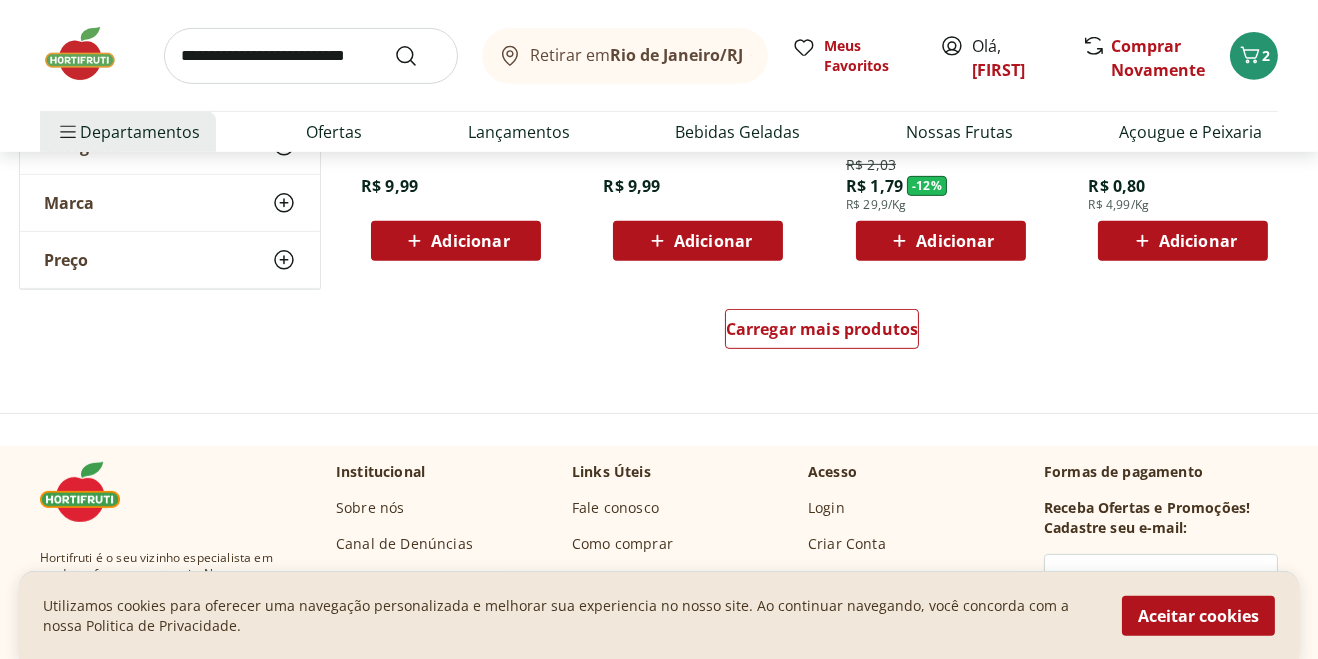 scroll, scrollTop: 1363, scrollLeft: 0, axis: vertical 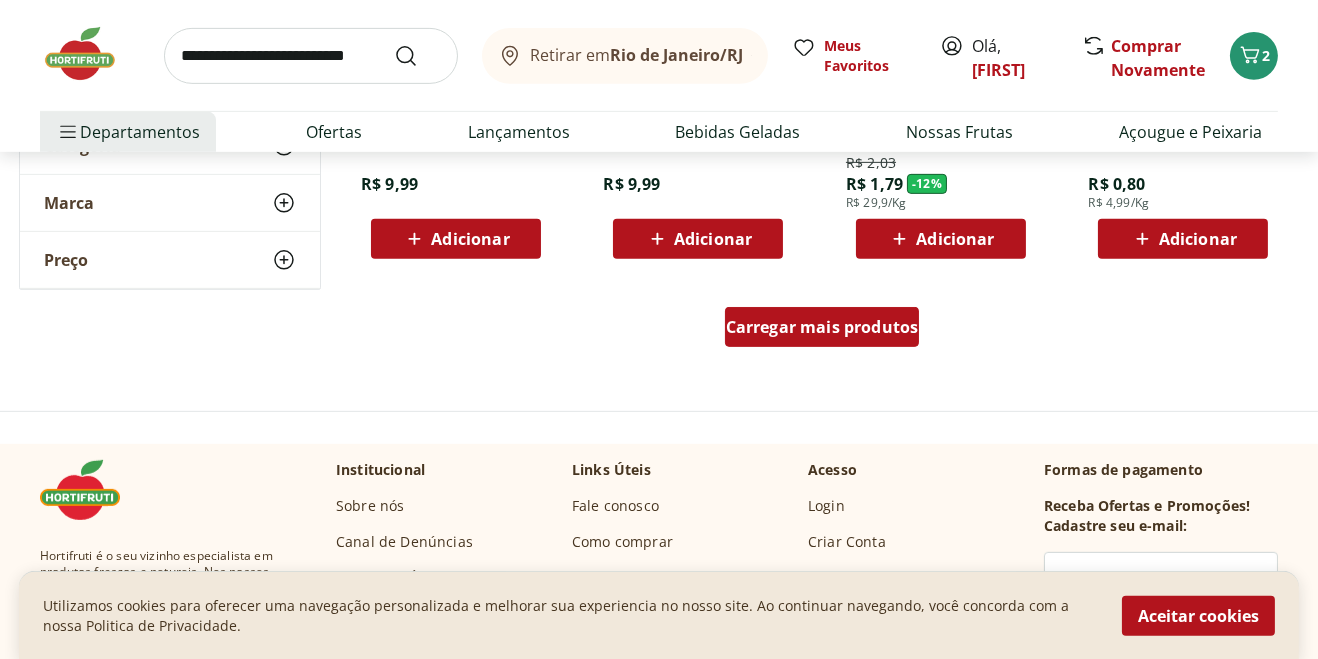 click on "Carregar mais produtos" at bounding box center (822, 327) 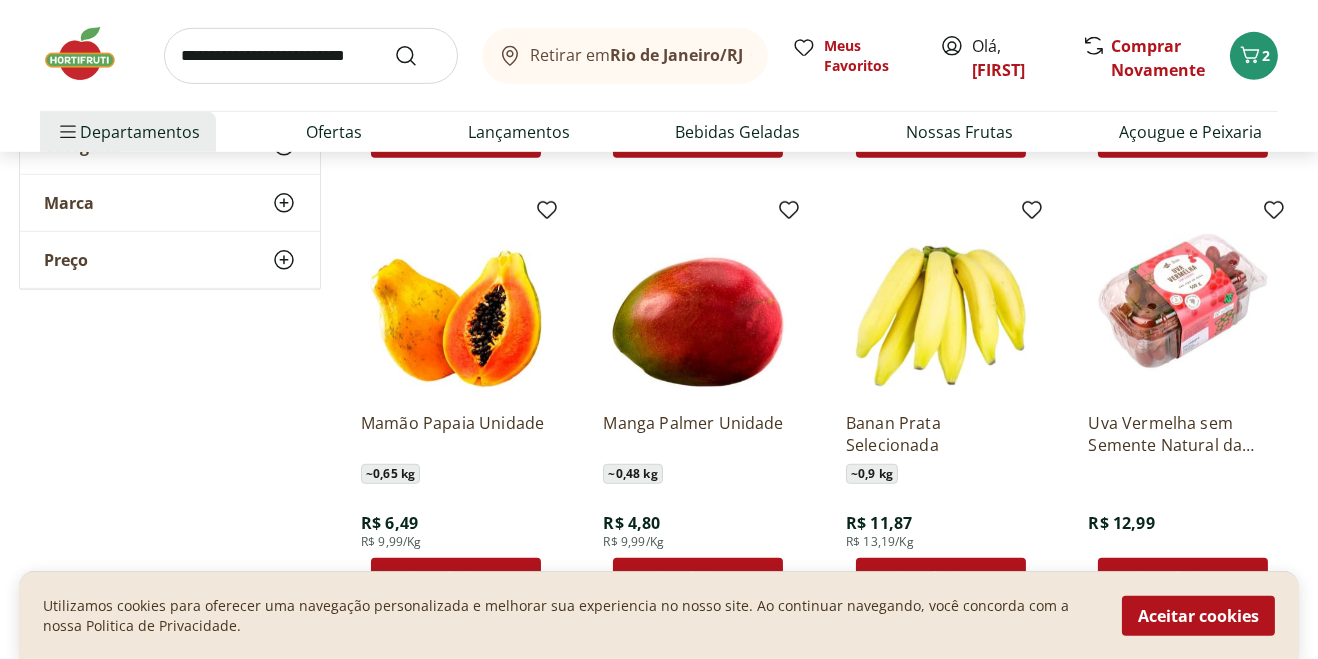 scroll, scrollTop: 1889, scrollLeft: 0, axis: vertical 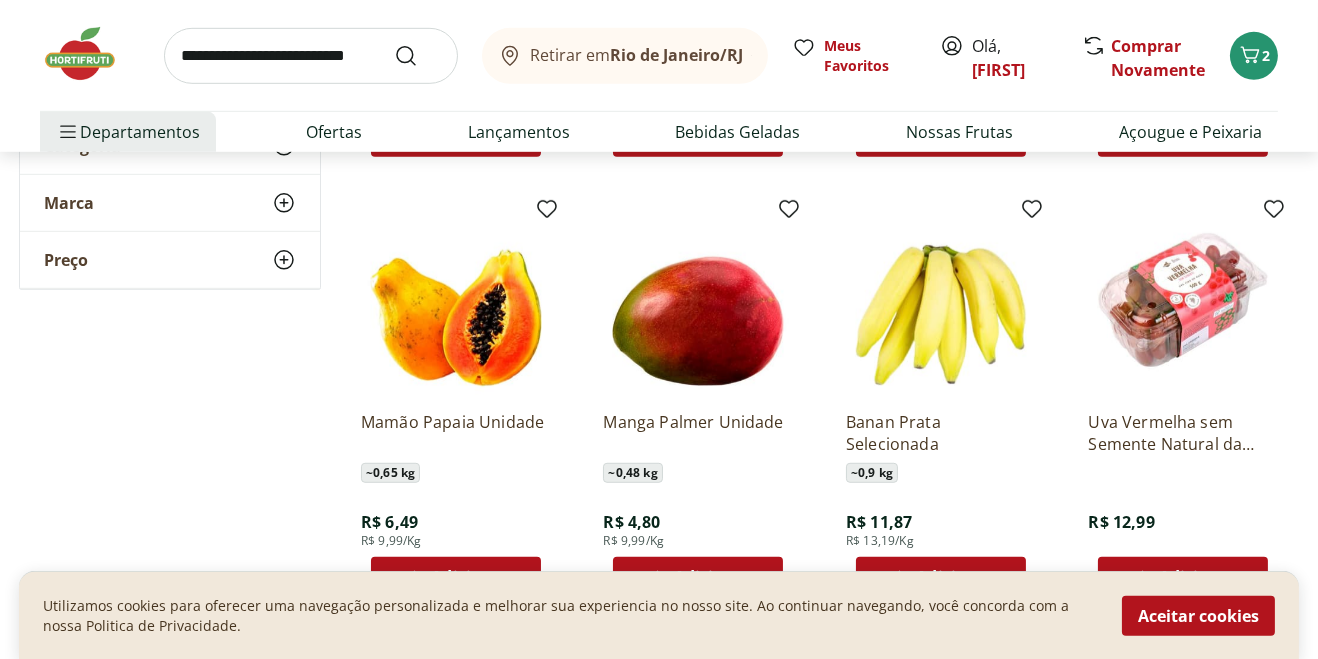 click on "Adicionar" at bounding box center (941, 577) 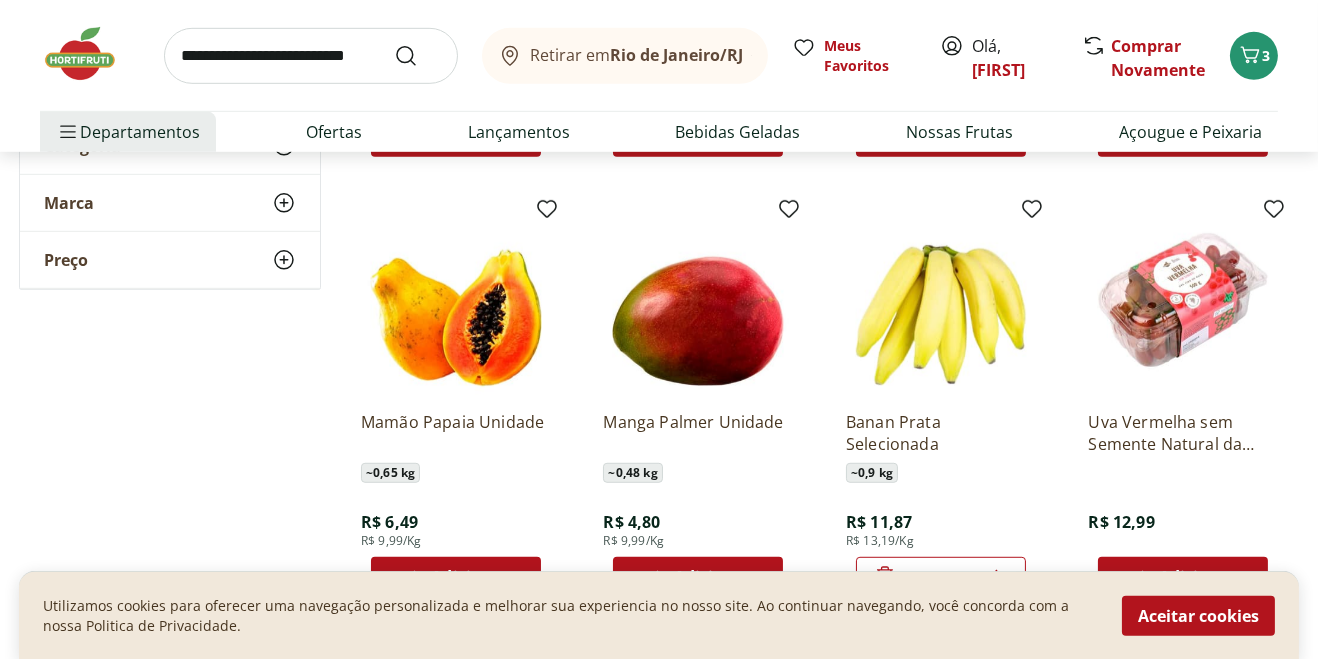 click at bounding box center [997, 577] 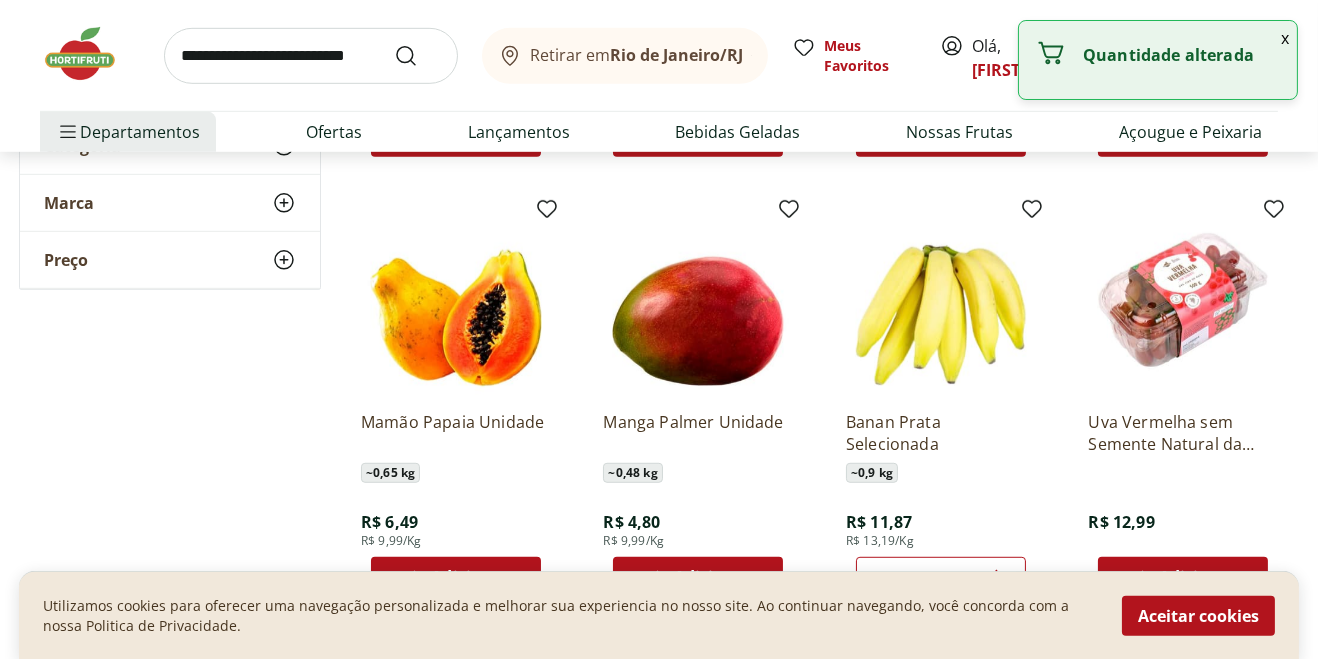 click at bounding box center [997, 577] 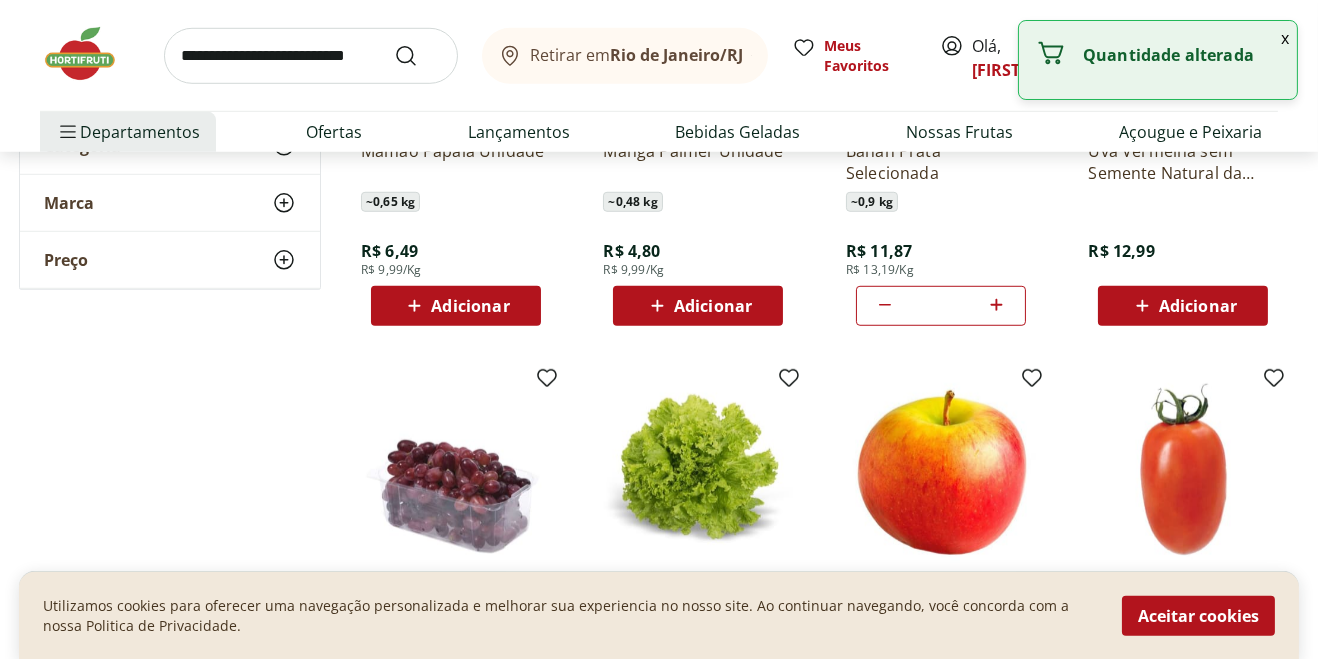 scroll, scrollTop: 2160, scrollLeft: 0, axis: vertical 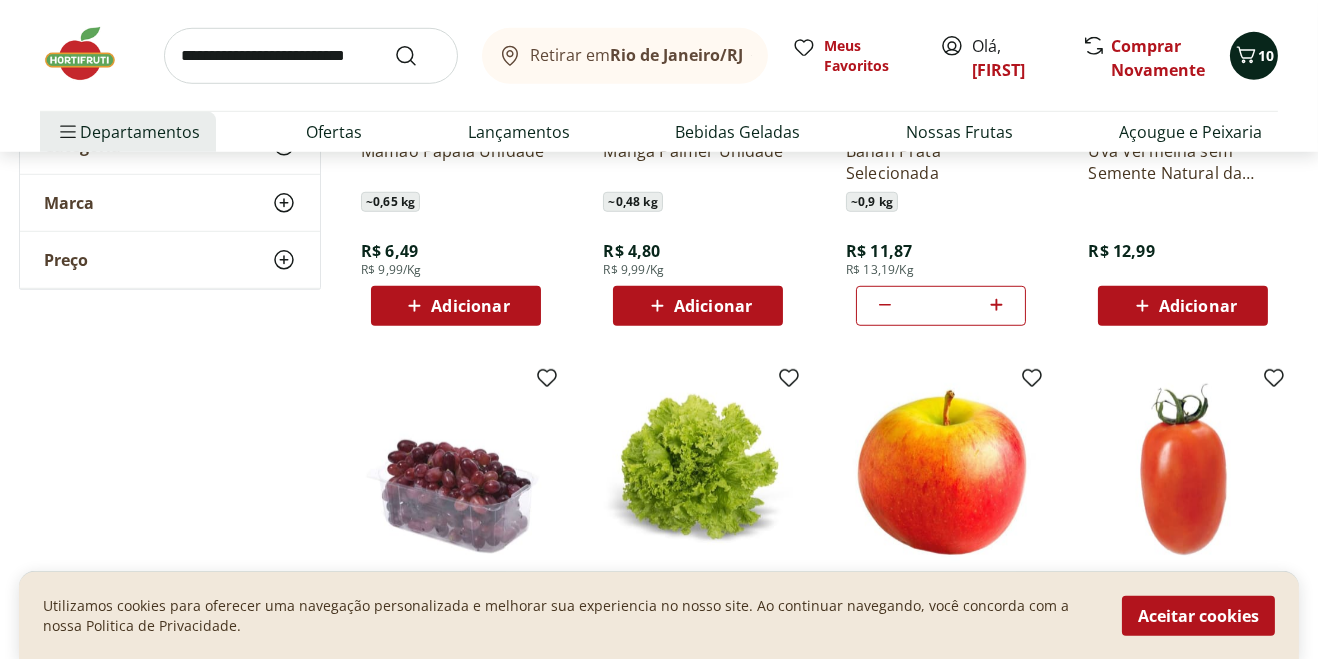 click on "10" at bounding box center [1266, 55] 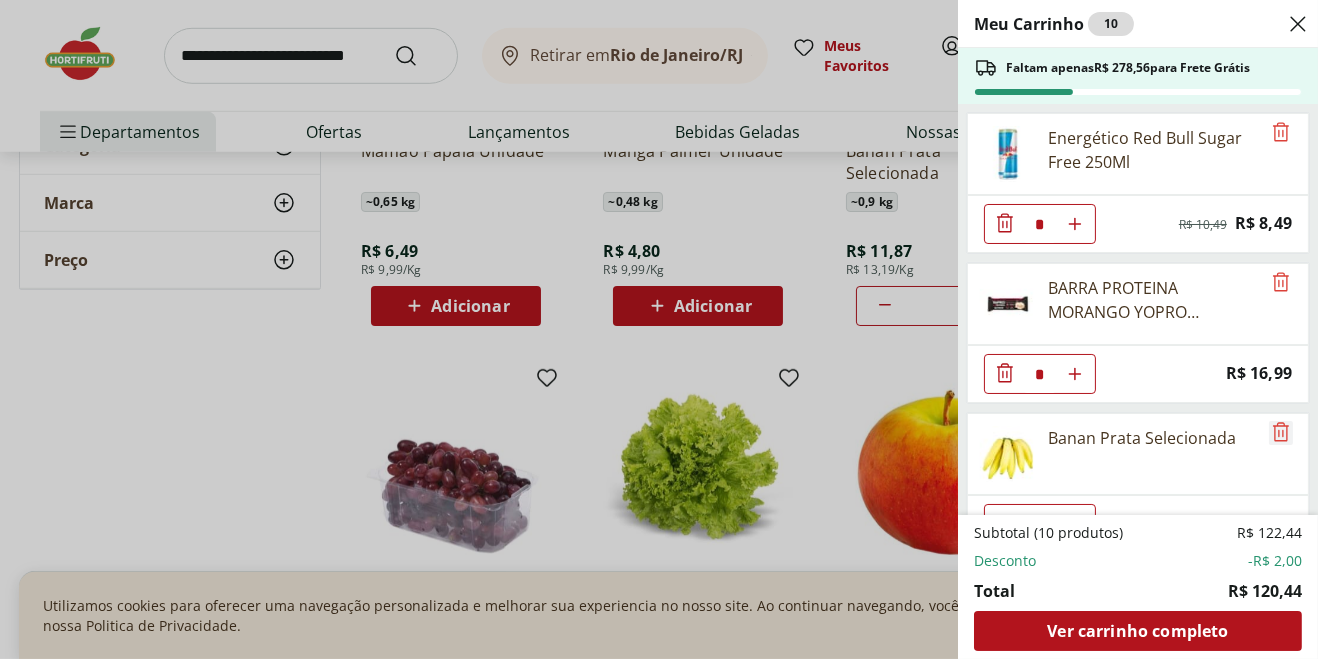 click 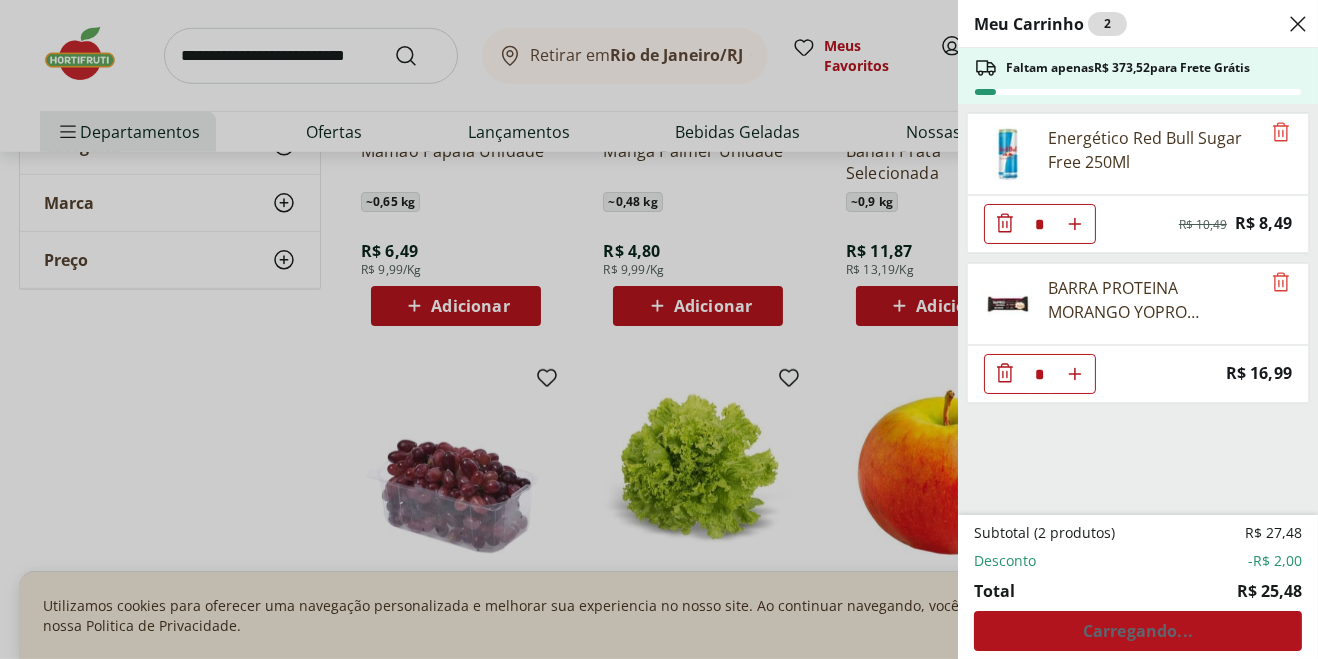 click on "Meu Carrinho 2 Faltam apenas  R$ 373,52  para Frete Grátis Energético Red Bull Sugar Free 250Ml * Original price: R$ 10,49 Price: R$ 8,49 BARRA PROTEINA MORANGO YOPRO NUTRATA 55G * Price: R$ 16,99 Subtotal (2 produtos) R$ 27,48 Desconto -R$ 2,00 Total R$ 25,48 Carregando..." at bounding box center [659, 329] 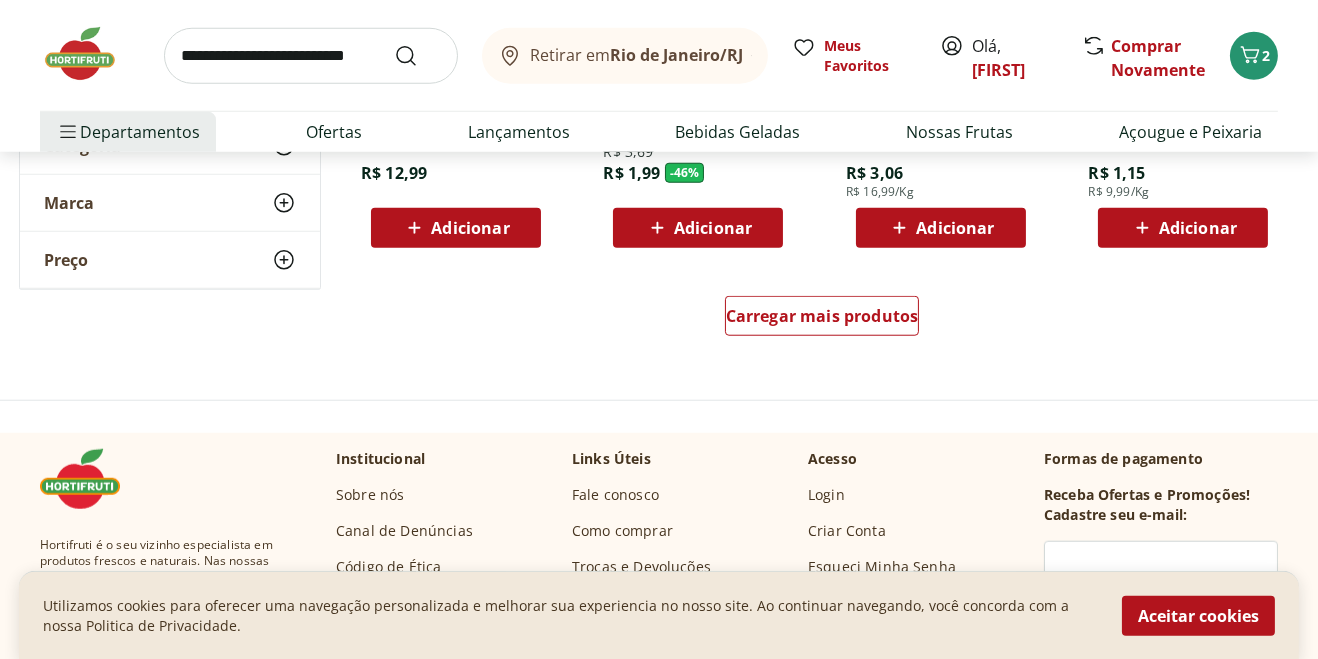 scroll, scrollTop: 2680, scrollLeft: 0, axis: vertical 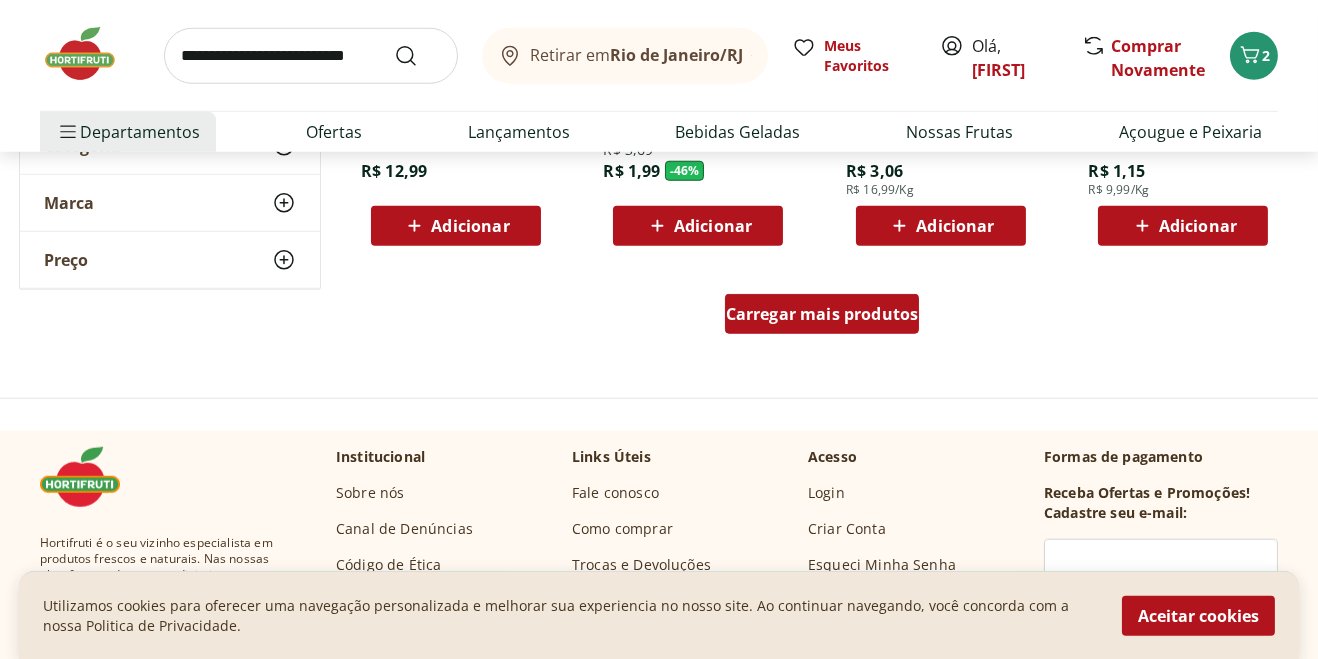 click on "Carregar mais produtos" at bounding box center (822, 314) 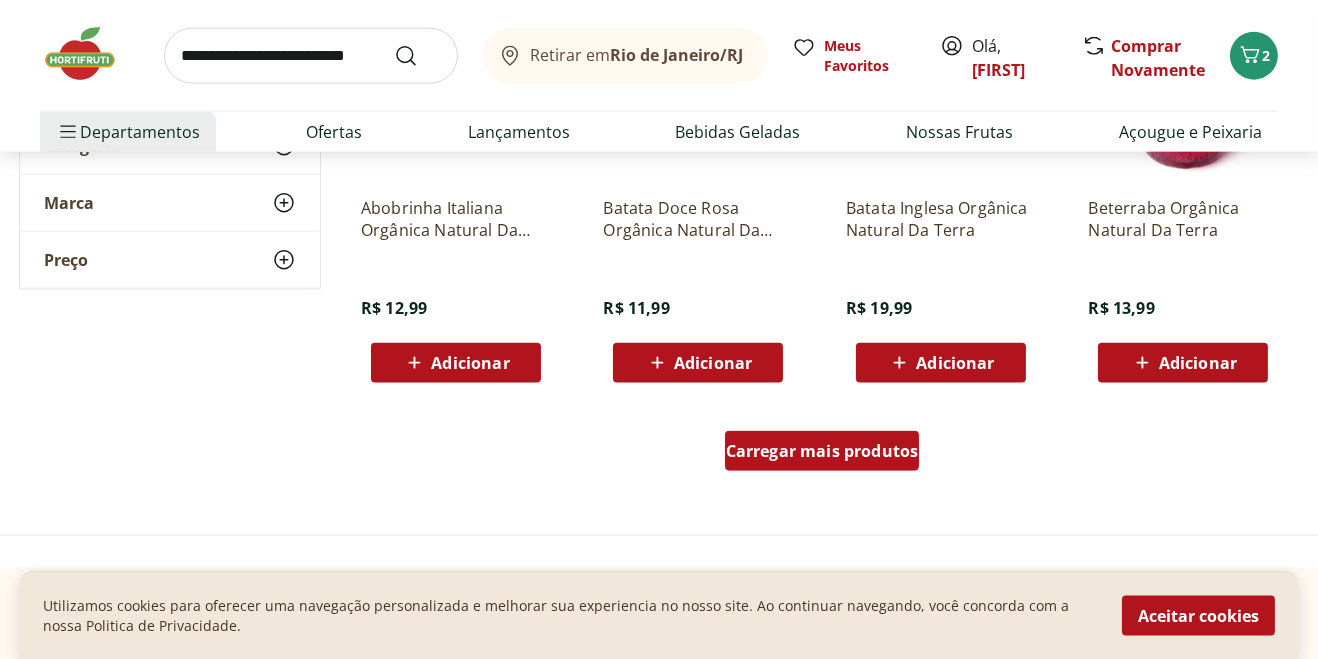 scroll, scrollTop: 3861, scrollLeft: 0, axis: vertical 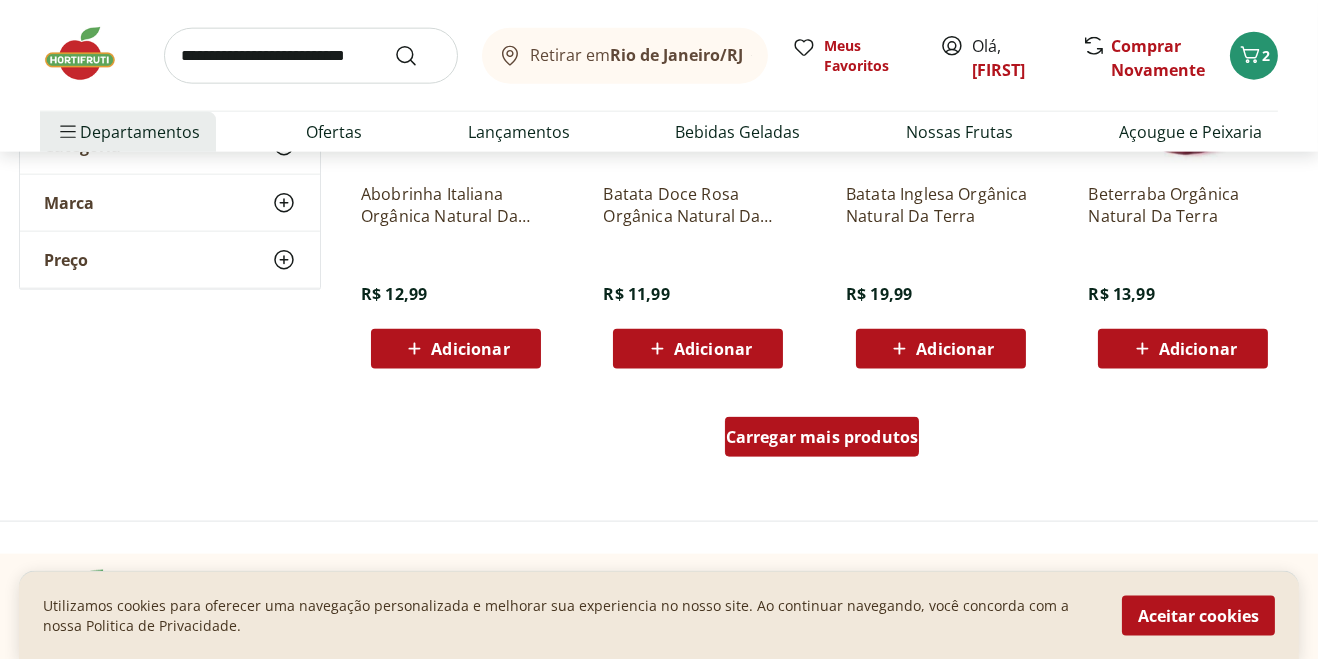 click on "Carregar mais produtos" at bounding box center [822, 437] 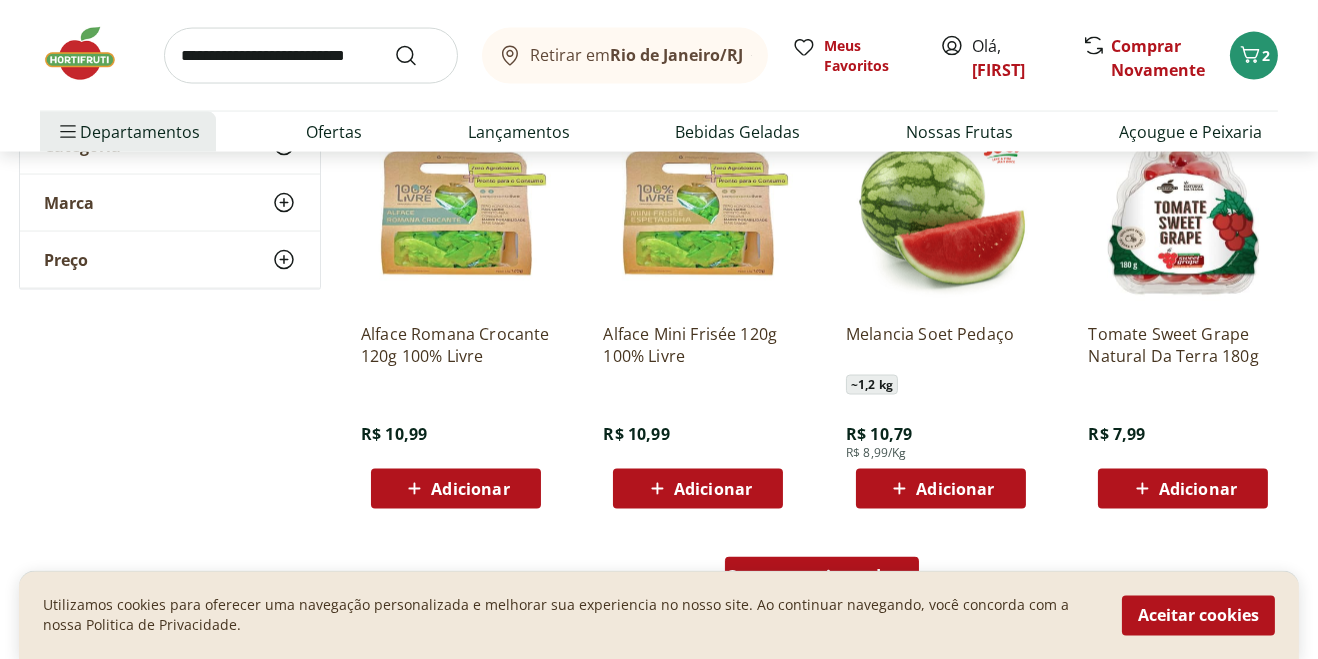 scroll, scrollTop: 5031, scrollLeft: 0, axis: vertical 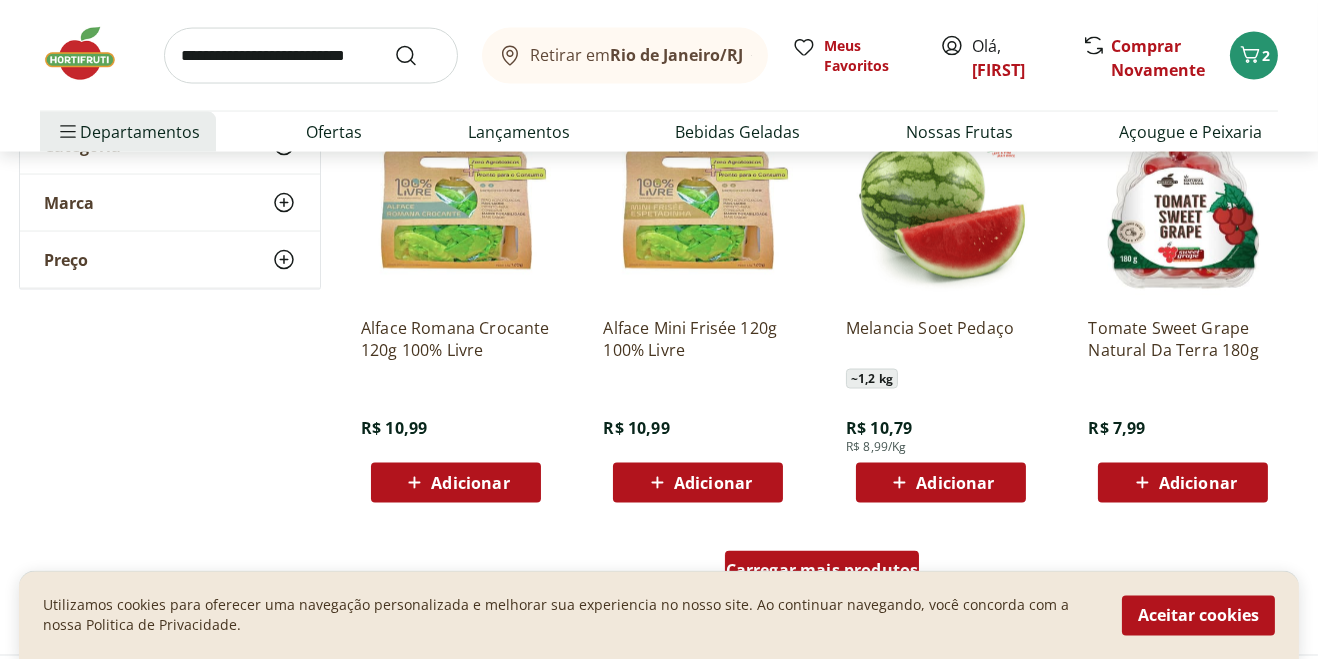 click on "Carregar mais produtos" at bounding box center (822, 571) 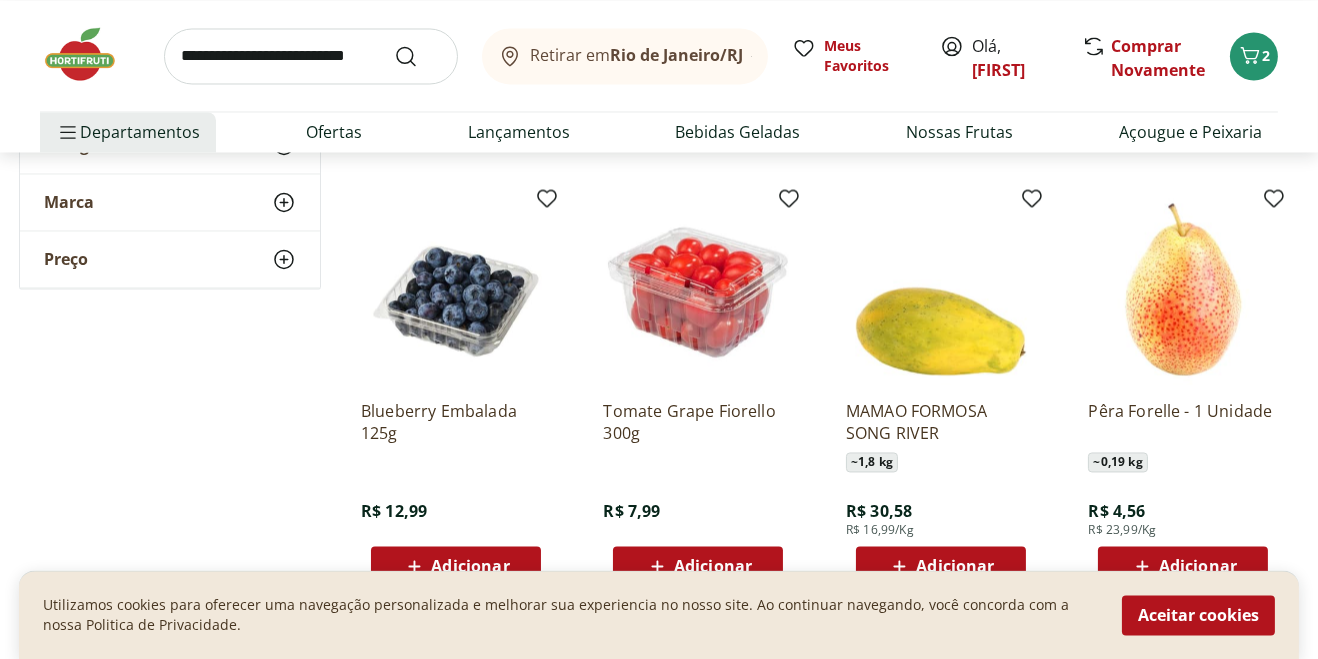scroll, scrollTop: 5852, scrollLeft: 0, axis: vertical 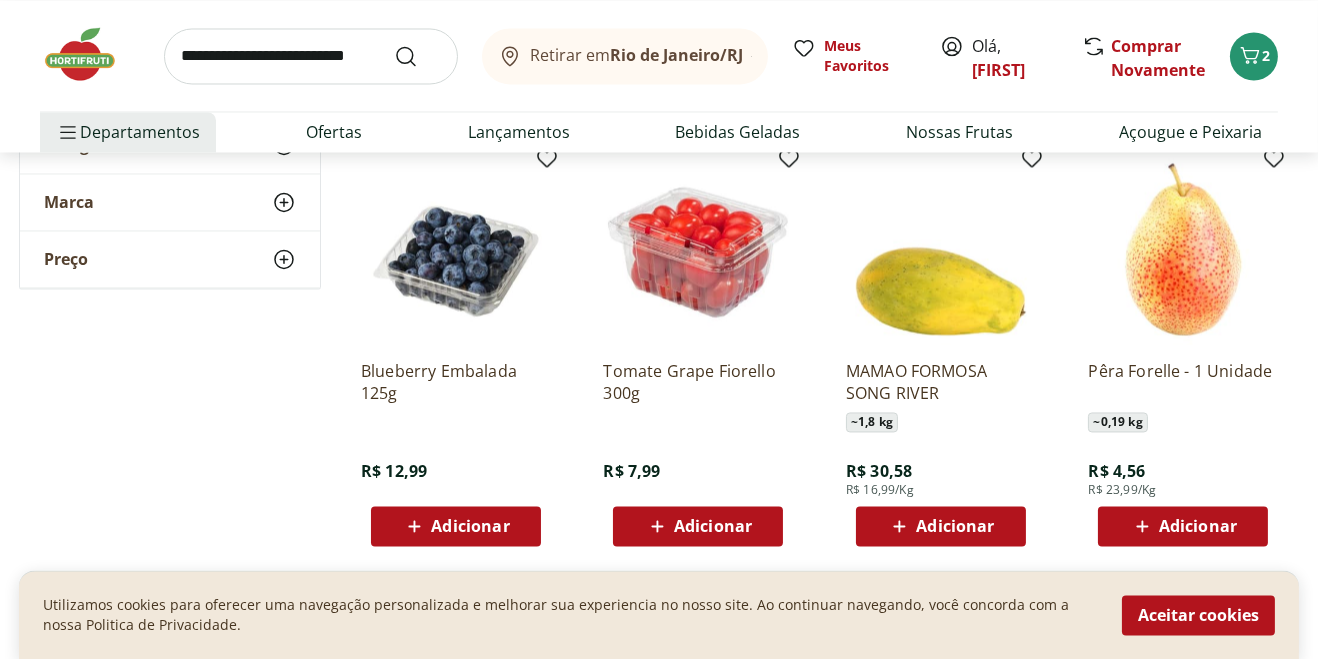 click on "Adicionar" at bounding box center (698, 526) 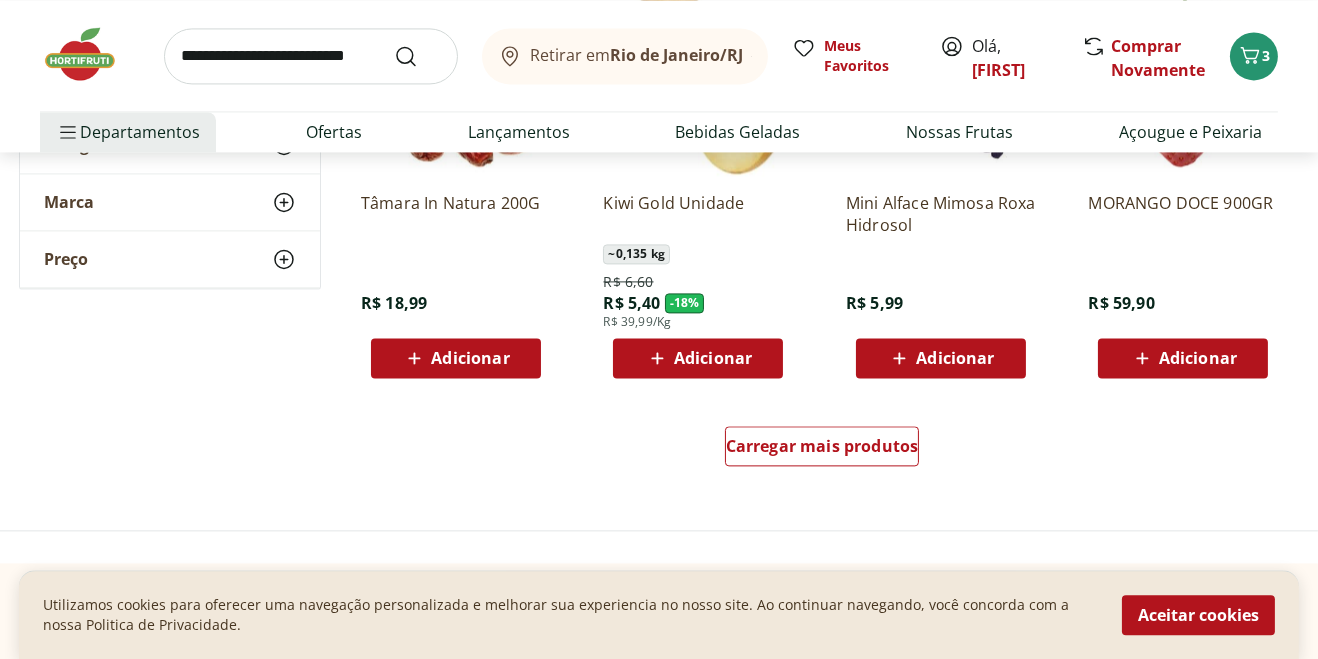 scroll, scrollTop: 6459, scrollLeft: 0, axis: vertical 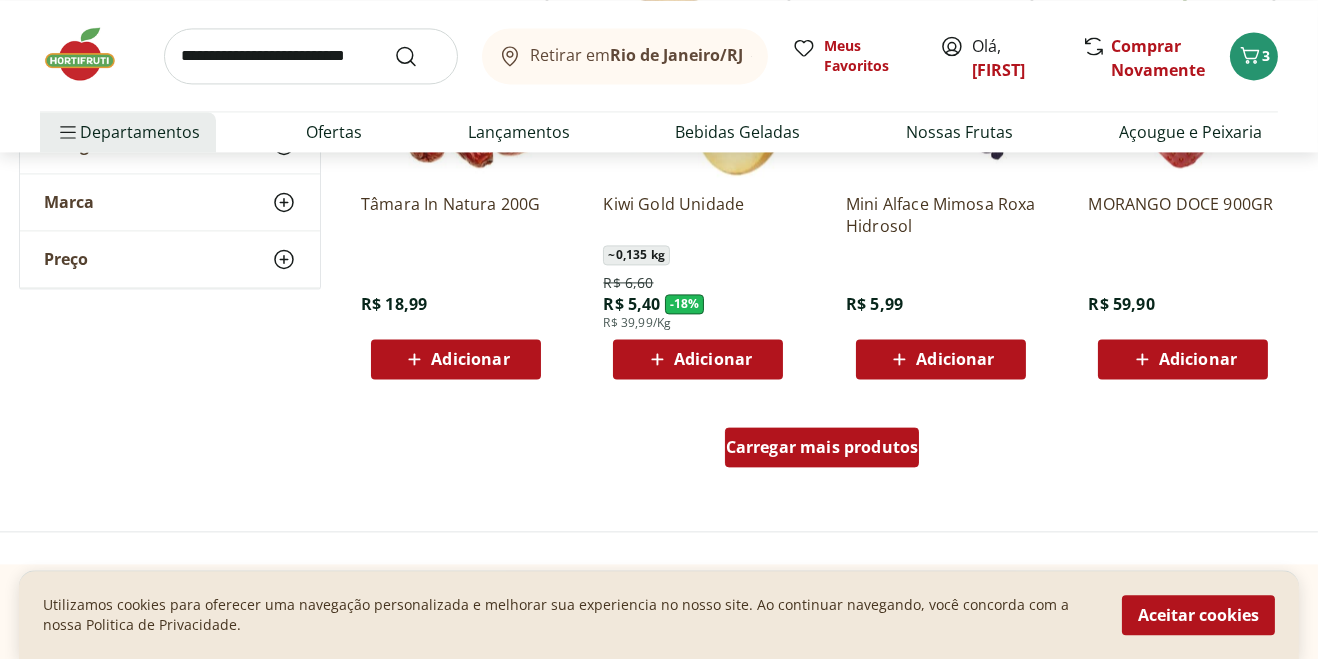 click on "Carregar mais produtos" at bounding box center [822, 447] 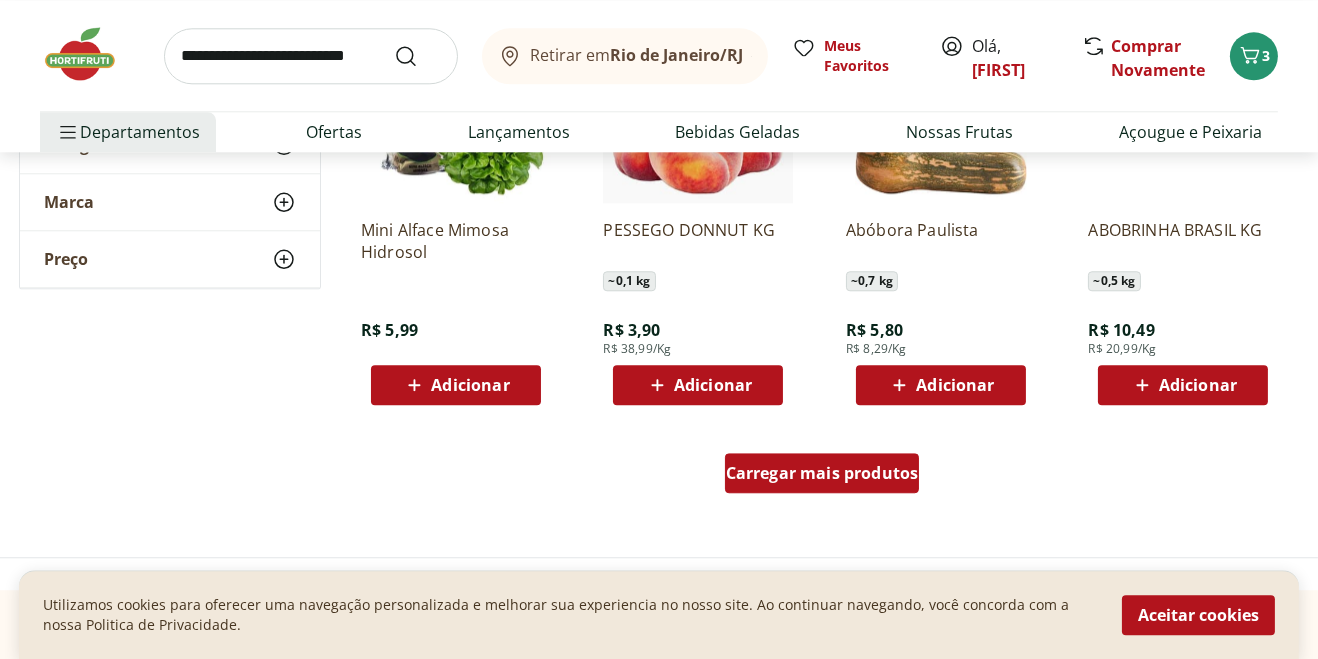 scroll, scrollTop: 7697, scrollLeft: 0, axis: vertical 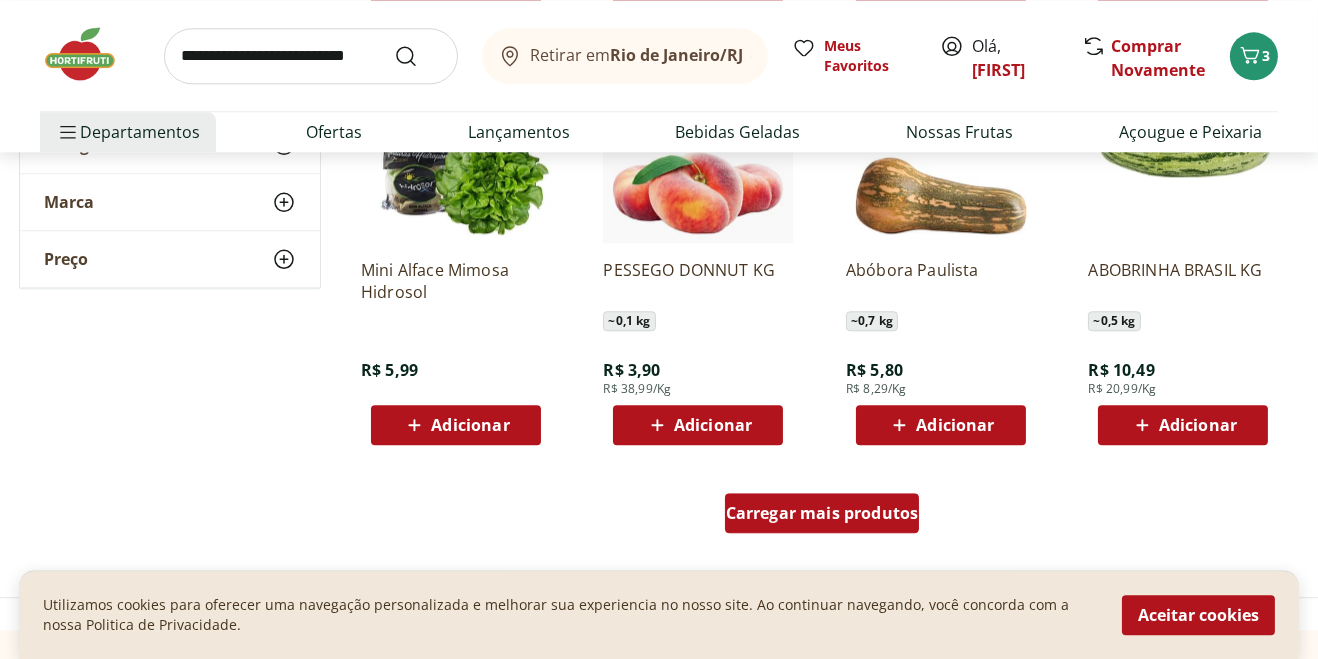 click on "Carregar mais produtos" at bounding box center [822, 513] 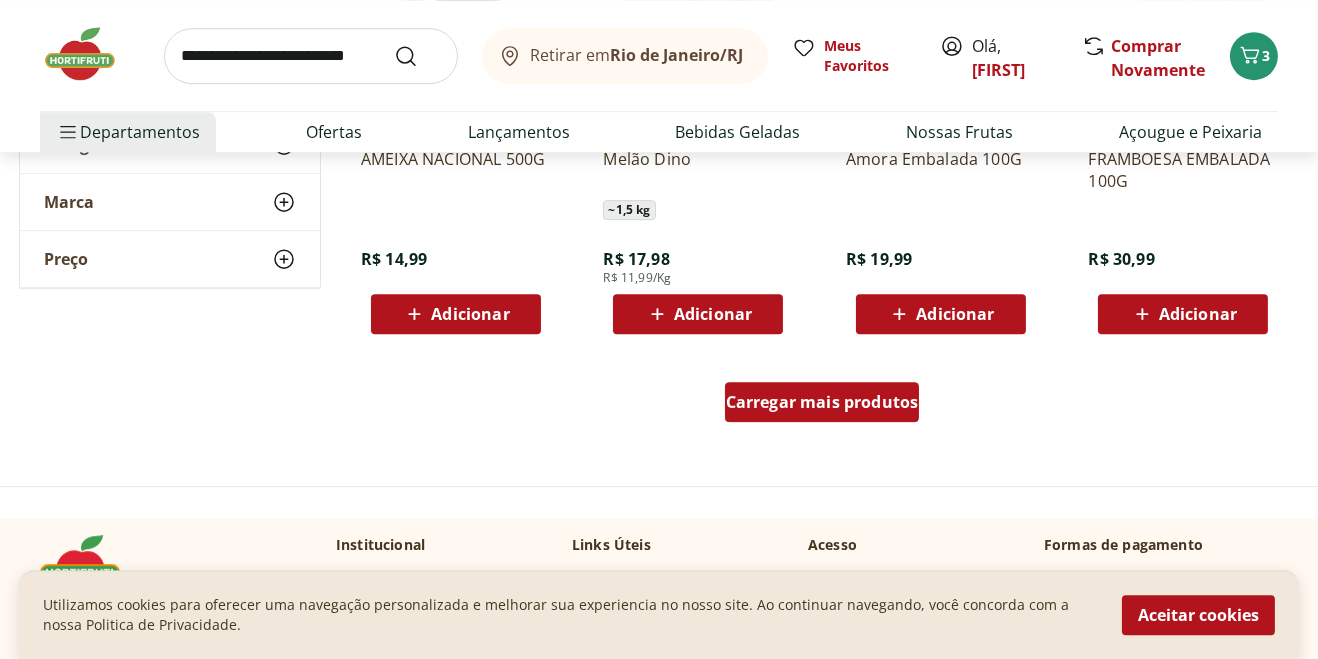 scroll, scrollTop: 9157, scrollLeft: 0, axis: vertical 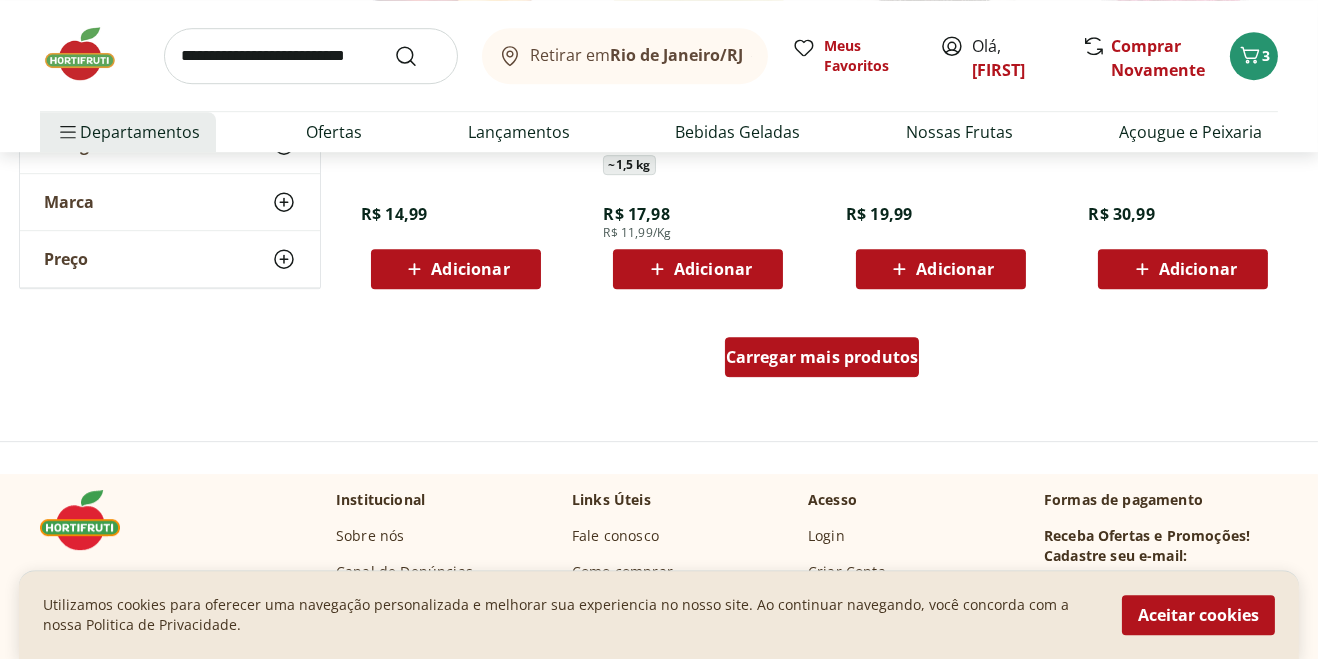 click on "Carregar mais produtos" at bounding box center (822, 357) 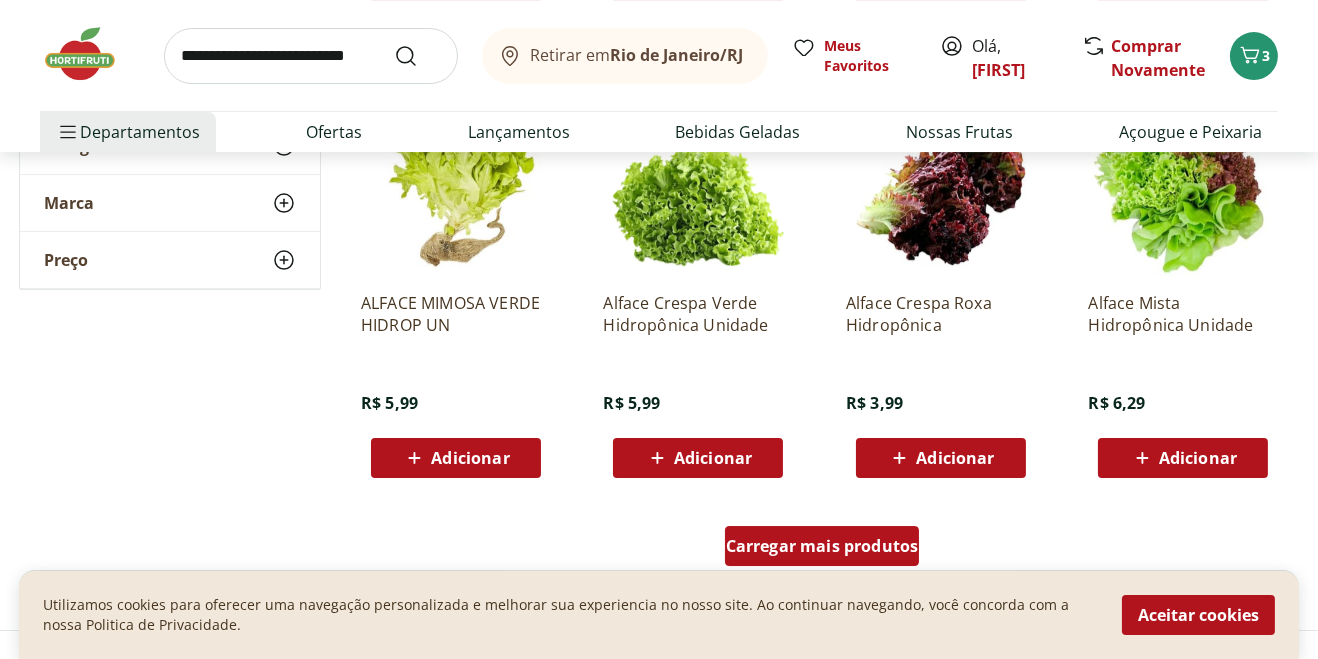 scroll, scrollTop: 10272, scrollLeft: 0, axis: vertical 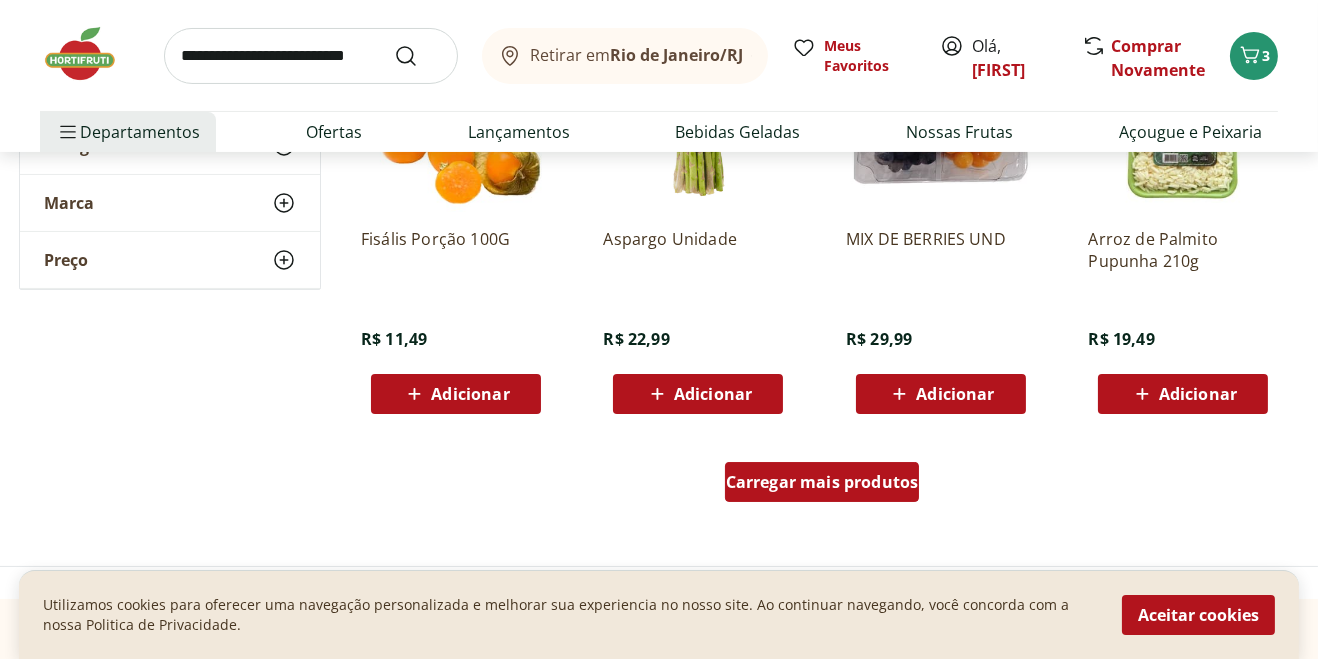 click on "Carregar mais produtos" at bounding box center (822, 482) 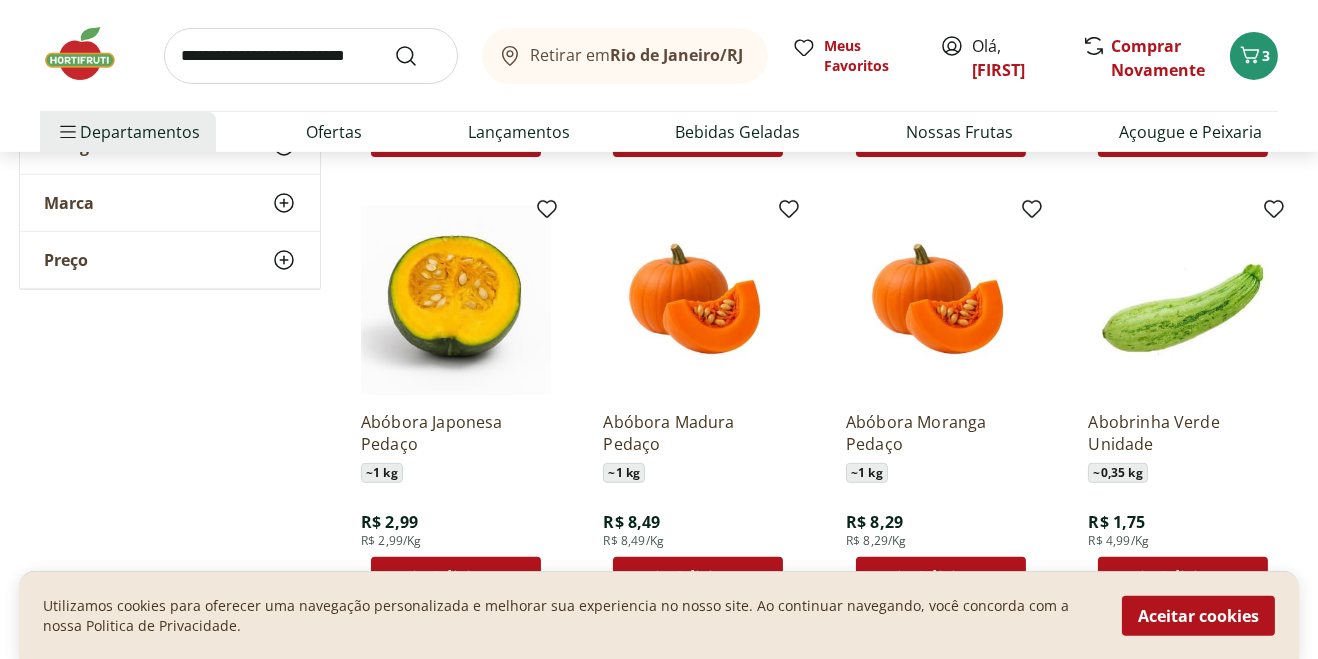 scroll, scrollTop: 12323, scrollLeft: 0, axis: vertical 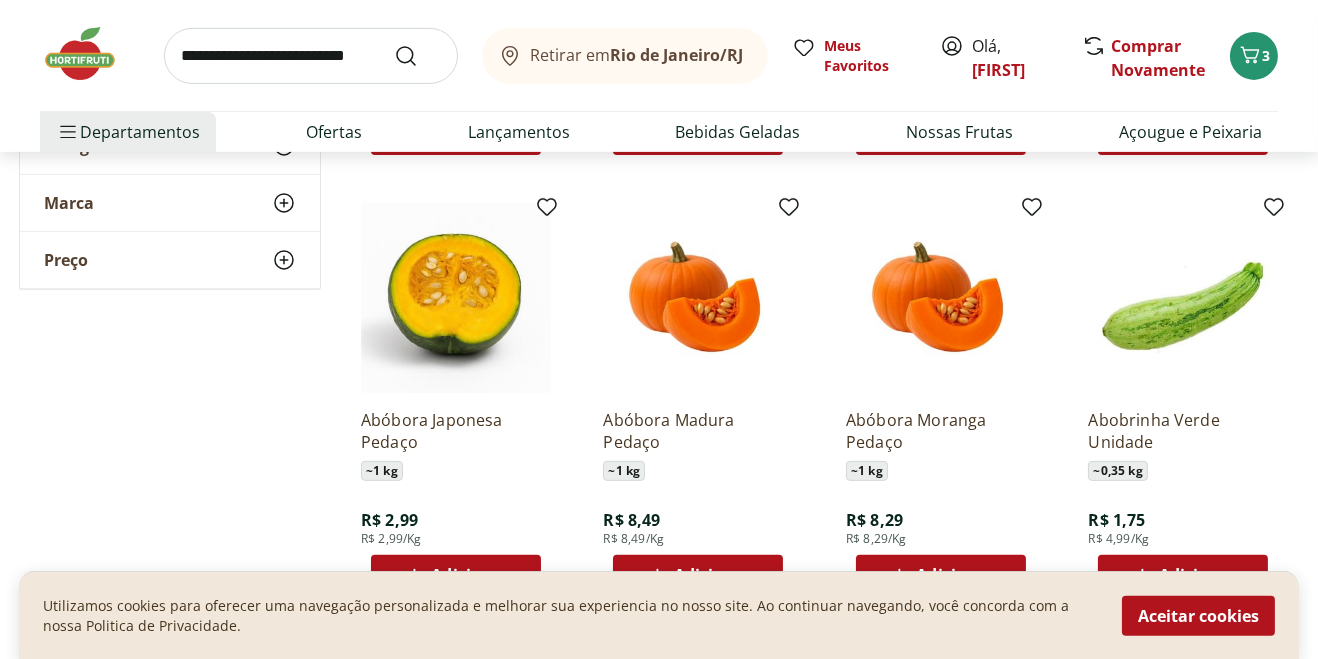 click on "Adicionar" at bounding box center [1183, 575] 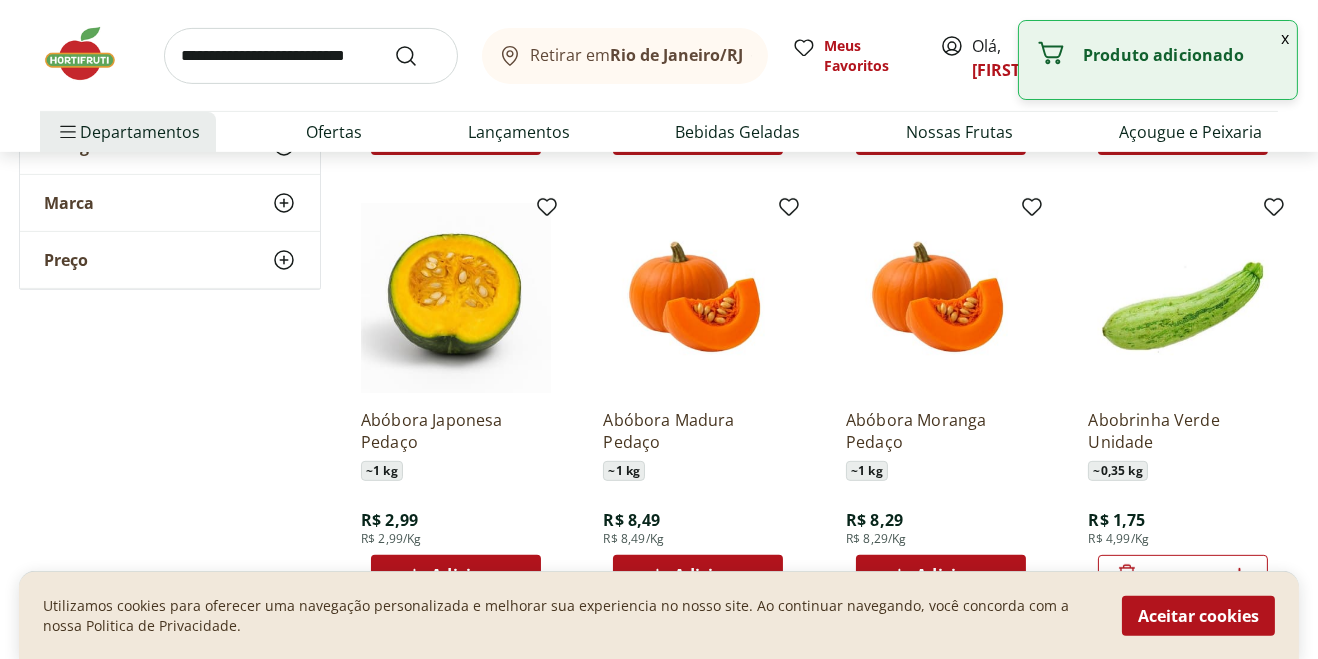 click on "Ovo Caipira Pvc Com 20 Unidades R$ 27,99 Adicionar Mini Mexerica Importada Unidade ~ 0,1 kg R$ 2,00 R$ 19,99/Kg Adicionar Jiló Embalado 500G R$ 13,99 Adicionar Abiu Unidade ~ 0,4 kg R$ 10,00 R$ 24,99/Kg Adicionar Abóbora Japonesa Pedaço ~ 1 kg R$ 2,99 R$ 2,99/Kg Adicionar Abóbora Madura Pedaço ~ 1 kg R$ 8,49 R$ 8,49/Kg Adicionar Abóbora Moranga Pedaço ~ 1 kg R$ 8,29 R$ 8,29/Kg Adicionar Abobrinha Verde Unidade ~ 0,35 kg R$ 1,75 R$ 4,99/Kg * Couve Chinesa Unidade ~ 0,5 kg R$ 2,50 R$ 4,99/Kg Adicionar Acerola Unidade R$ 46,99 Adicionar Agrião Unidade R$ 3,99 Adicionar Aipim Unidade ~ 0,45 kg R$ 1,80 R$ 3,99/Kg Adicionar" at bounding box center [822, 399] 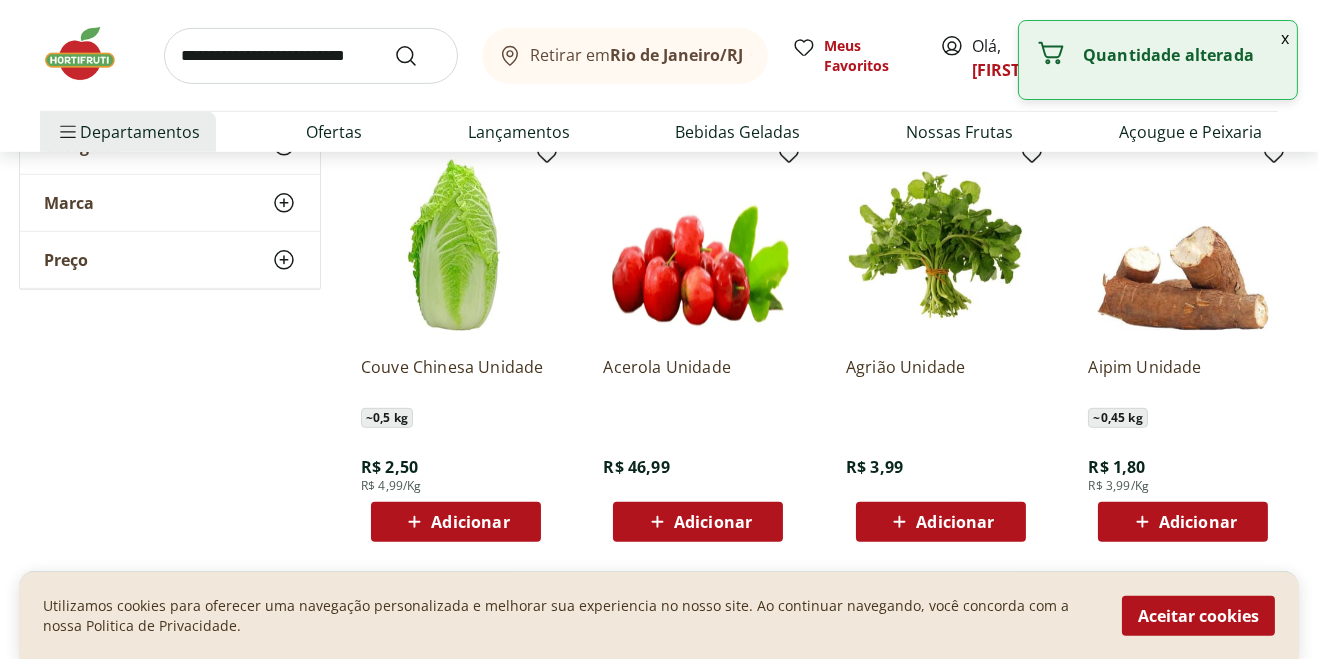 scroll, scrollTop: 12818, scrollLeft: 0, axis: vertical 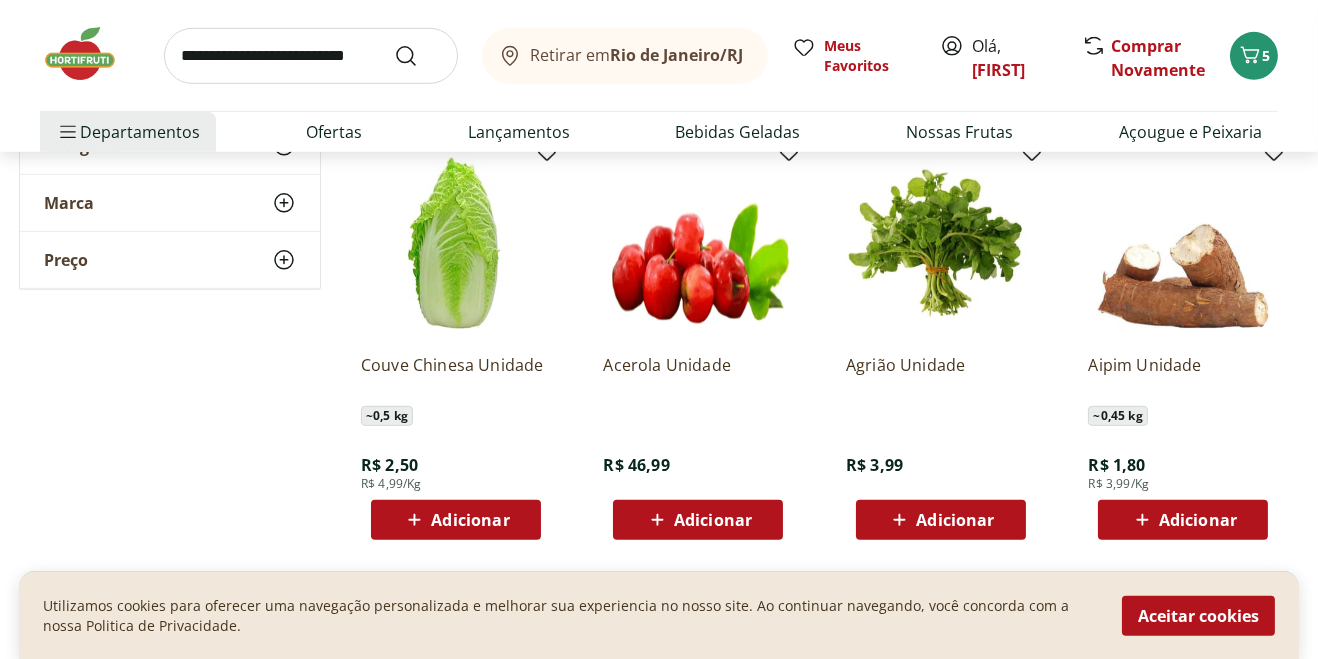 click on "Carregar mais produtos" at bounding box center [822, 608] 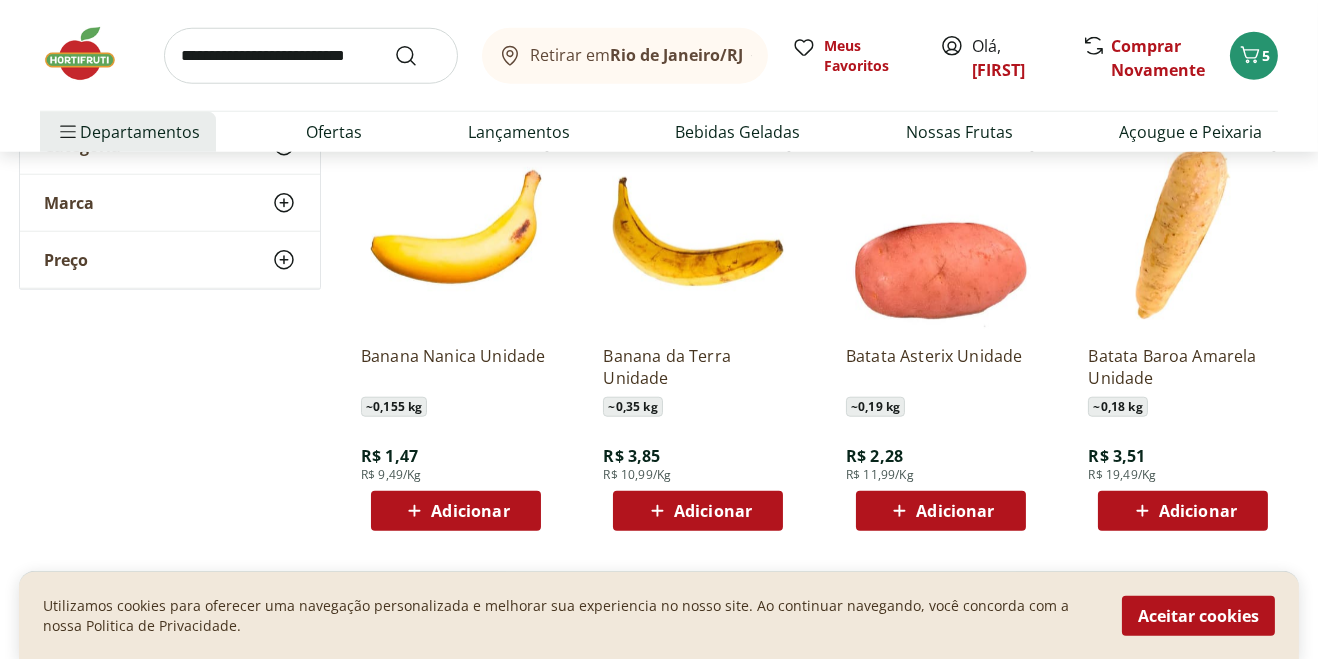 scroll, scrollTop: 14134, scrollLeft: 0, axis: vertical 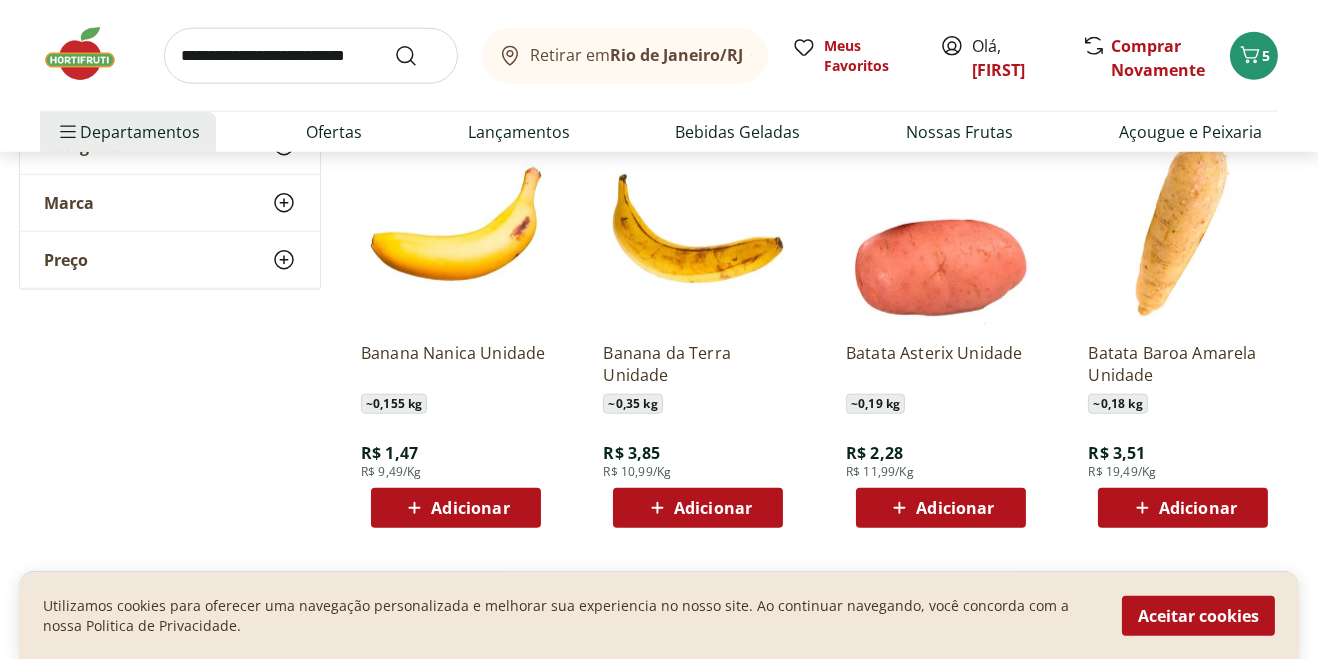 click on "Carregar mais produtos" at bounding box center [822, 596] 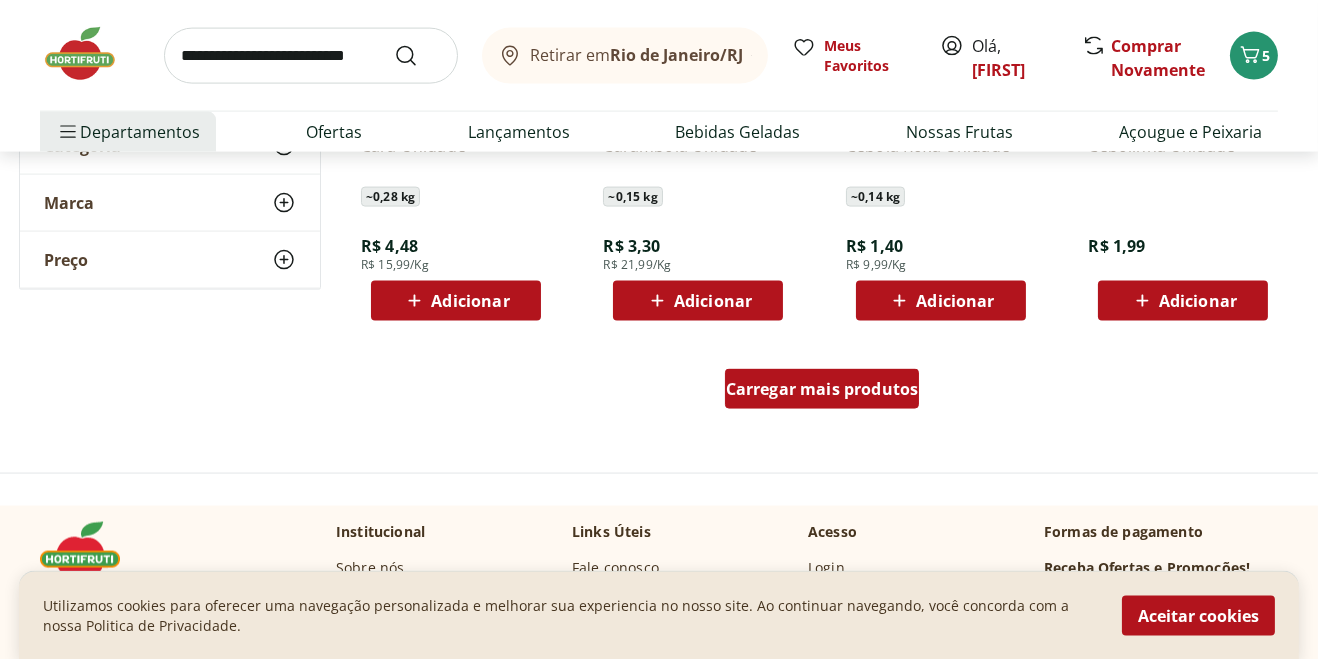 scroll, scrollTop: 15651, scrollLeft: 0, axis: vertical 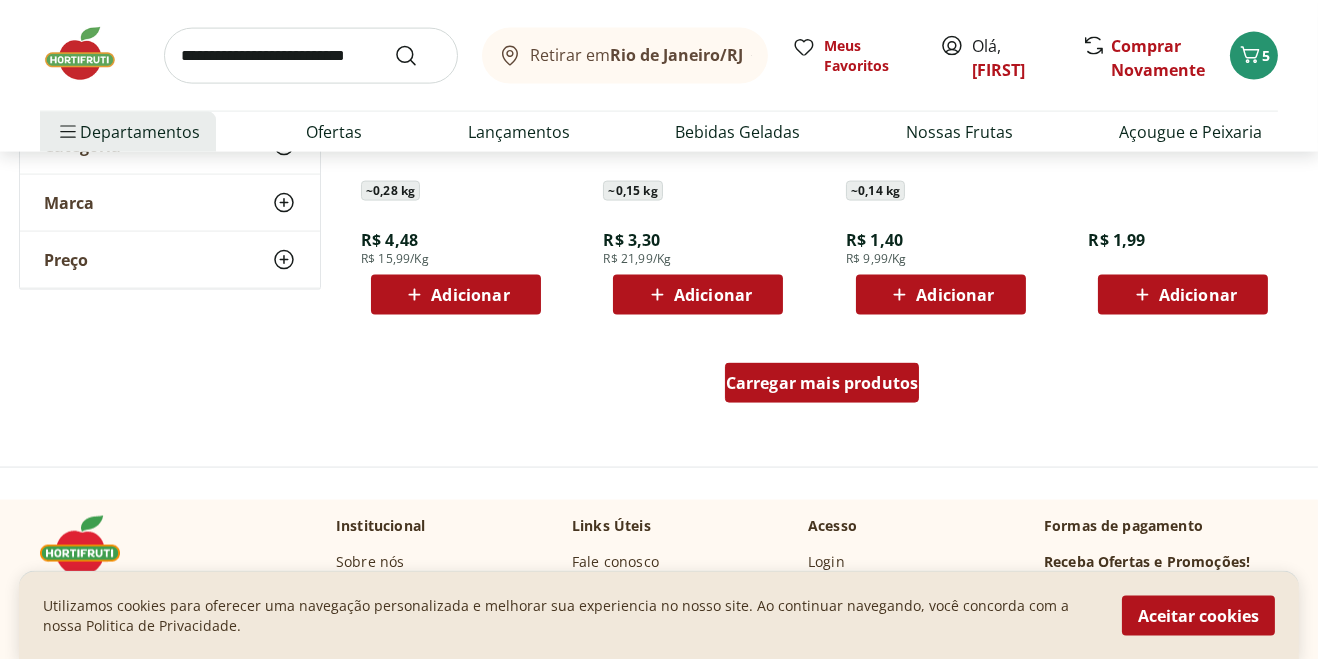click on "Carregar mais produtos" at bounding box center (822, 383) 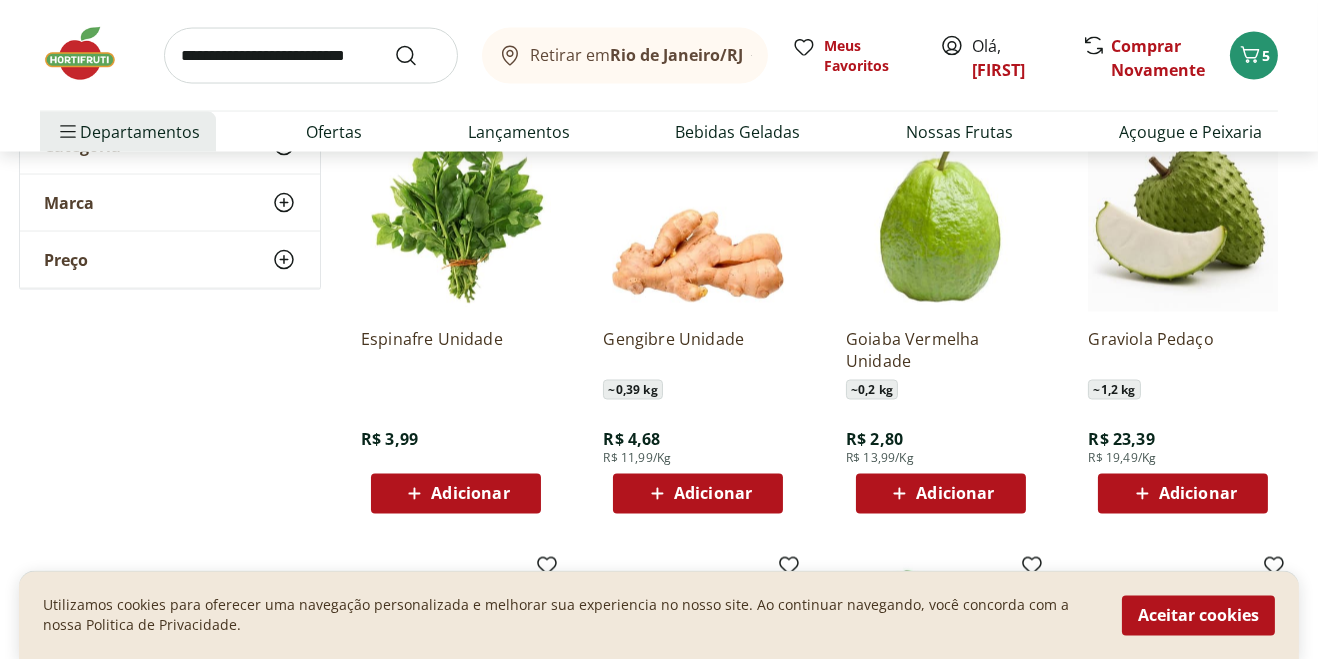 scroll, scrollTop: 16331, scrollLeft: 0, axis: vertical 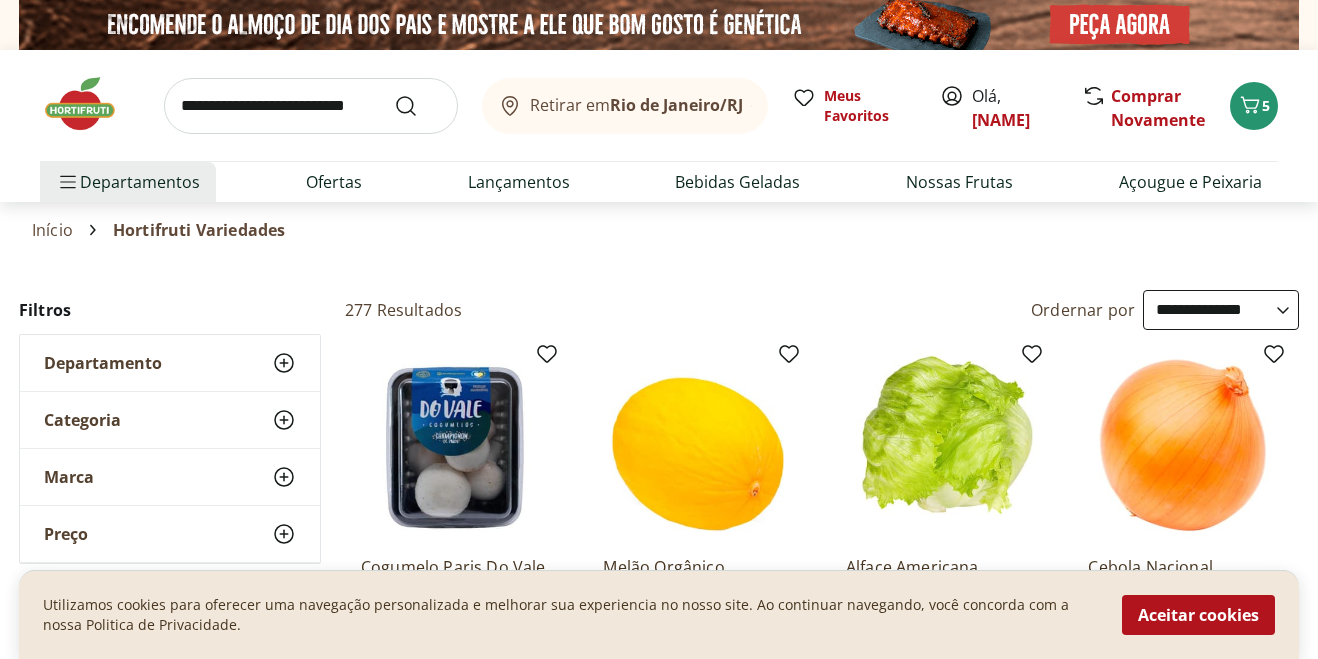 select on "**********" 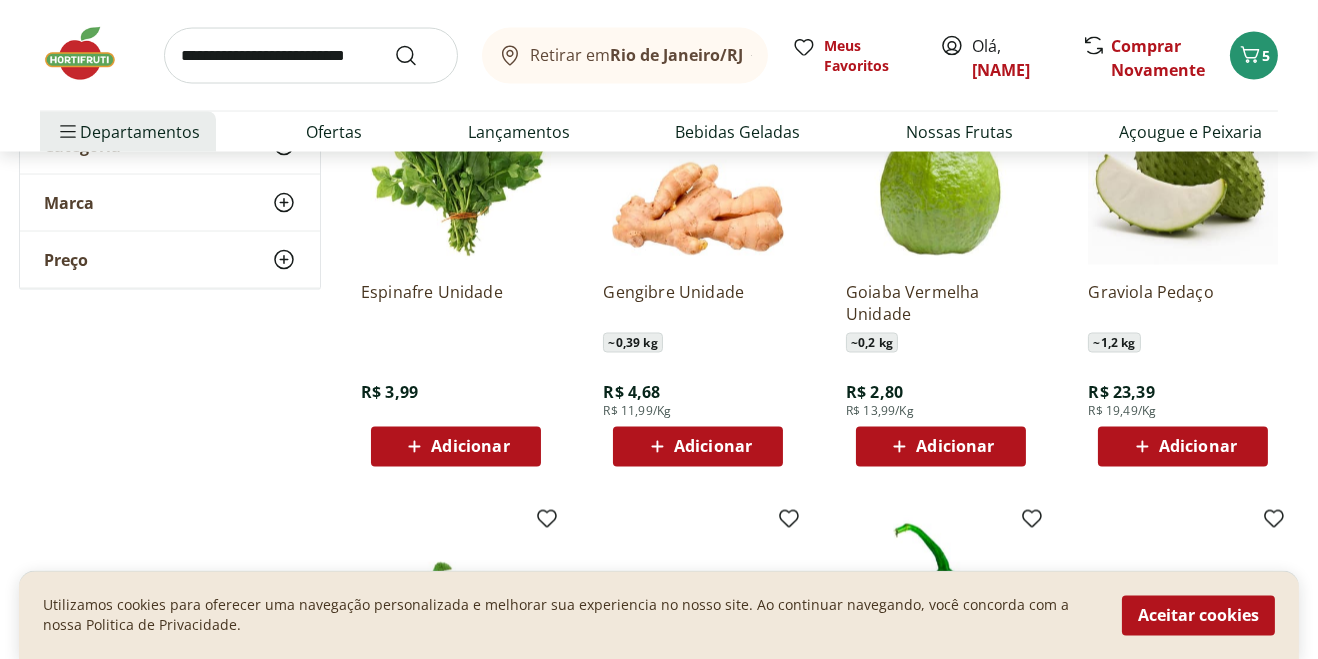scroll, scrollTop: 0, scrollLeft: 0, axis: both 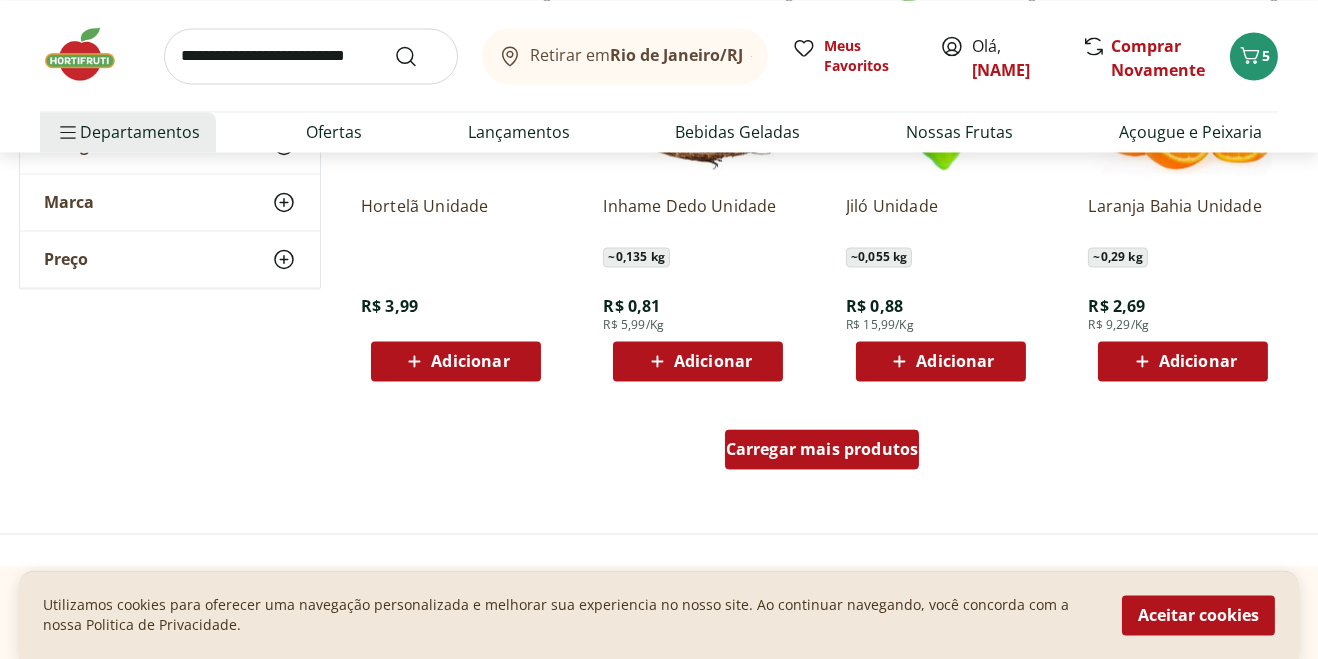 click on "Carregar mais produtos" at bounding box center [822, 449] 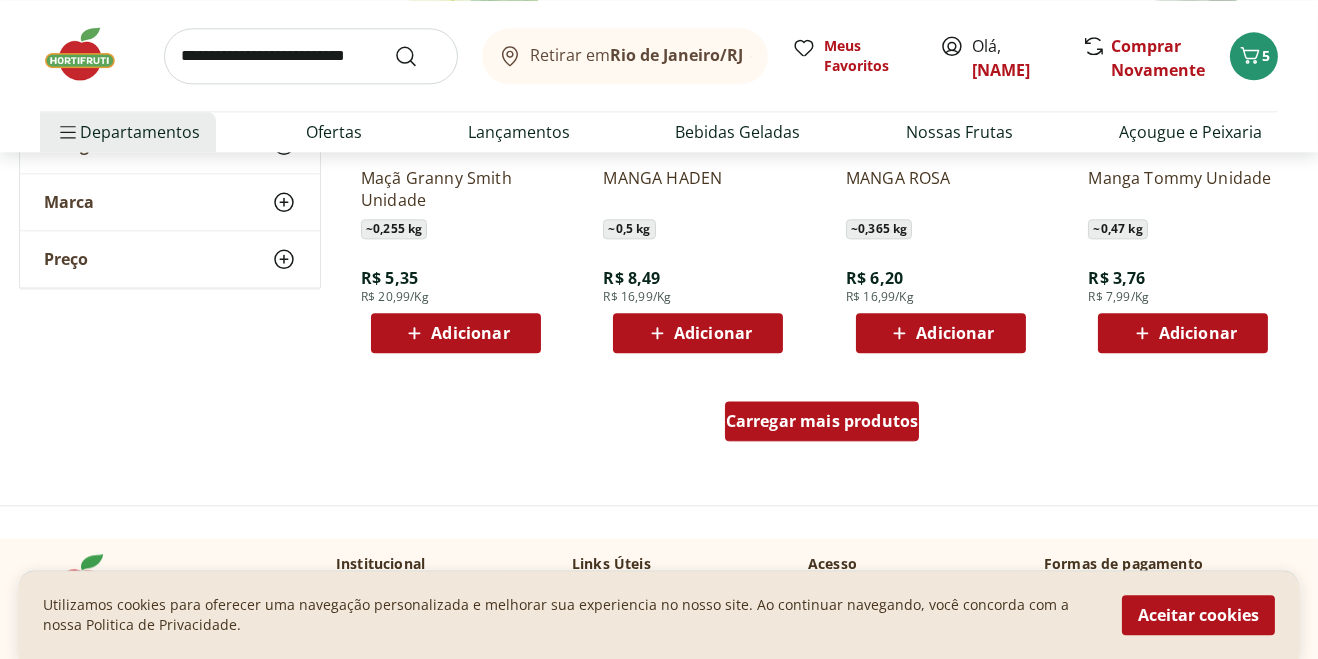 scroll, scrollTop: 18252, scrollLeft: 0, axis: vertical 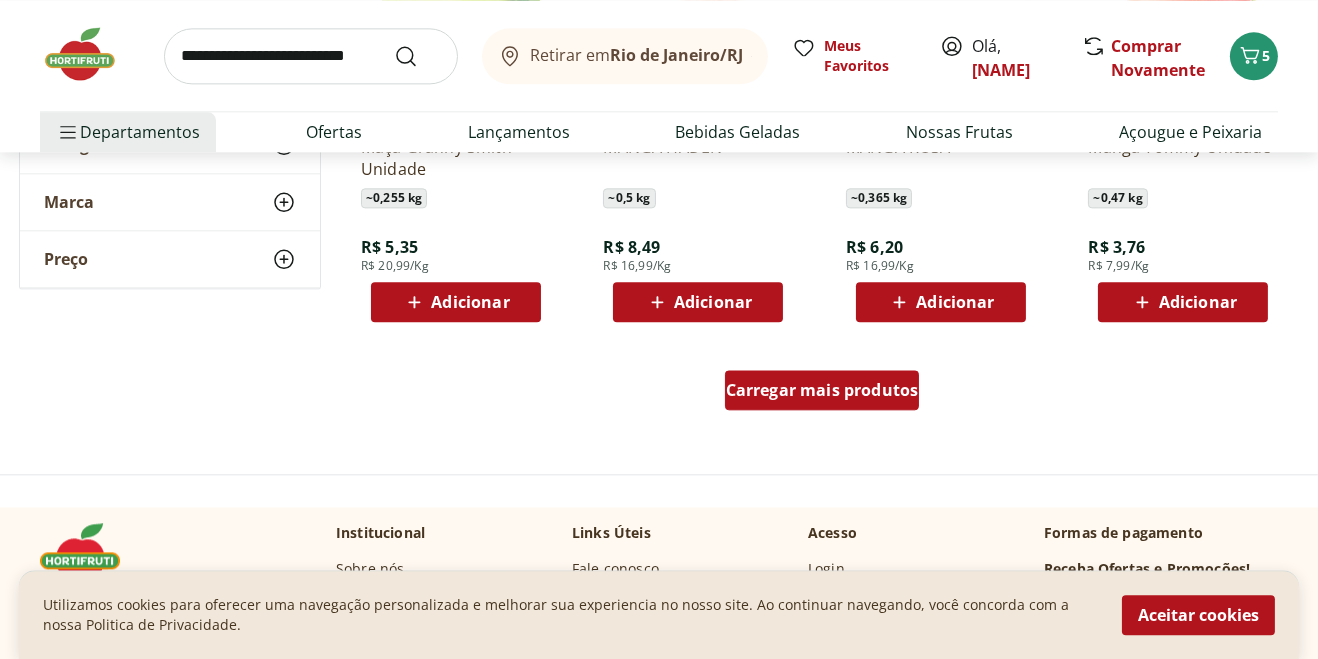 click on "Carregar mais produtos" at bounding box center [822, 390] 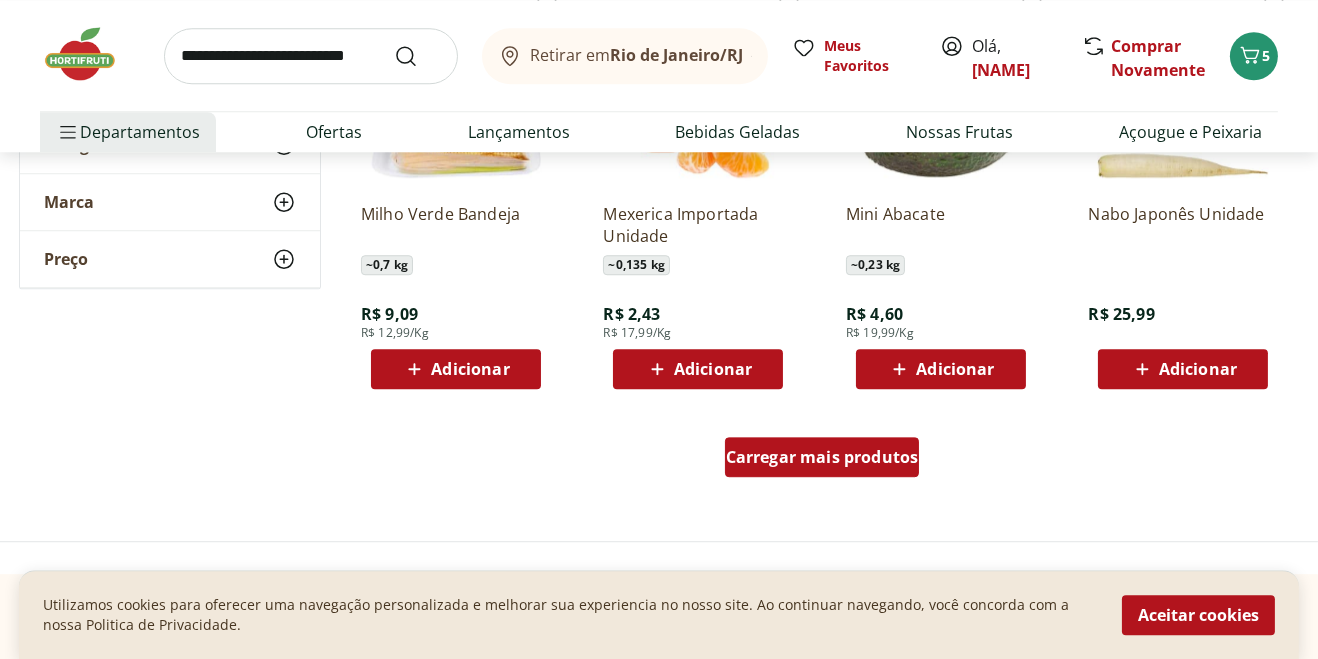 scroll, scrollTop: 19447, scrollLeft: 0, axis: vertical 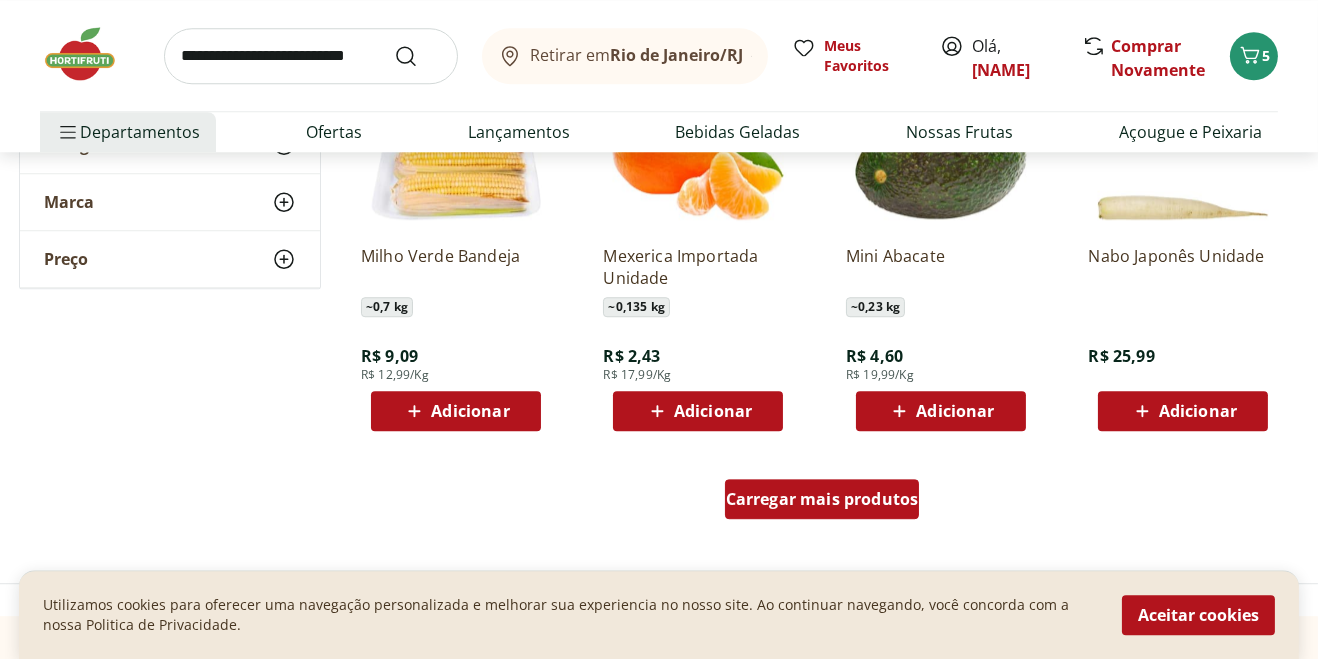 click on "Carregar mais produtos" at bounding box center [822, 499] 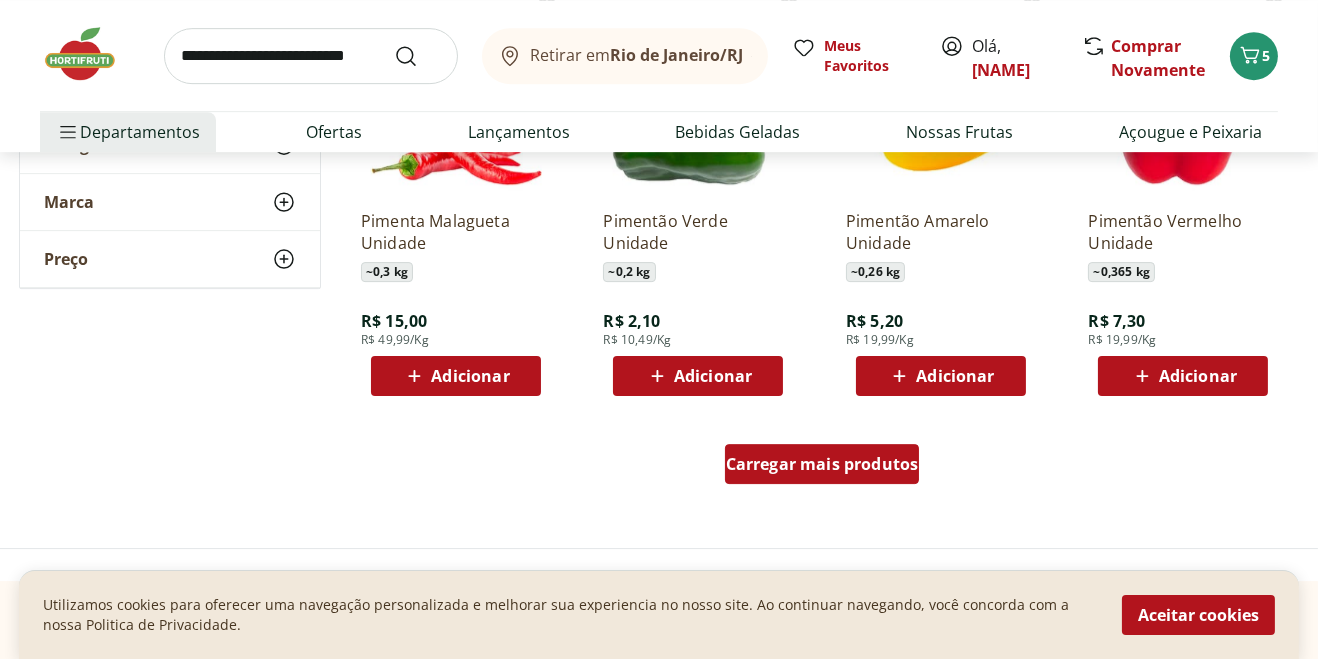 scroll, scrollTop: 20789, scrollLeft: 0, axis: vertical 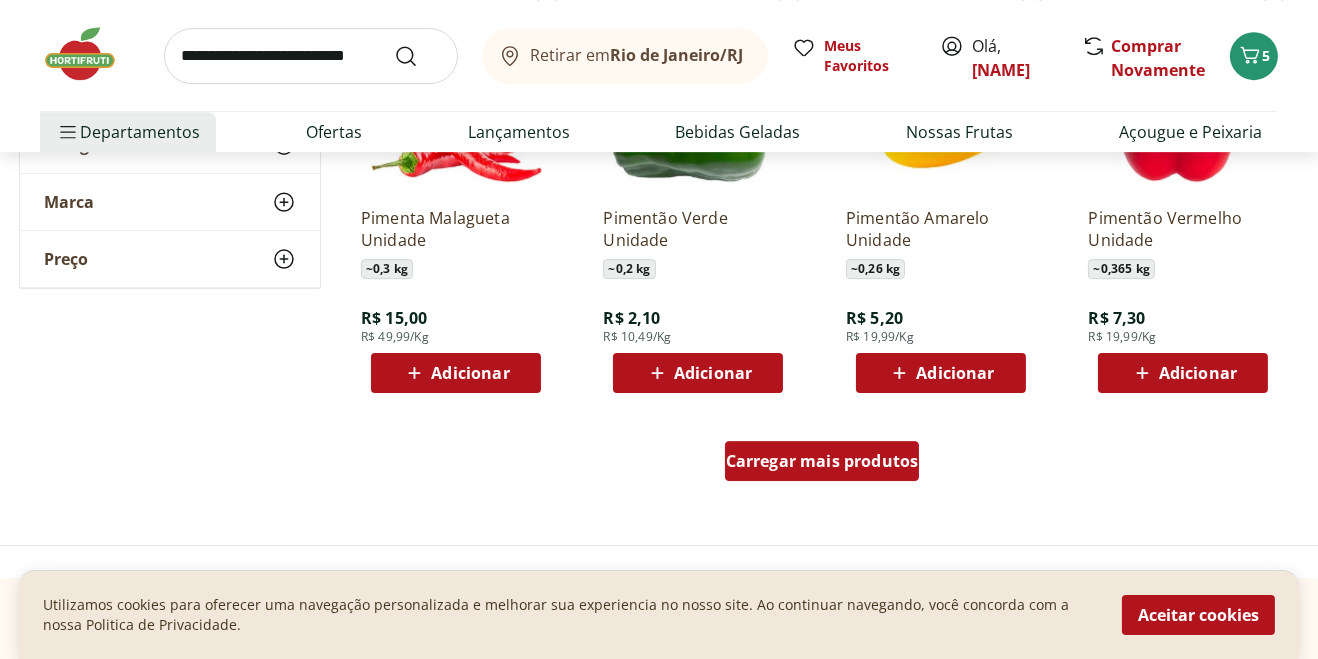 click on "Carregar mais produtos" at bounding box center (822, 461) 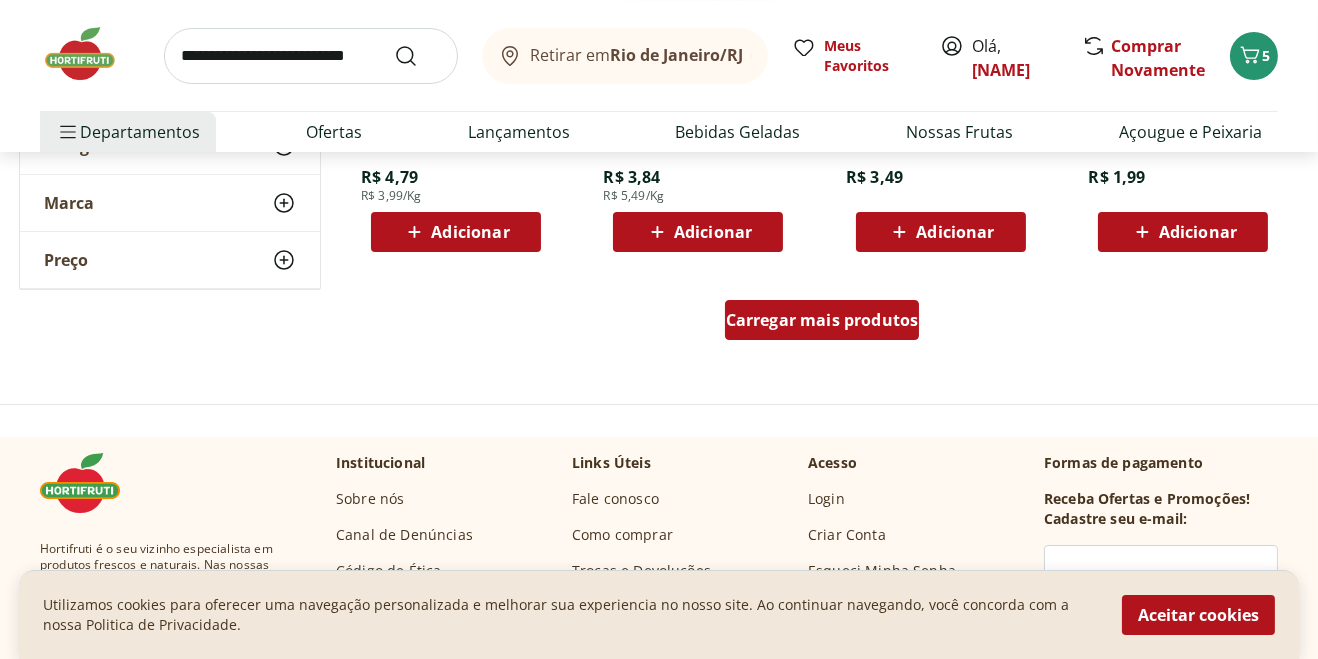 scroll, scrollTop: 22257, scrollLeft: 0, axis: vertical 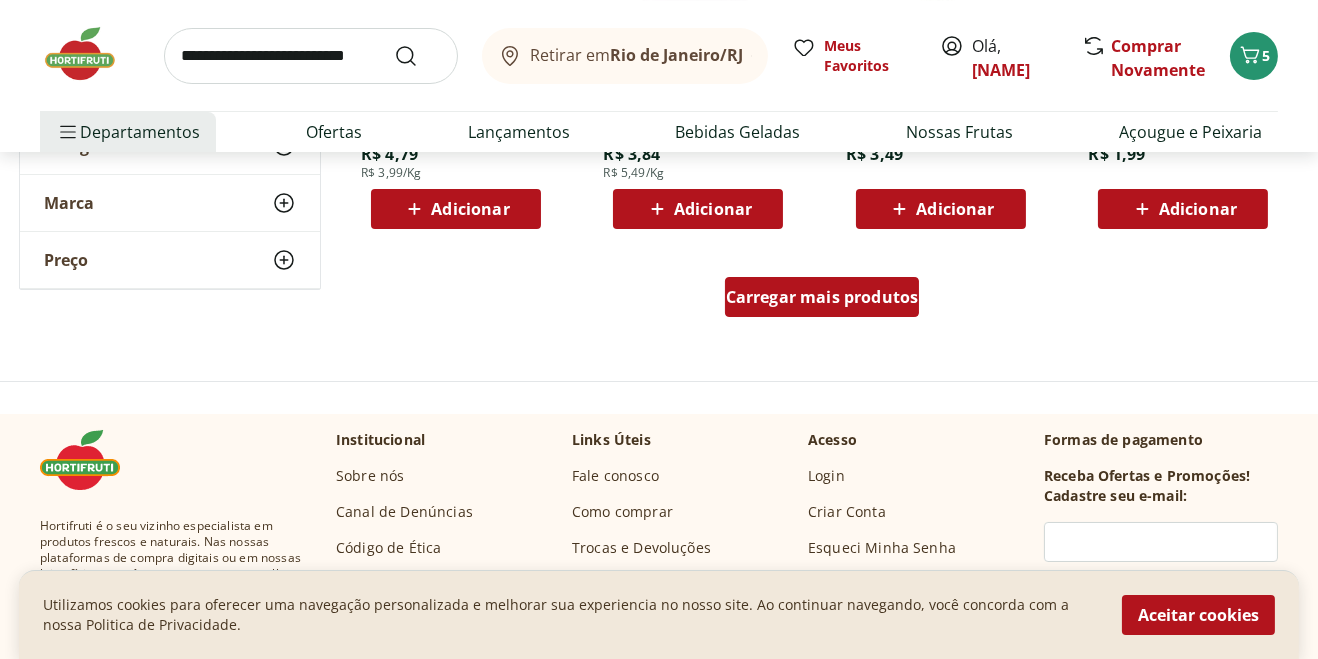 click on "Carregar mais produtos" at bounding box center [822, 297] 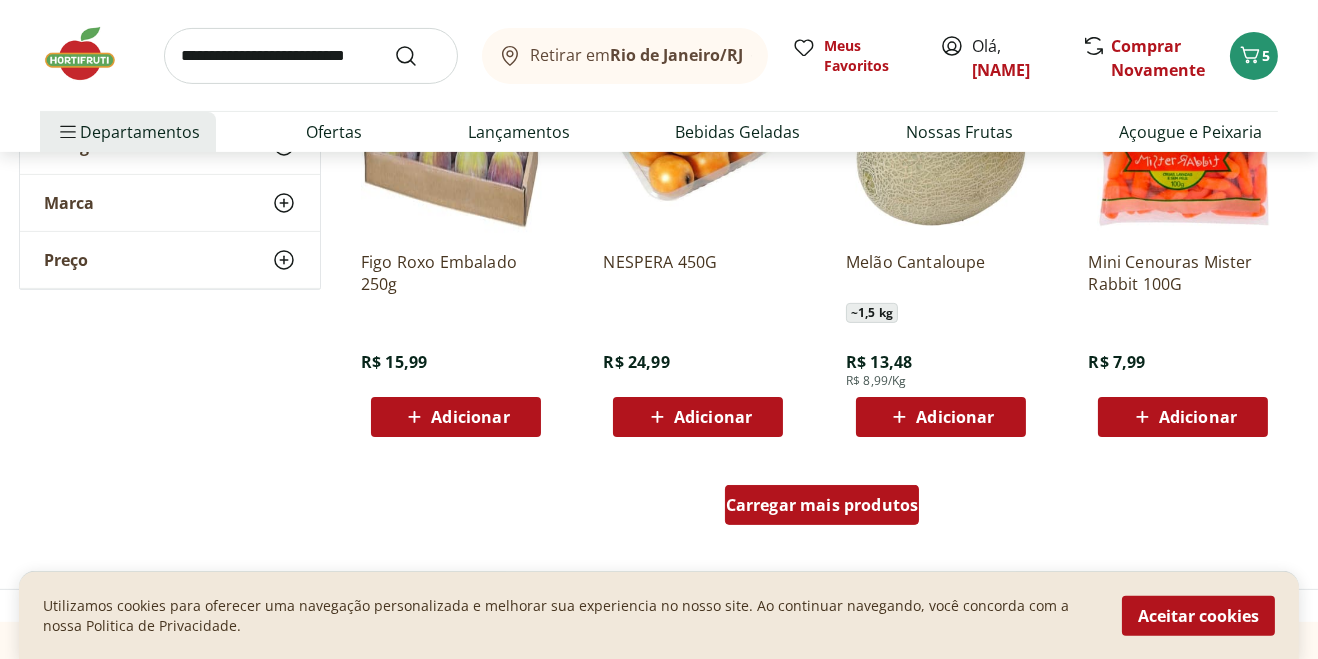 scroll, scrollTop: 23353, scrollLeft: 0, axis: vertical 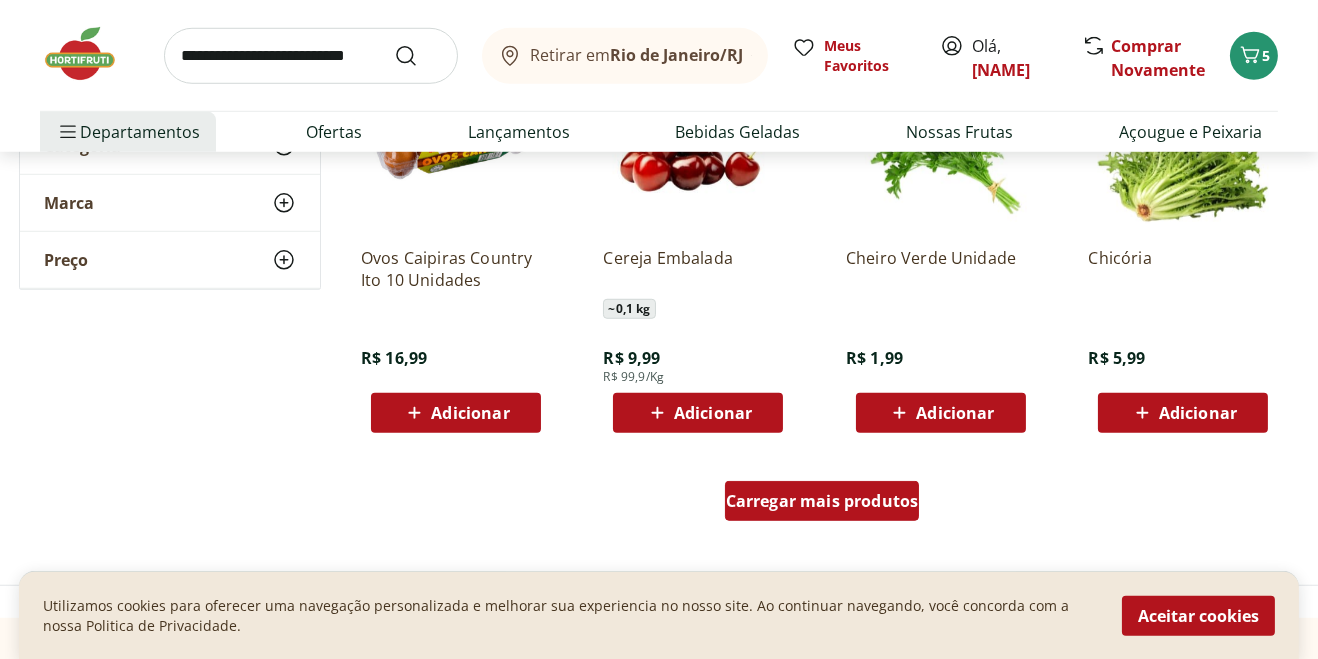 click on "Carregar mais produtos" at bounding box center [822, 501] 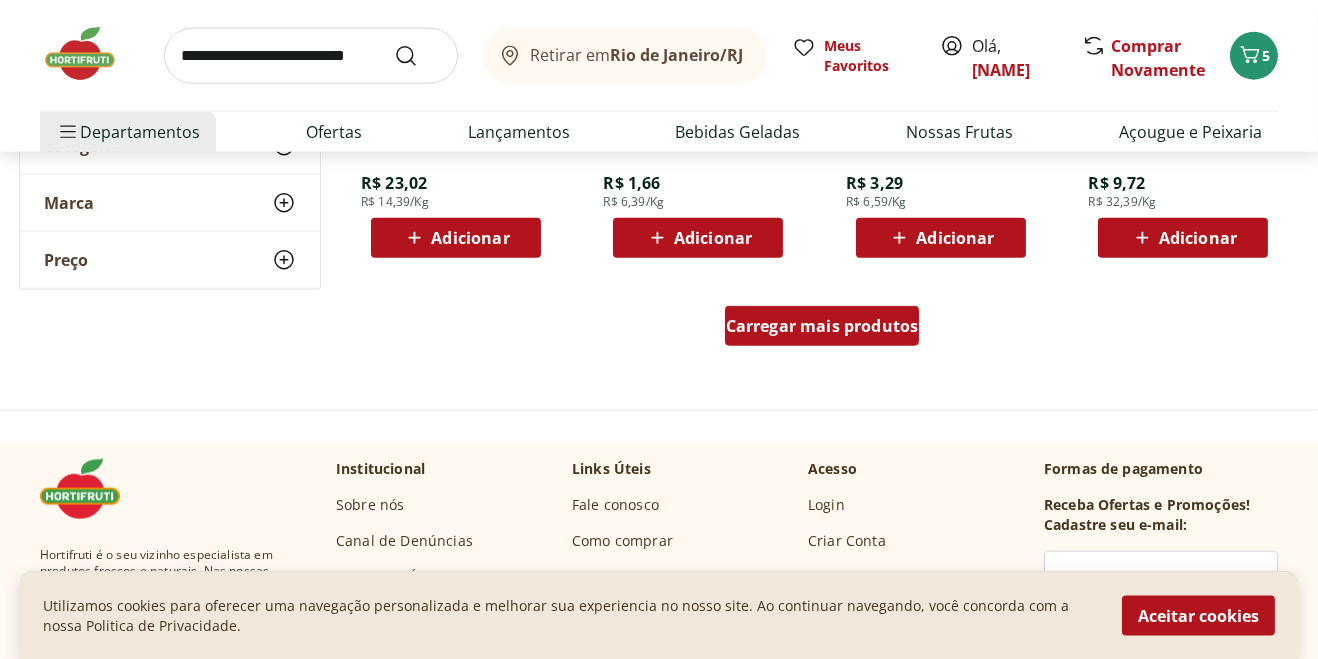 scroll, scrollTop: 26150, scrollLeft: 0, axis: vertical 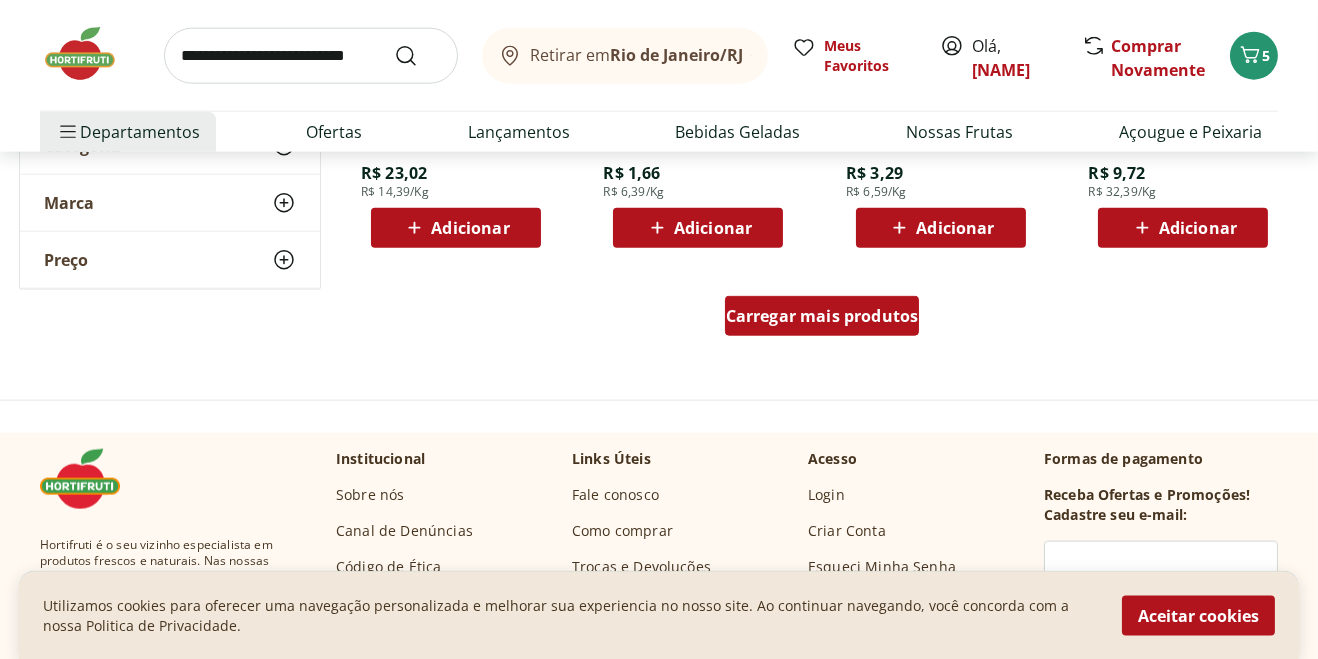 click on "Carregar mais produtos" at bounding box center [822, 316] 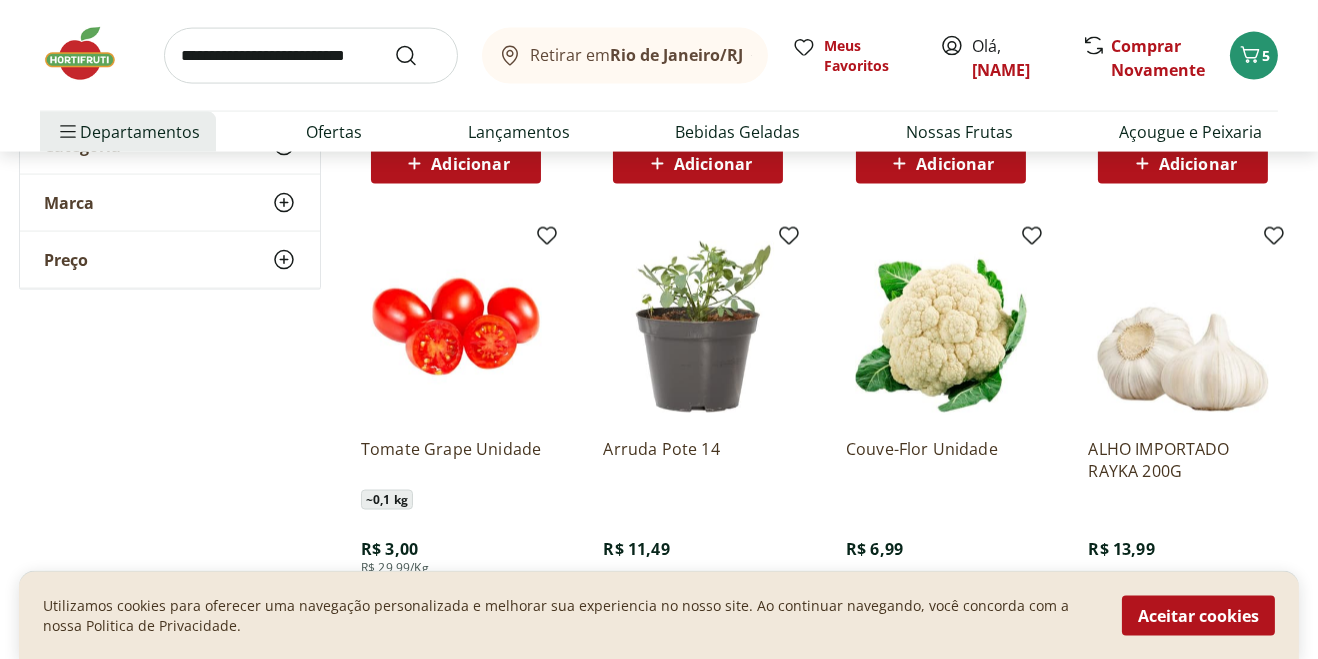 scroll, scrollTop: 27079, scrollLeft: 0, axis: vertical 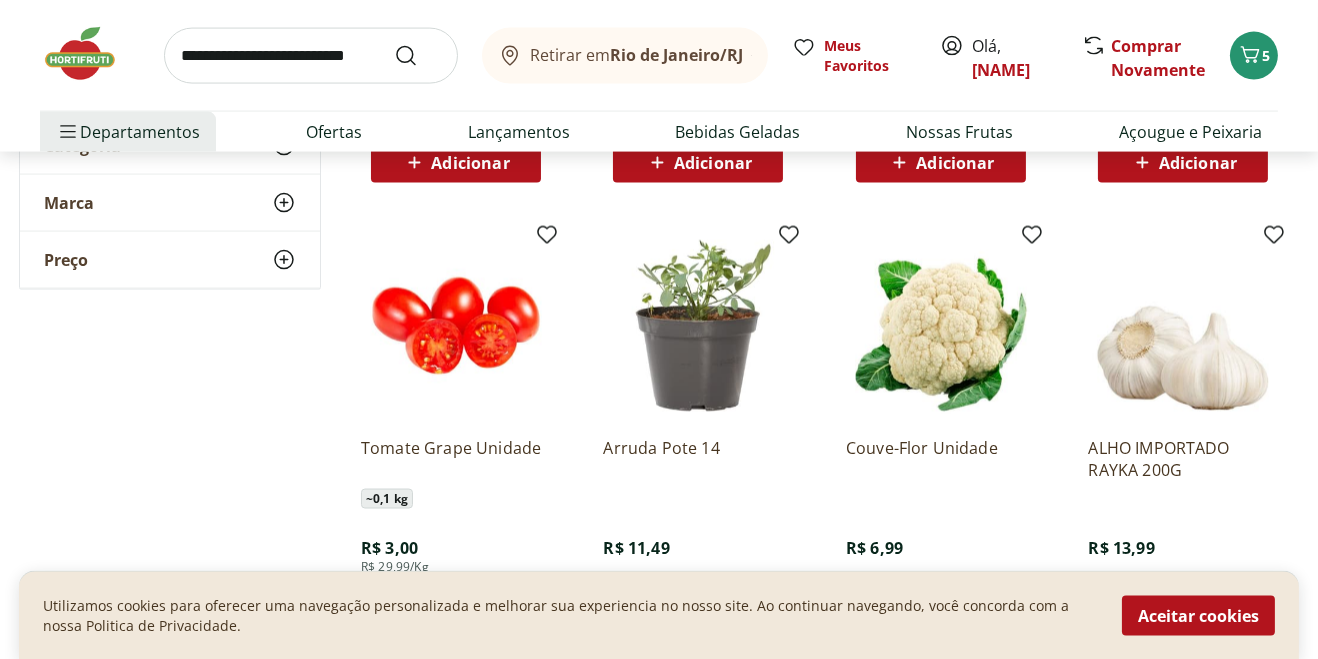 click on "Adicionar" at bounding box center [955, 603] 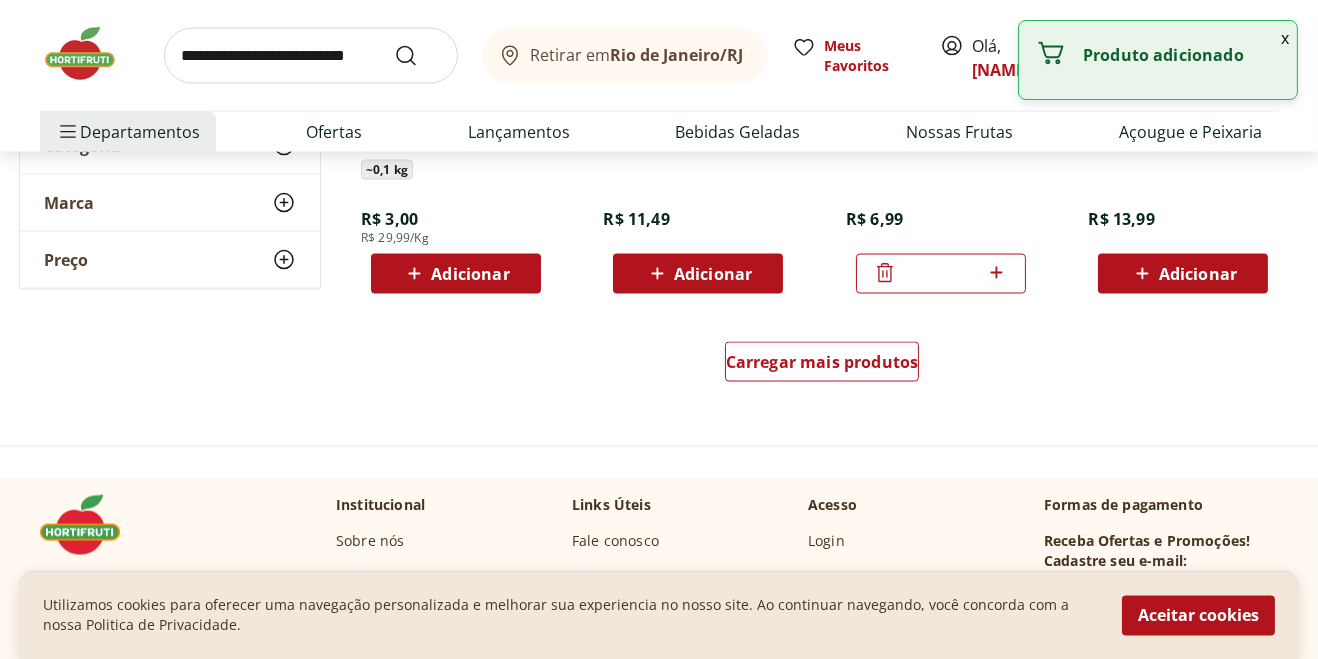 scroll, scrollTop: 27411, scrollLeft: 0, axis: vertical 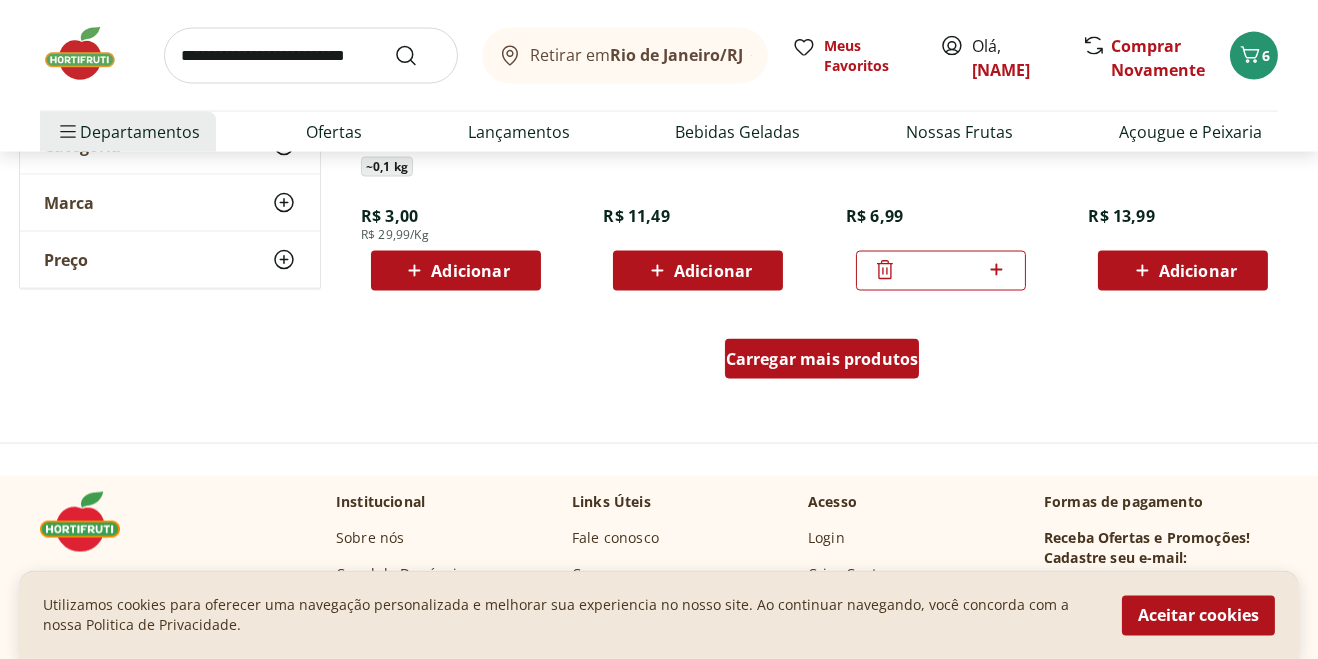 click on "Carregar mais produtos" at bounding box center [822, 359] 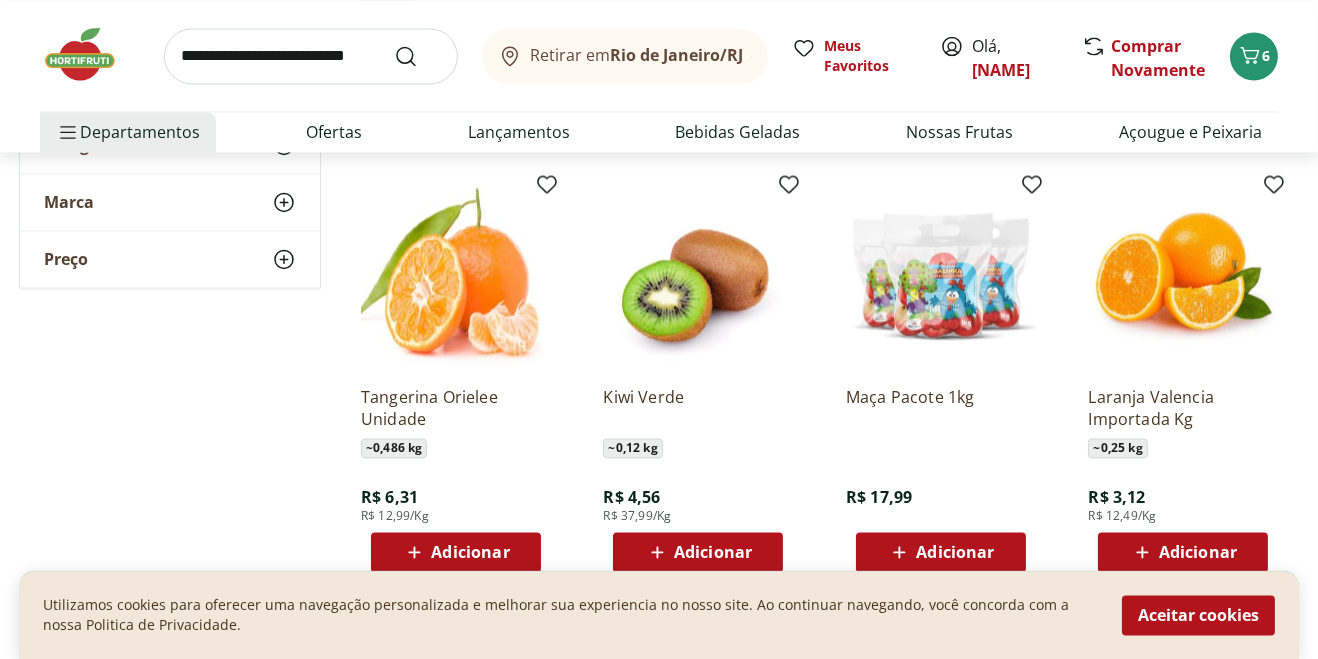 scroll, scrollTop: 28440, scrollLeft: 0, axis: vertical 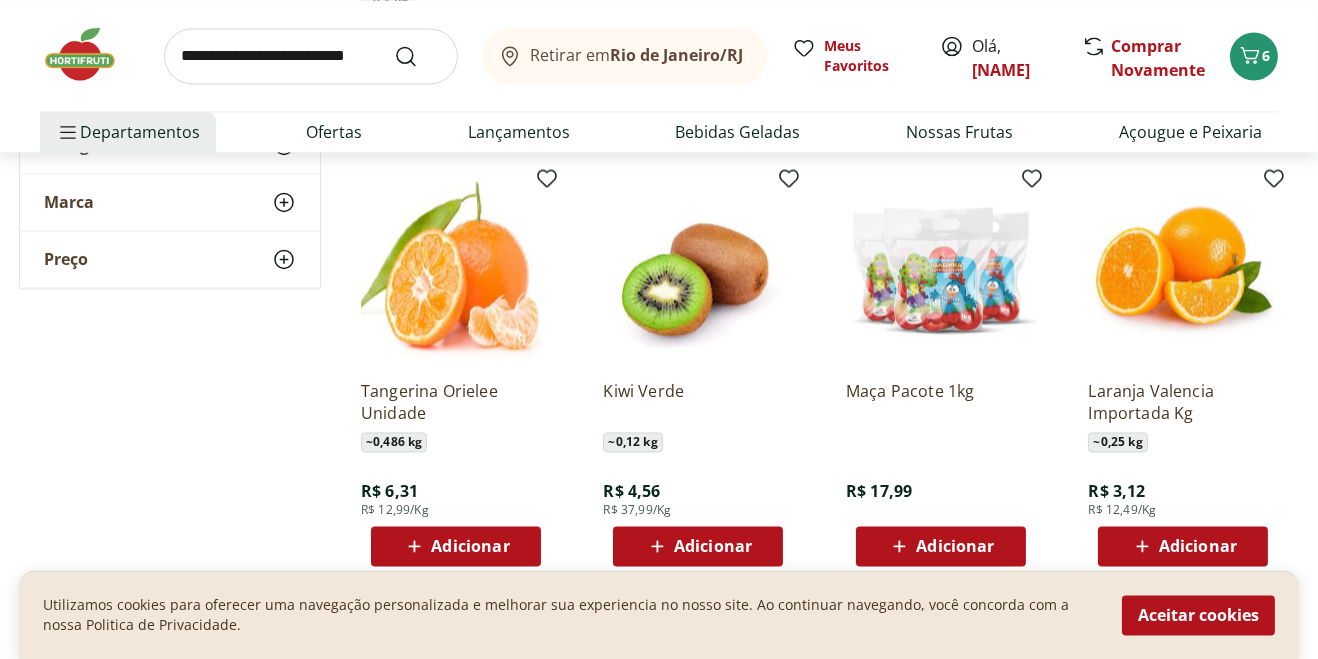click on "Adicionar" at bounding box center [713, 546] 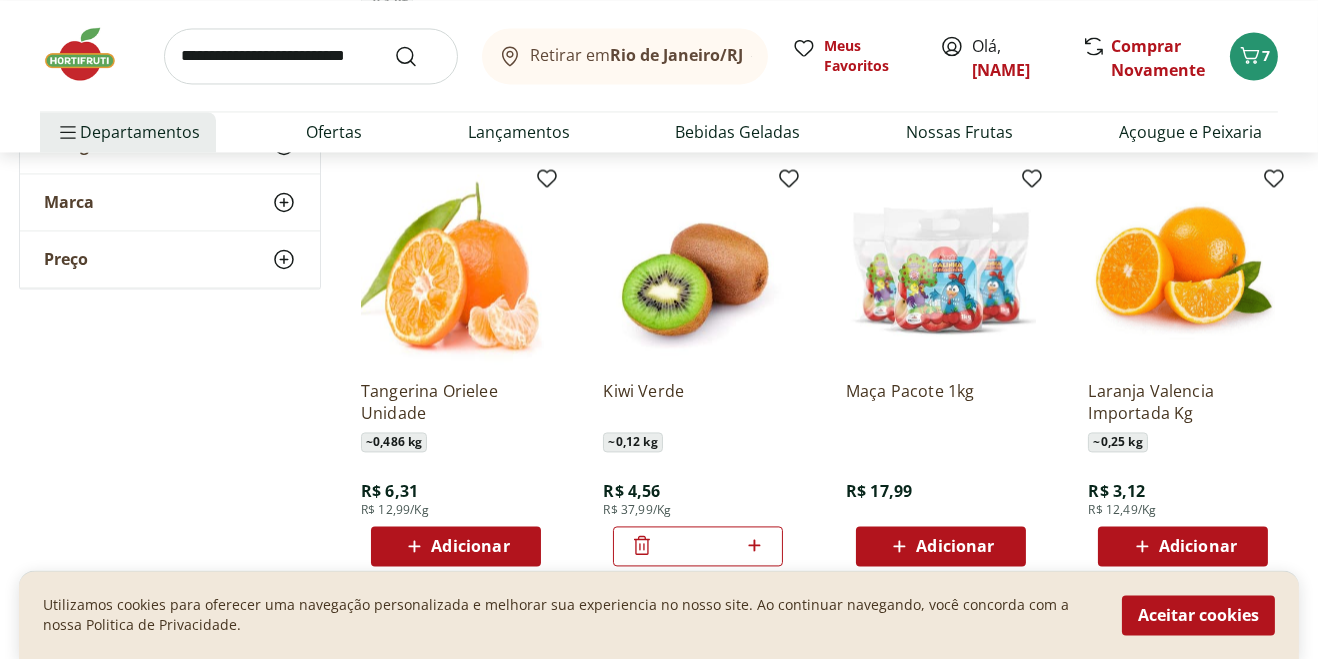 click 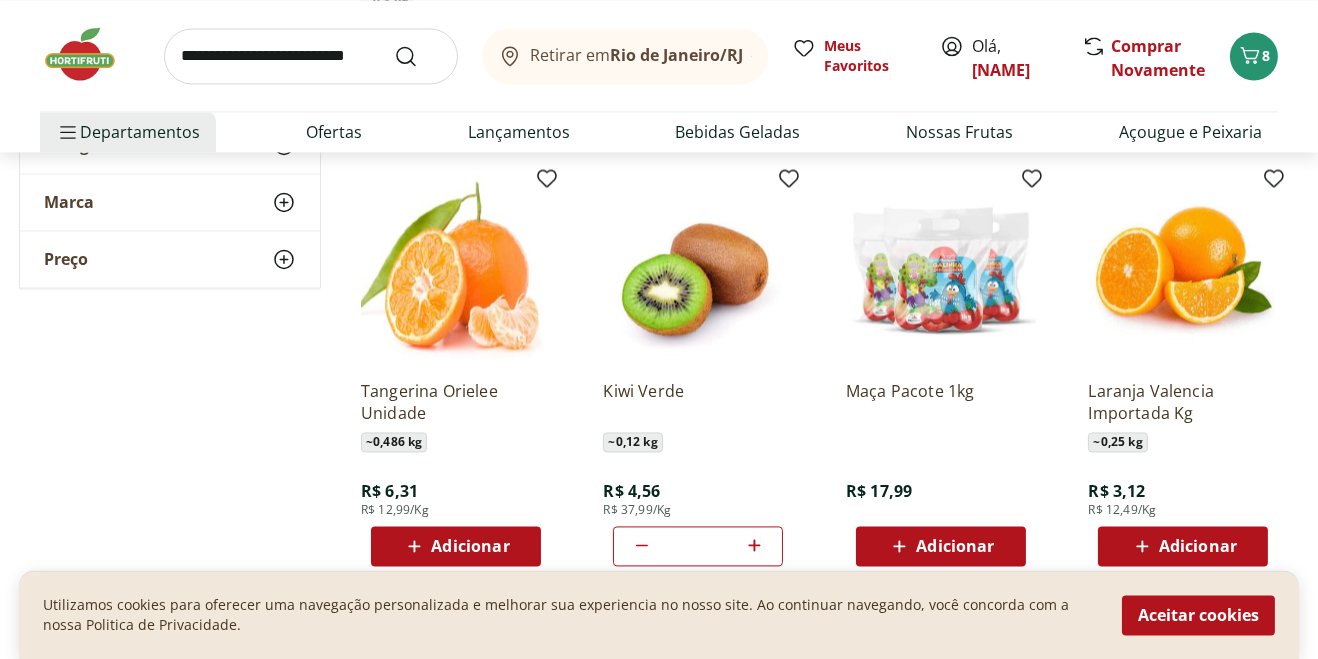 click on "Carregar mais produtos" at bounding box center [822, 634] 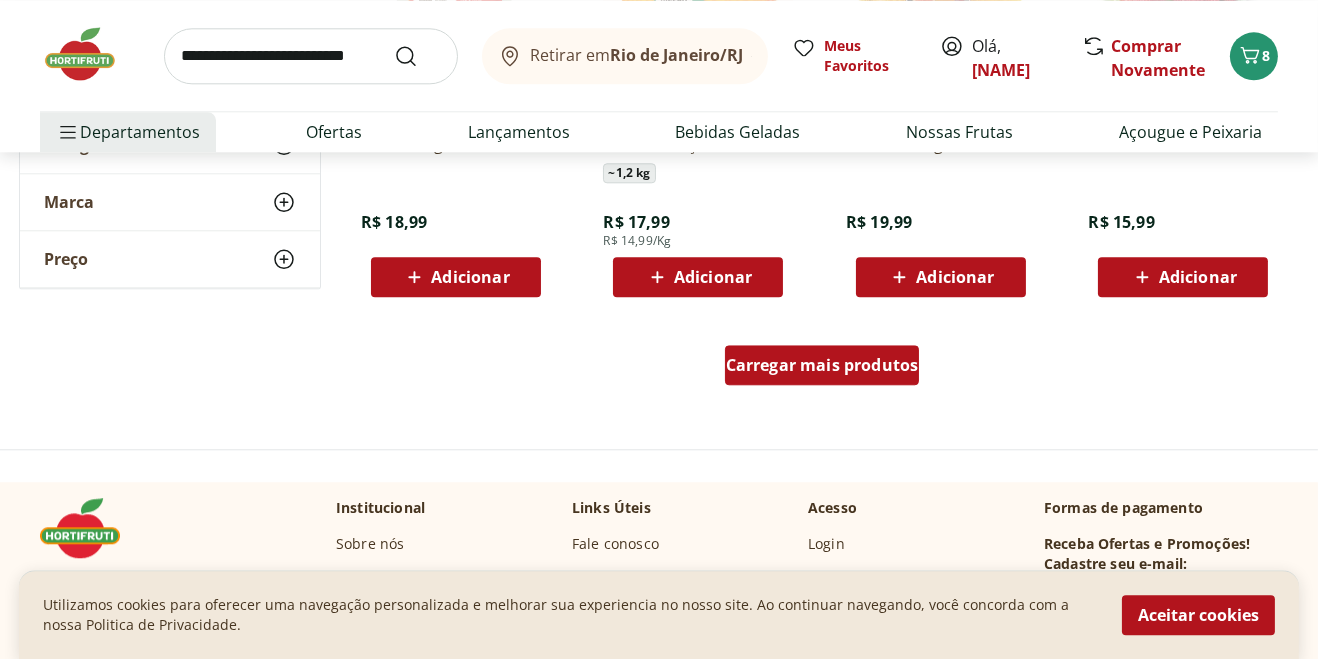 scroll, scrollTop: 30017, scrollLeft: 0, axis: vertical 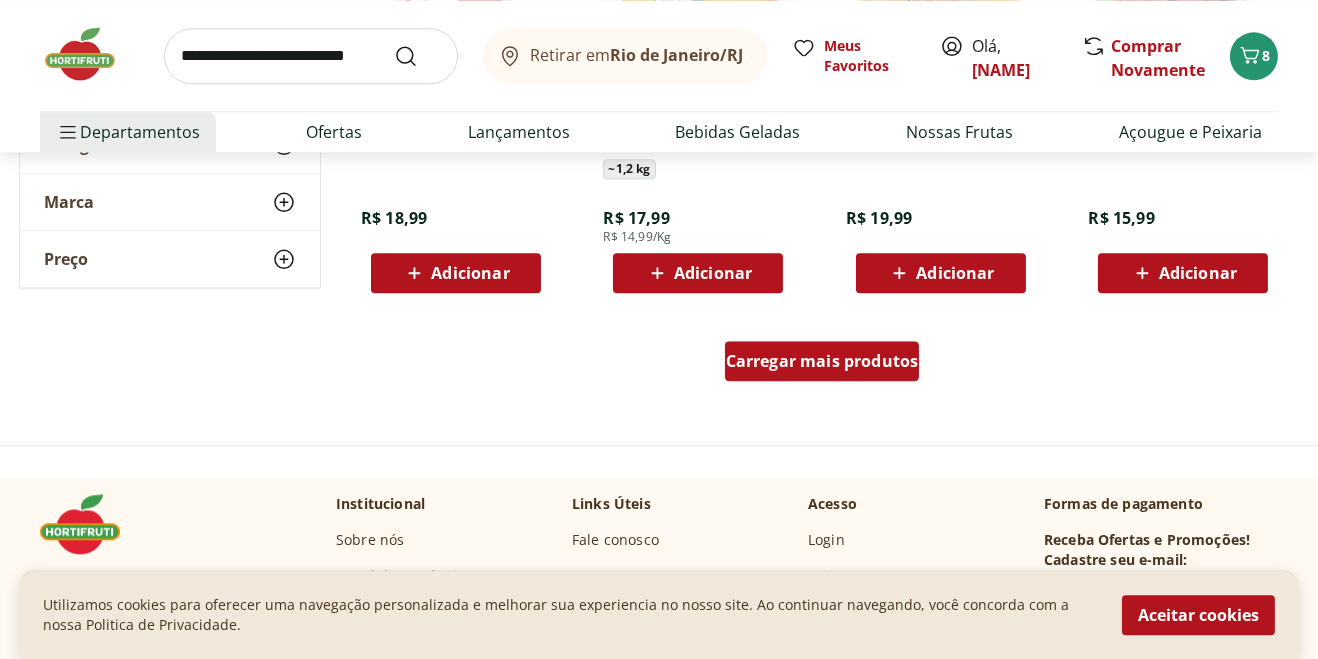 click on "Carregar mais produtos" at bounding box center (822, 361) 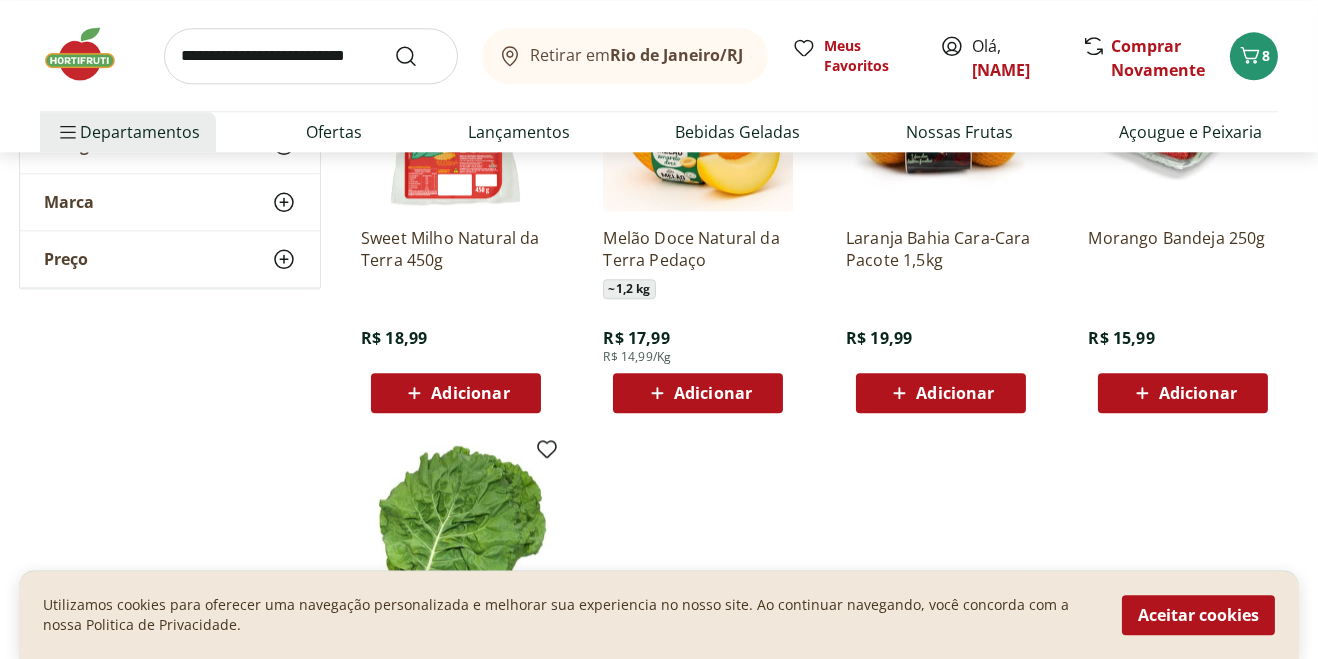 scroll, scrollTop: 29896, scrollLeft: 0, axis: vertical 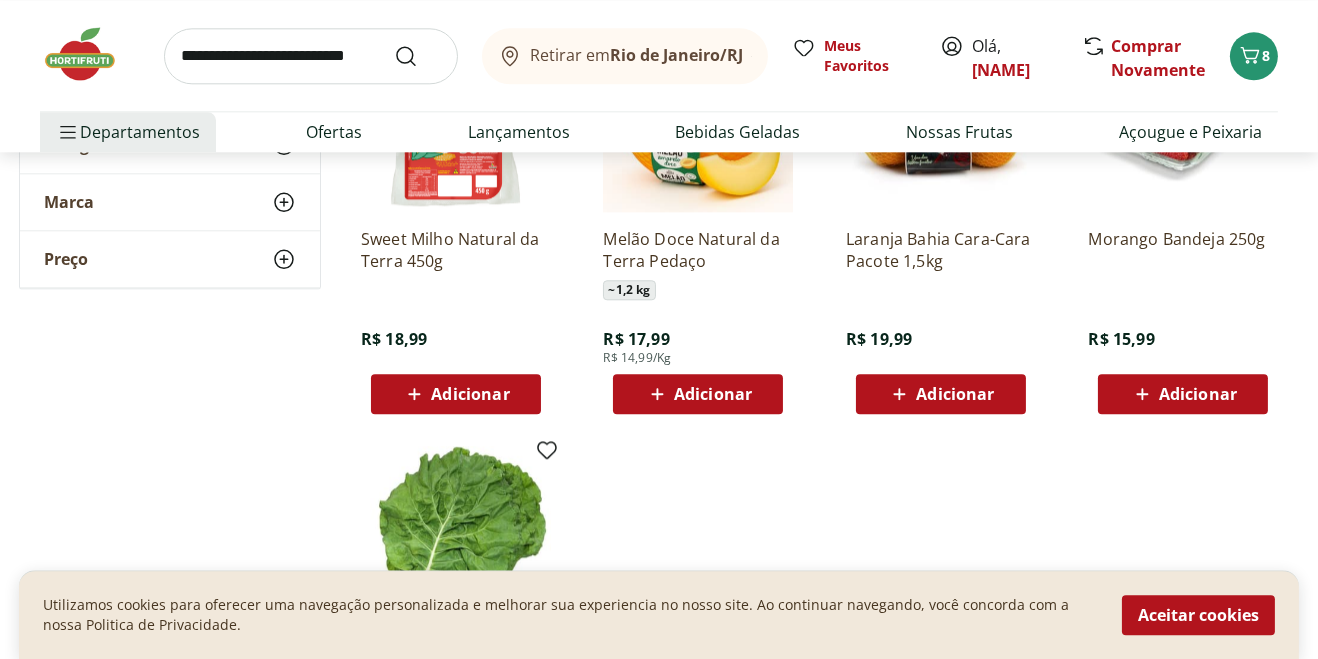 click on "Adicionar" at bounding box center [1198, 394] 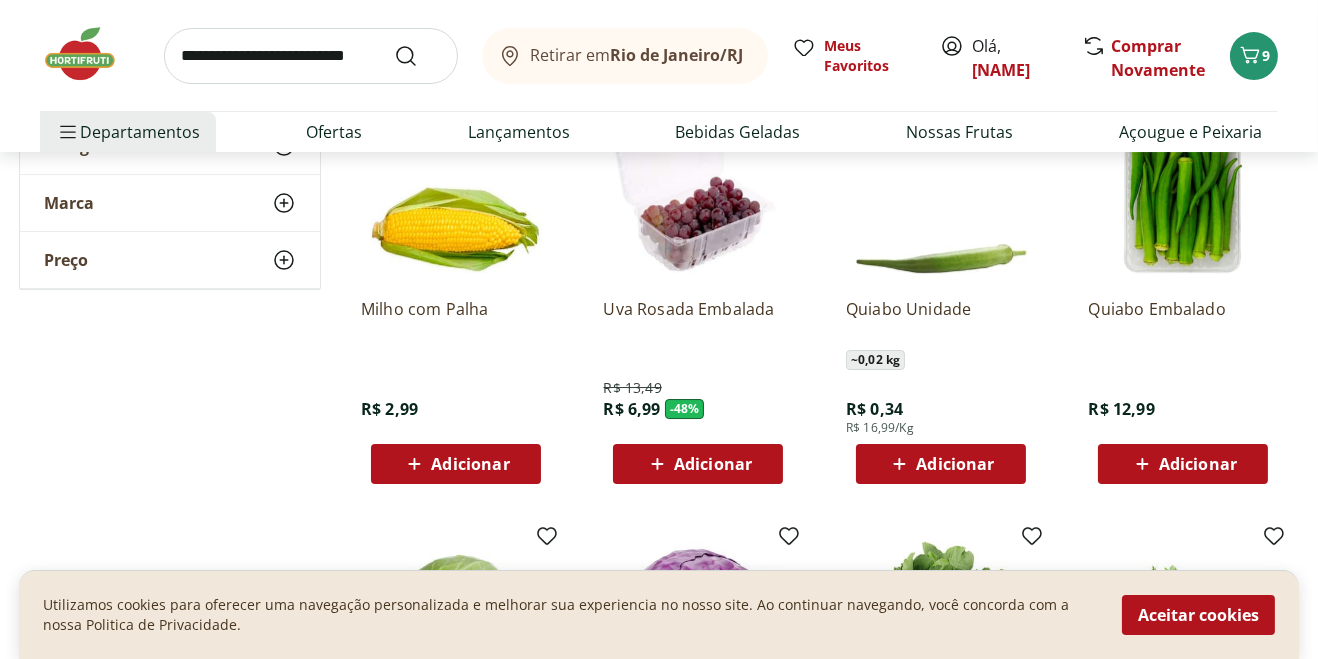 scroll, scrollTop: 21552, scrollLeft: 0, axis: vertical 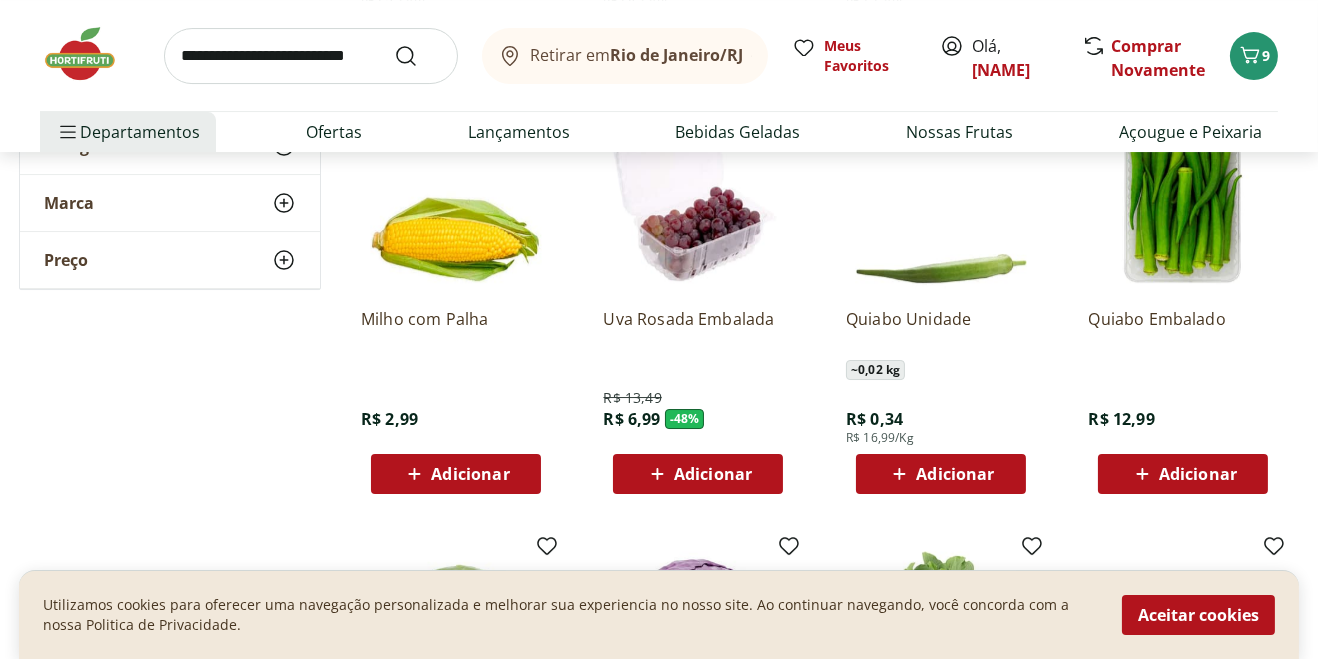 click at bounding box center (311, 56) 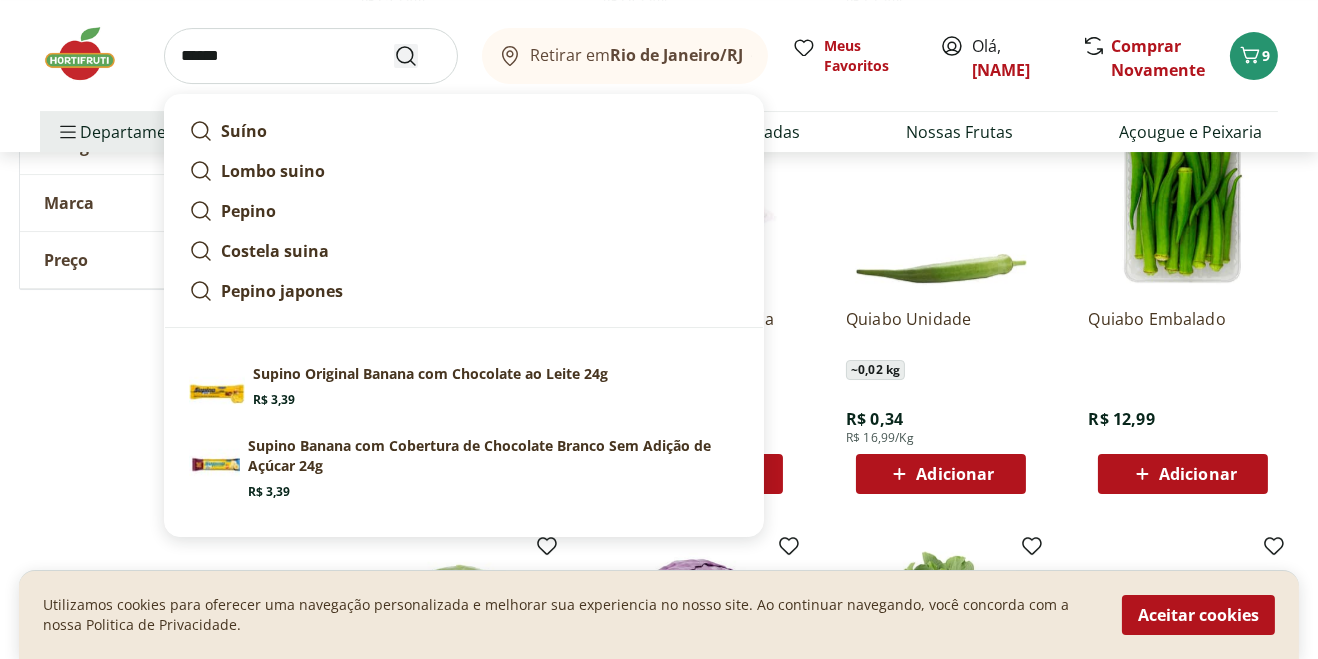 type on "******" 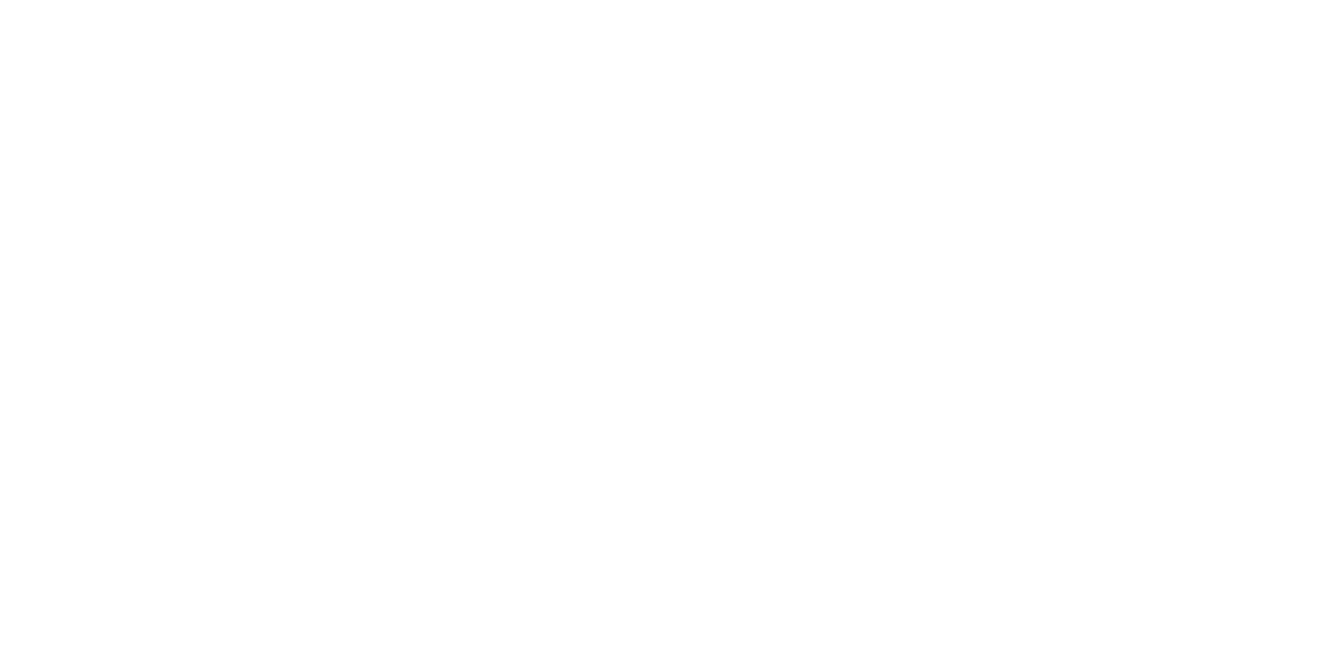 scroll, scrollTop: 0, scrollLeft: 0, axis: both 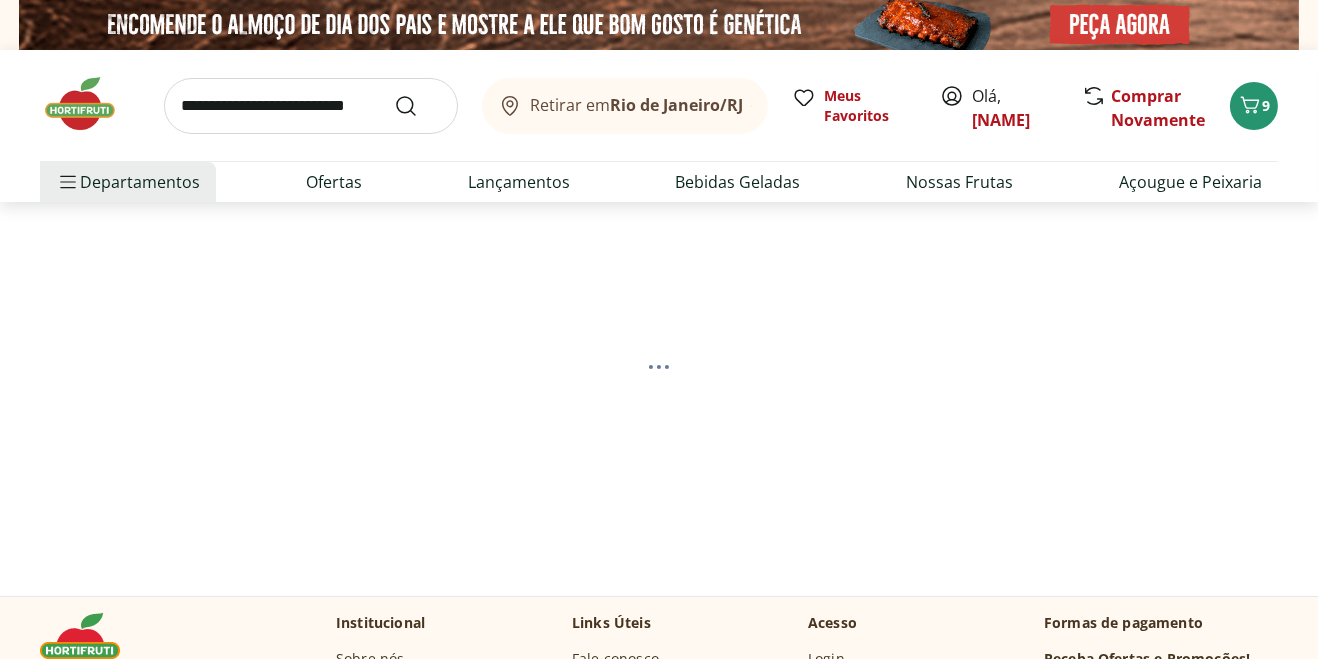 select on "**********" 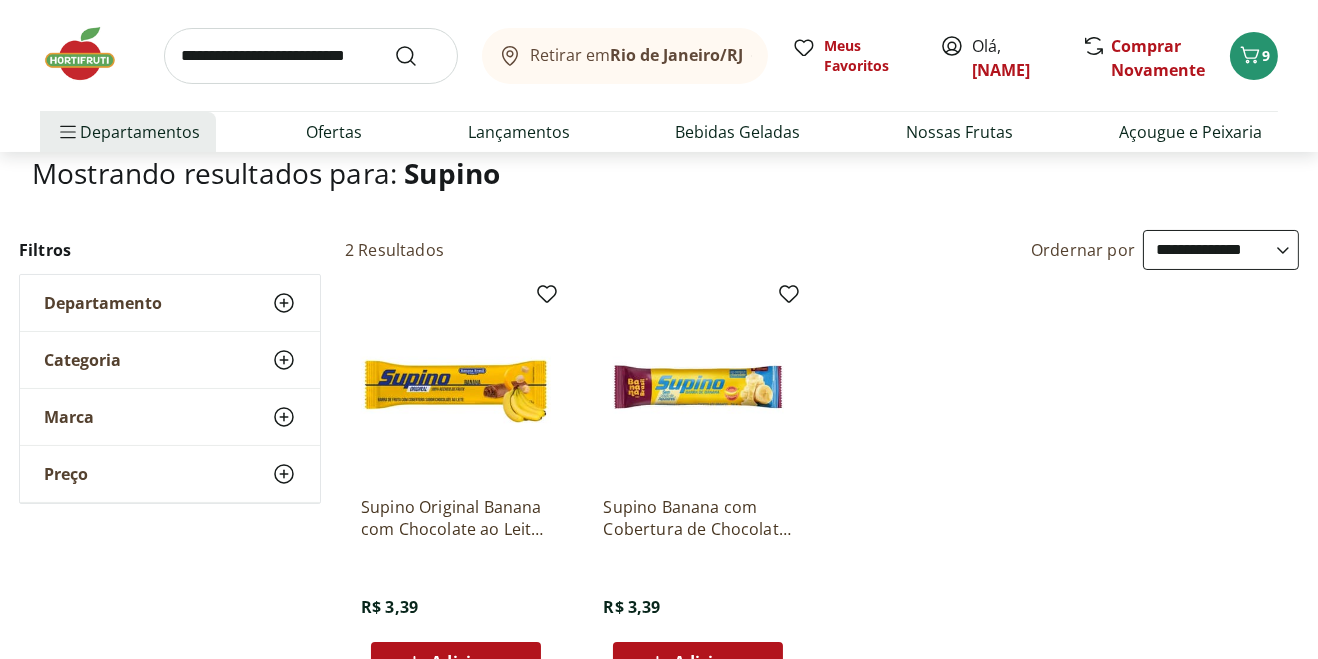 scroll, scrollTop: 203, scrollLeft: 0, axis: vertical 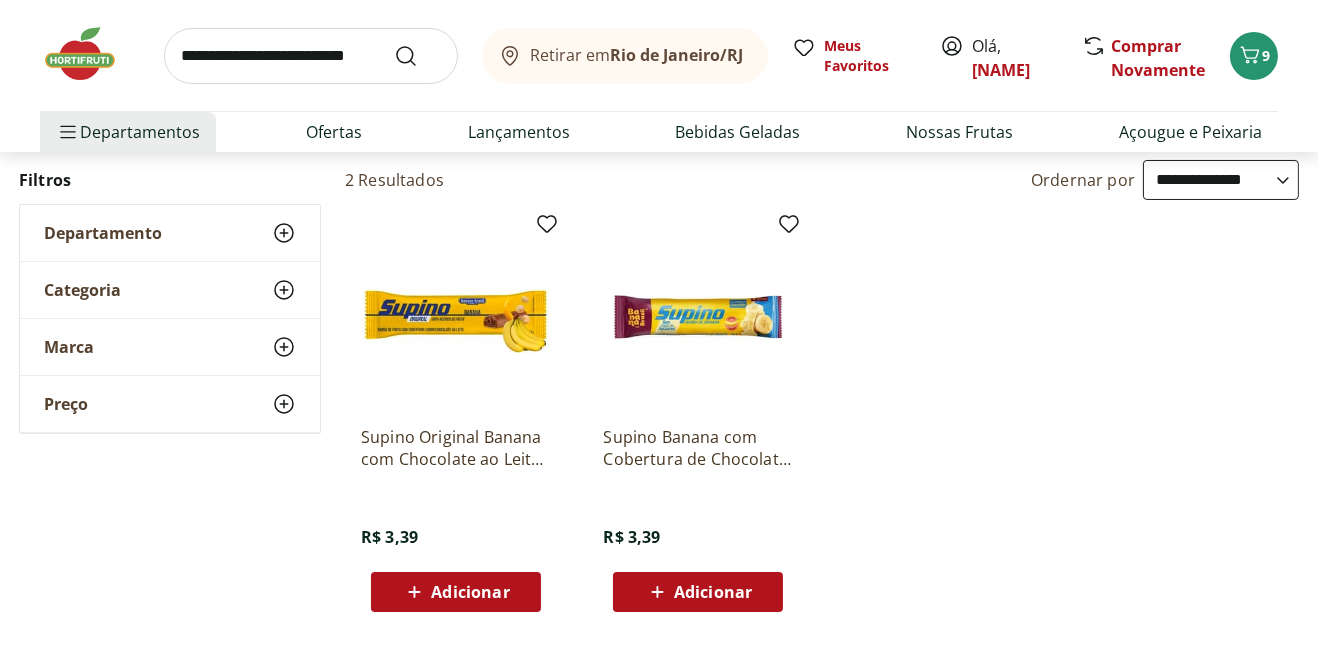 click 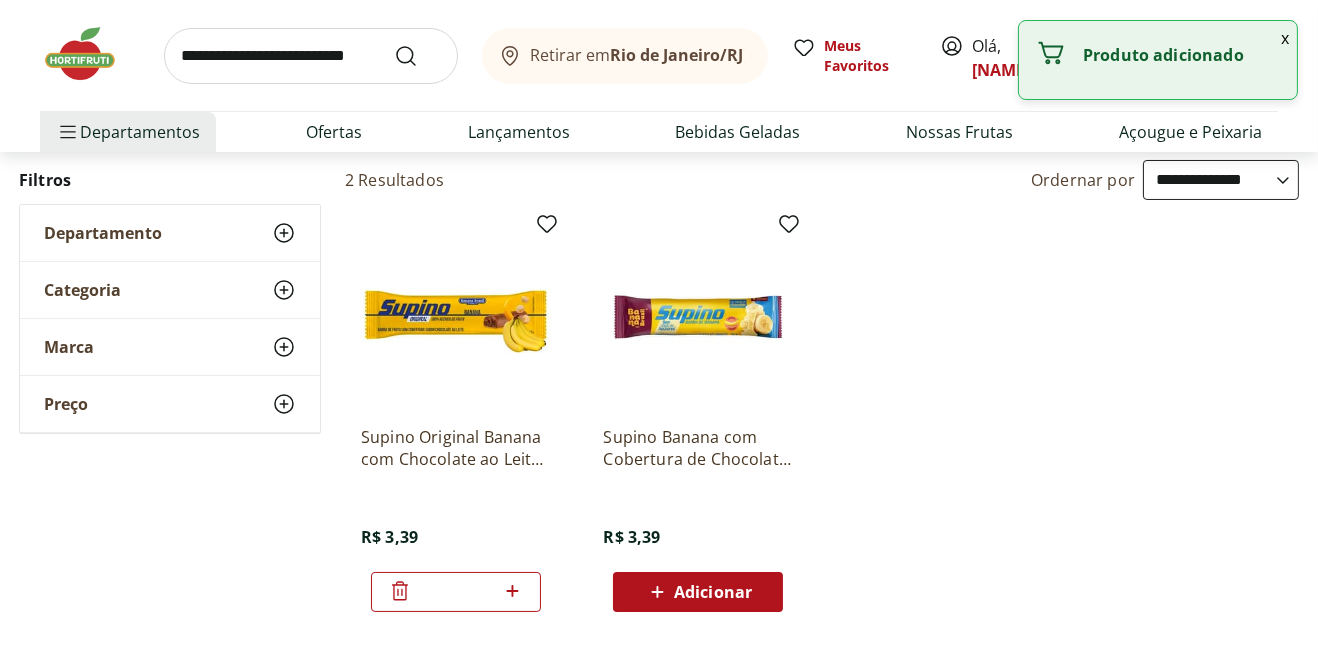 click 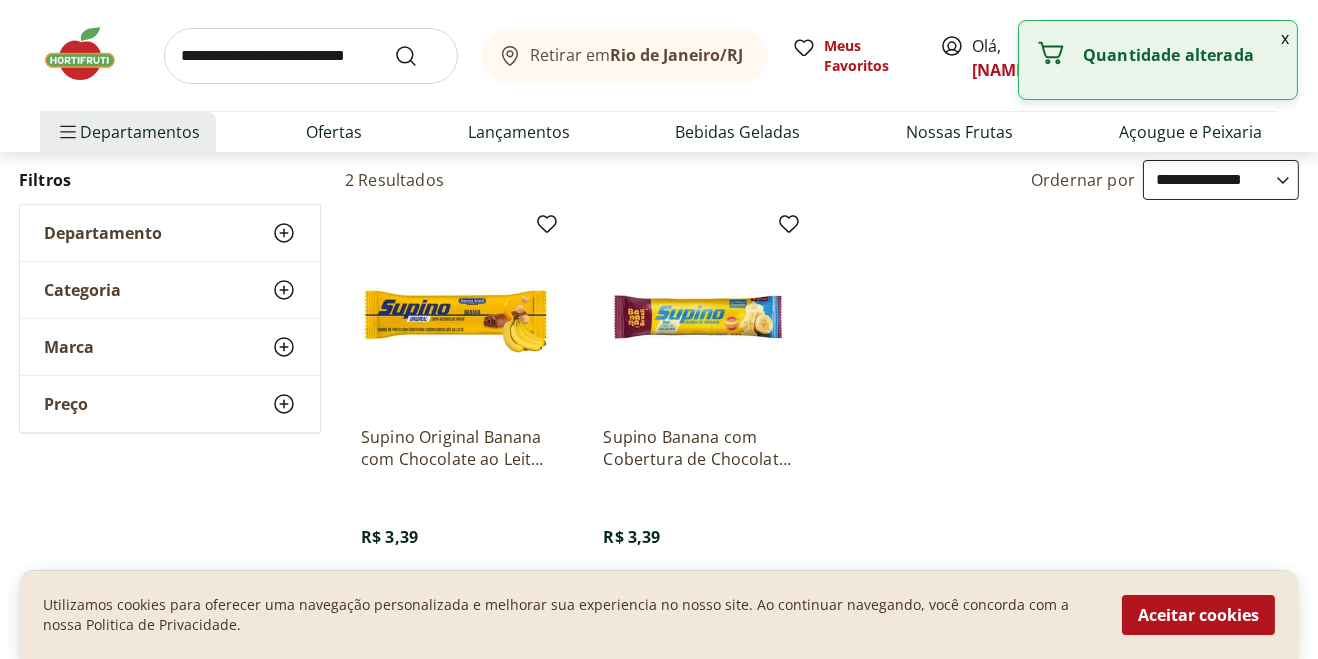 click 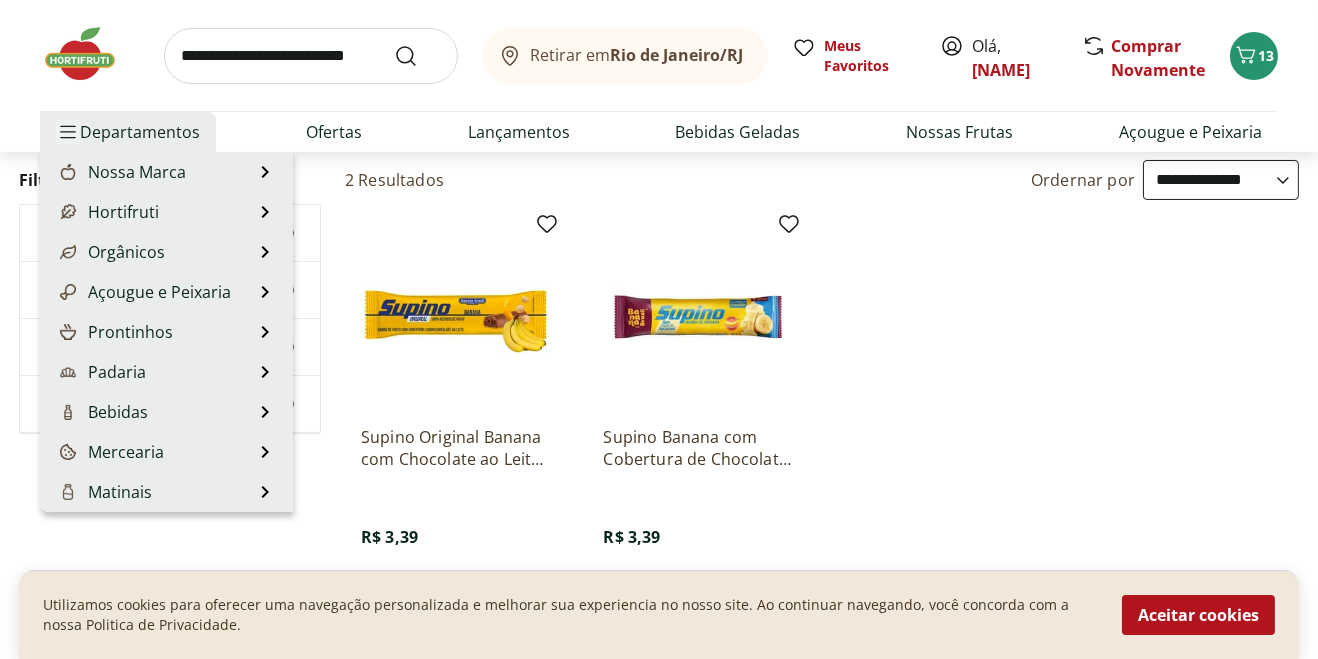 click at bounding box center (68, 132) 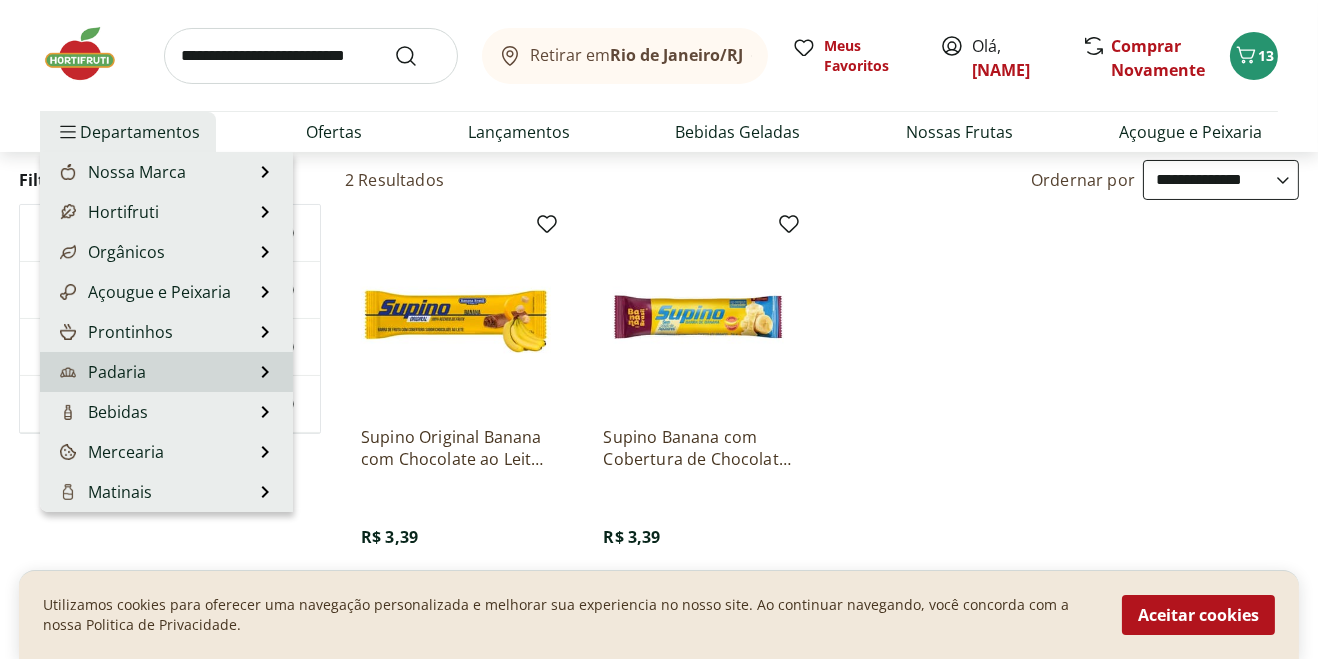 click on "Padaria" at bounding box center [101, 372] 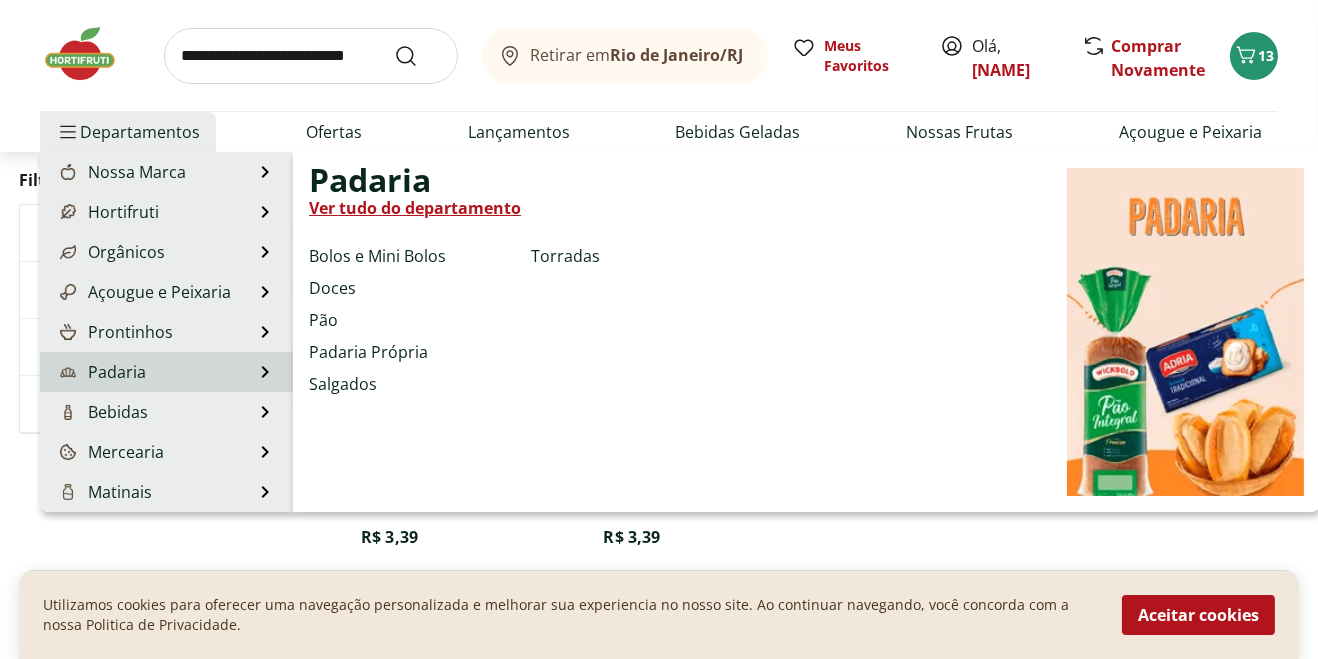 scroll, scrollTop: 0, scrollLeft: 0, axis: both 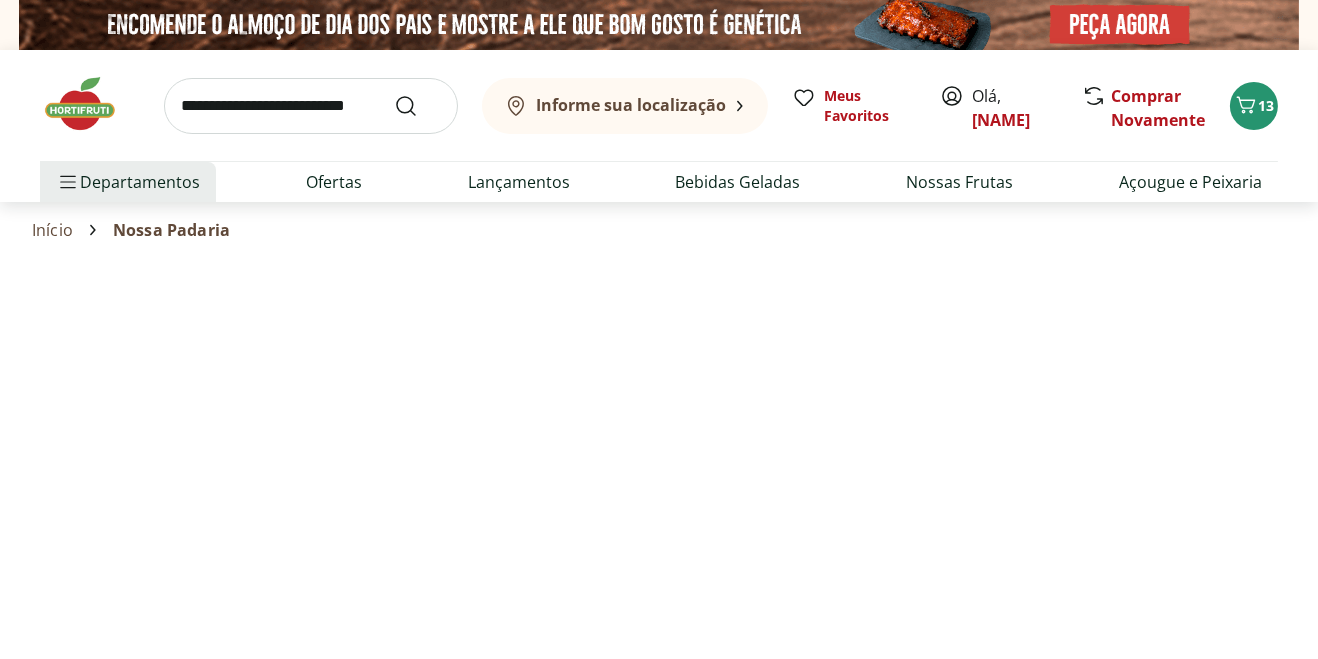 select on "**********" 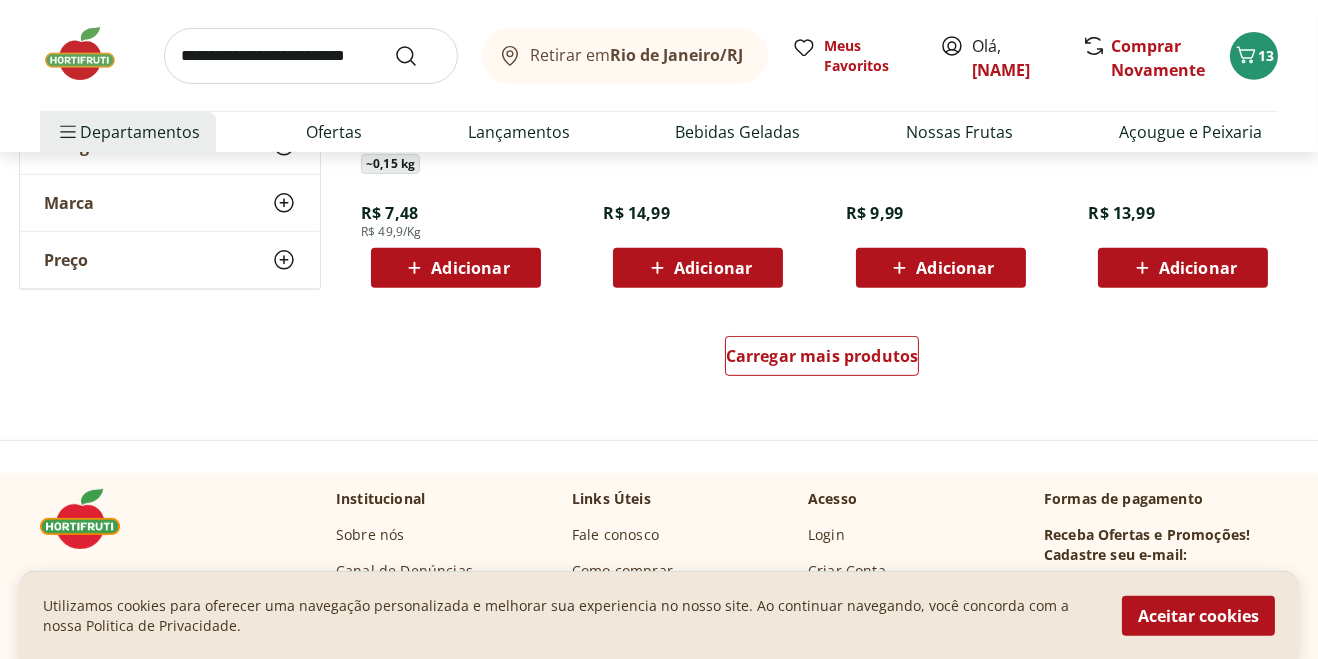 scroll, scrollTop: 1336, scrollLeft: 0, axis: vertical 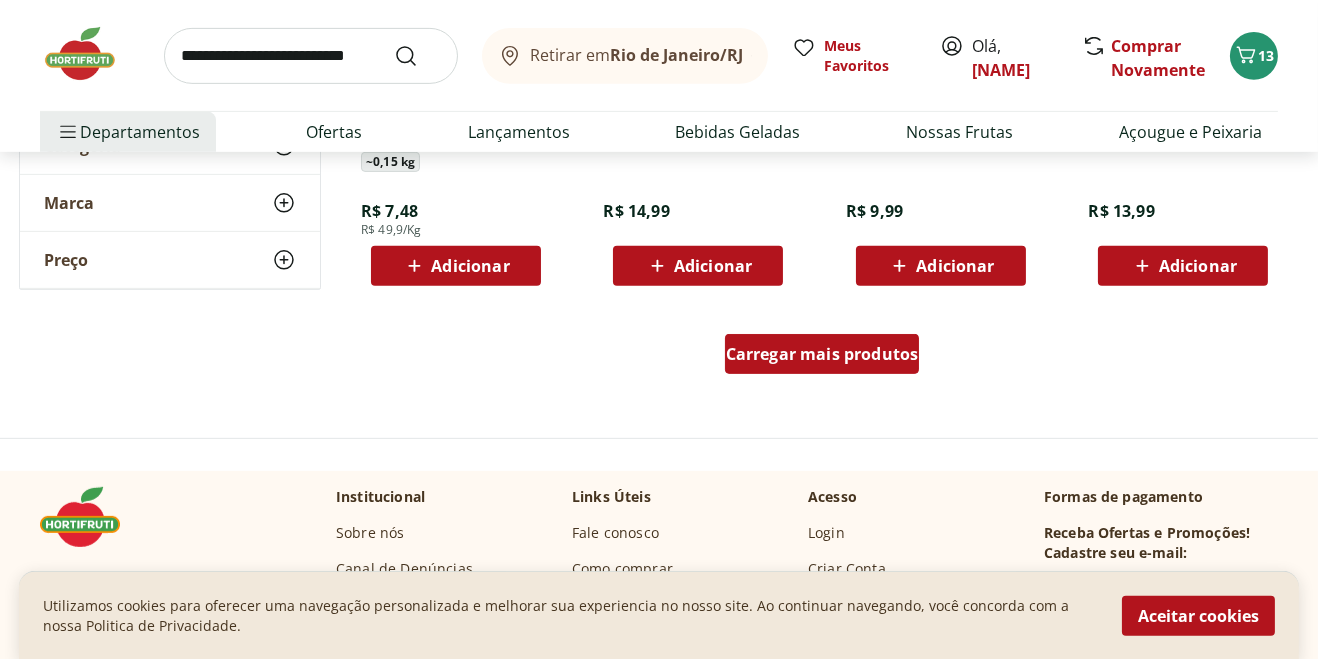 click on "Carregar mais produtos" at bounding box center [822, 354] 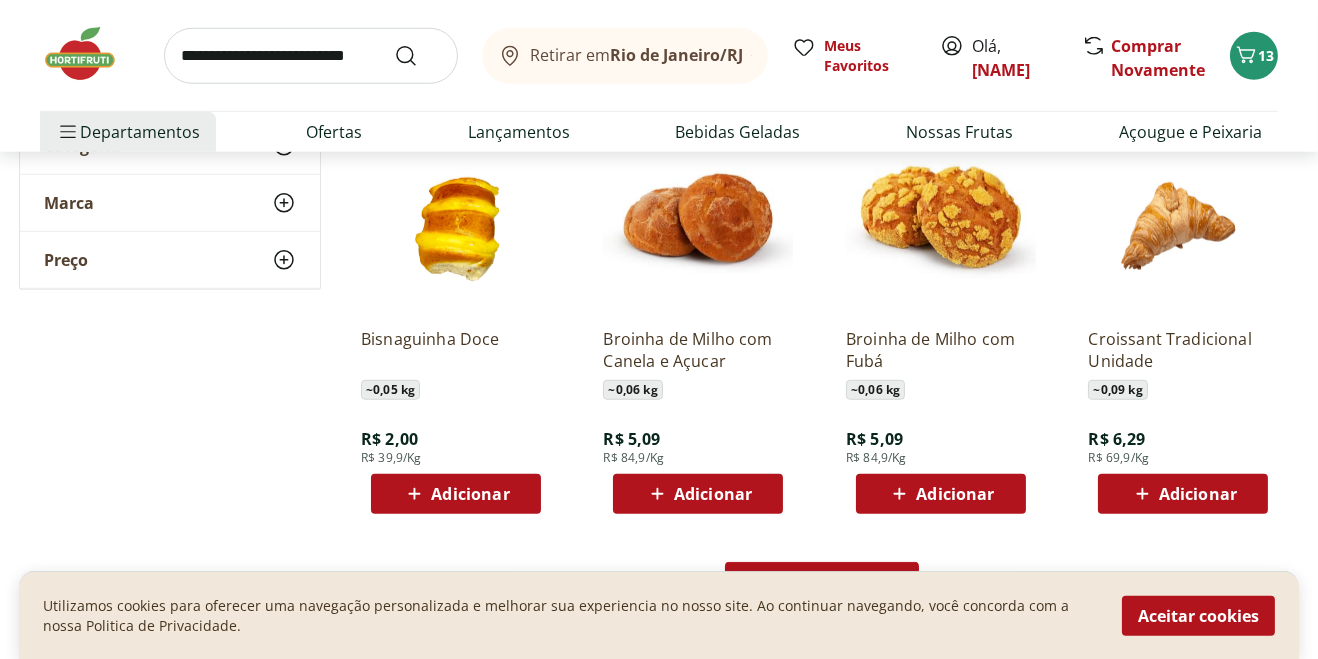 scroll, scrollTop: 2414, scrollLeft: 0, axis: vertical 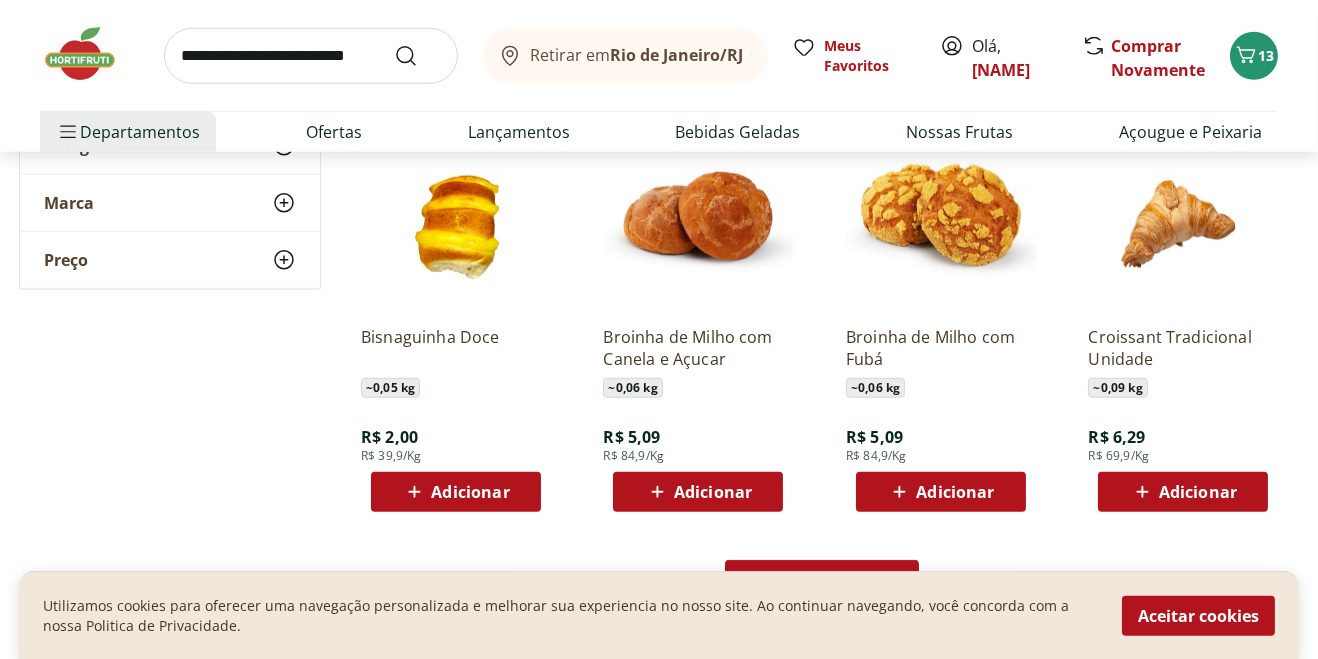 click on "Carregar mais produtos" at bounding box center [822, 580] 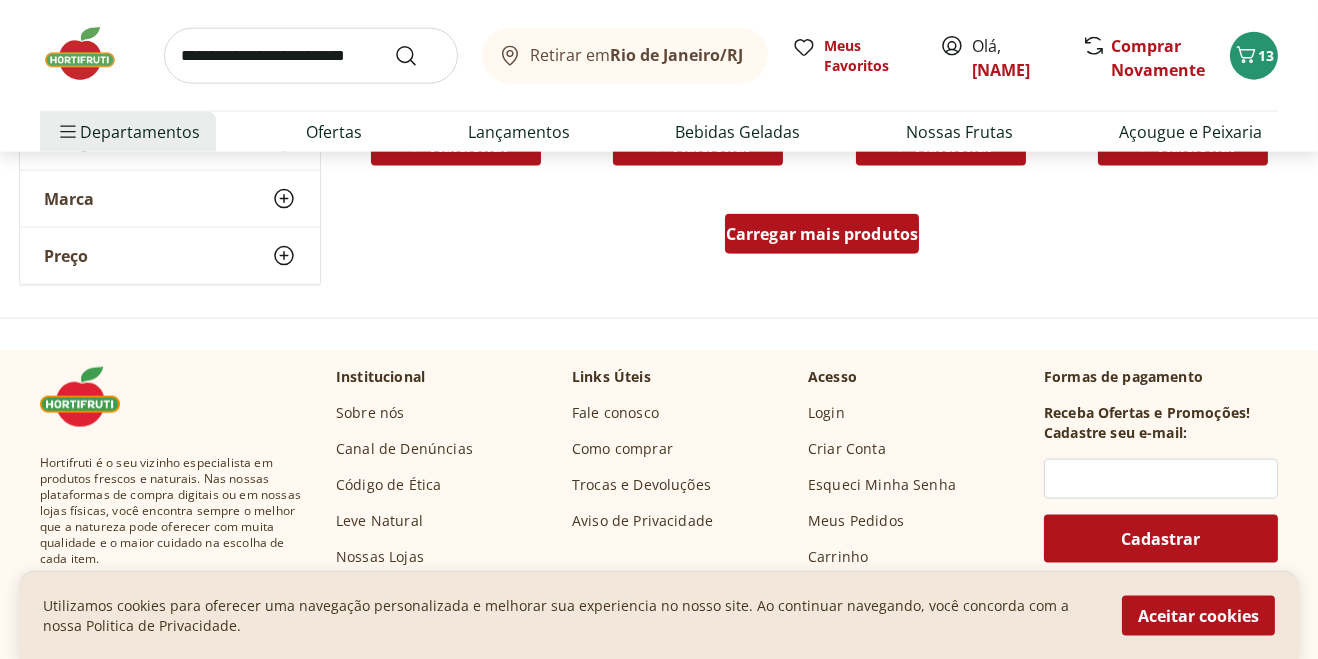 scroll, scrollTop: 4014, scrollLeft: 0, axis: vertical 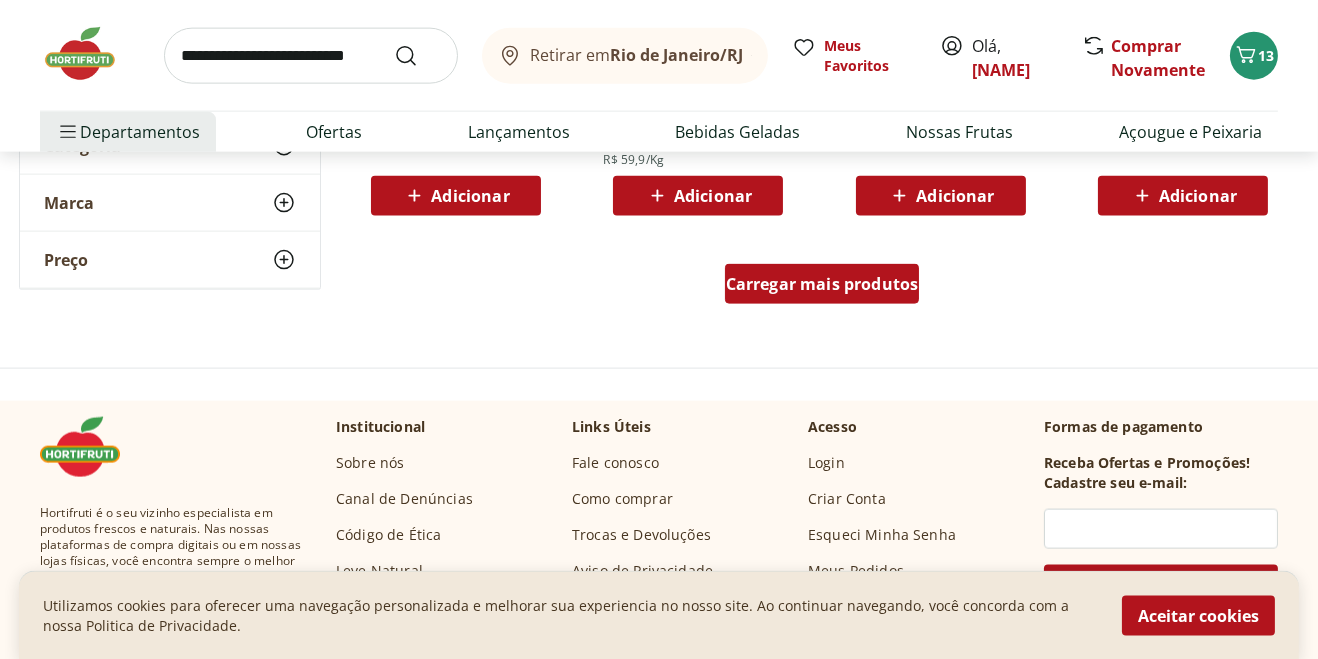 click on "Carregar mais produtos" at bounding box center (822, 284) 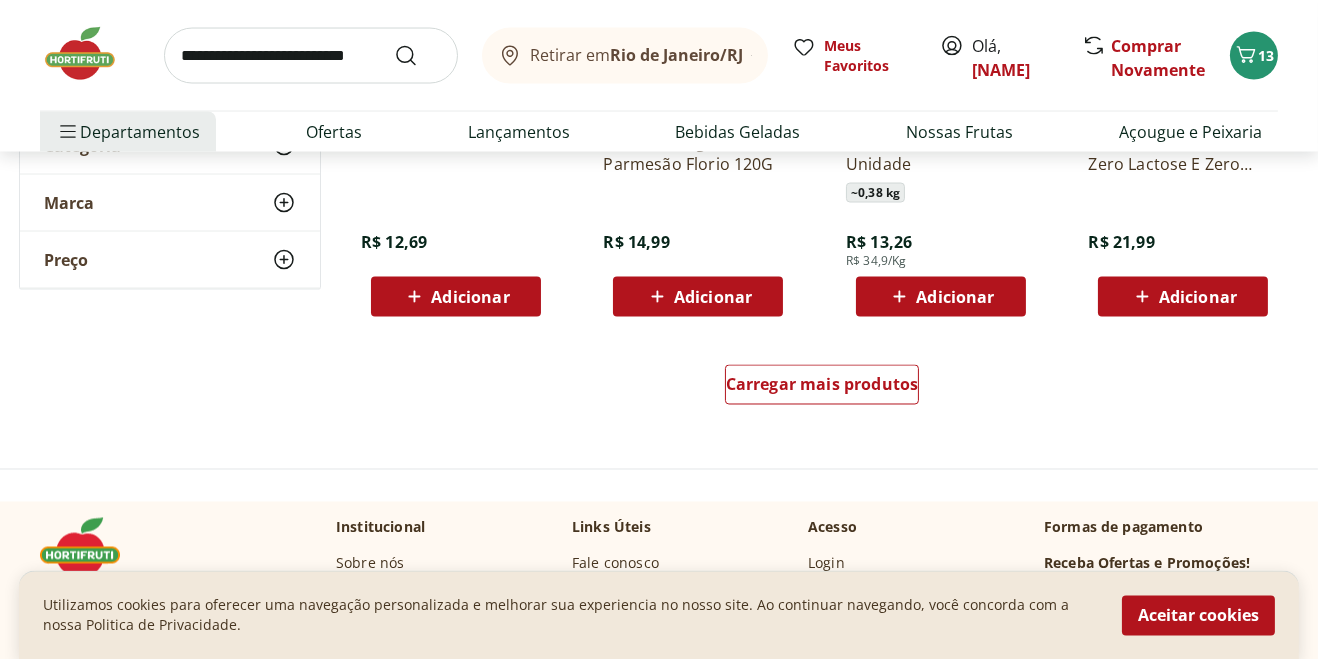 click on "Carregar mais produtos" at bounding box center (822, 389) 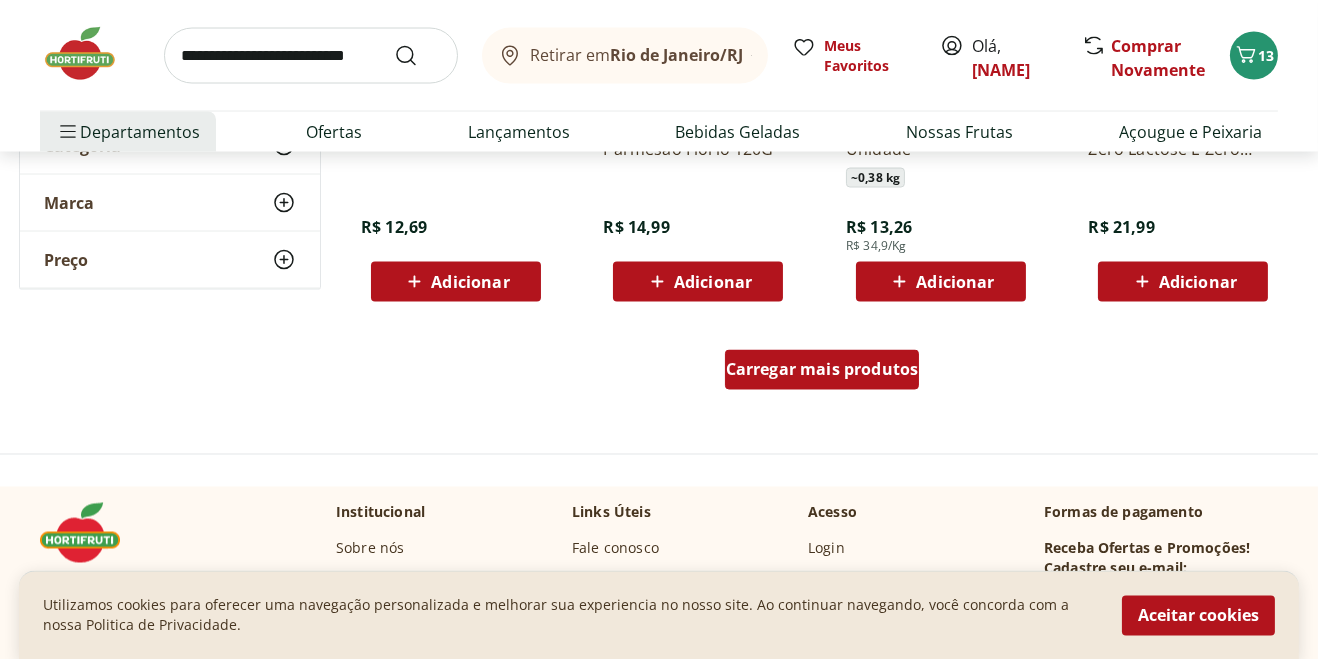 click on "Carregar mais produtos" at bounding box center [822, 370] 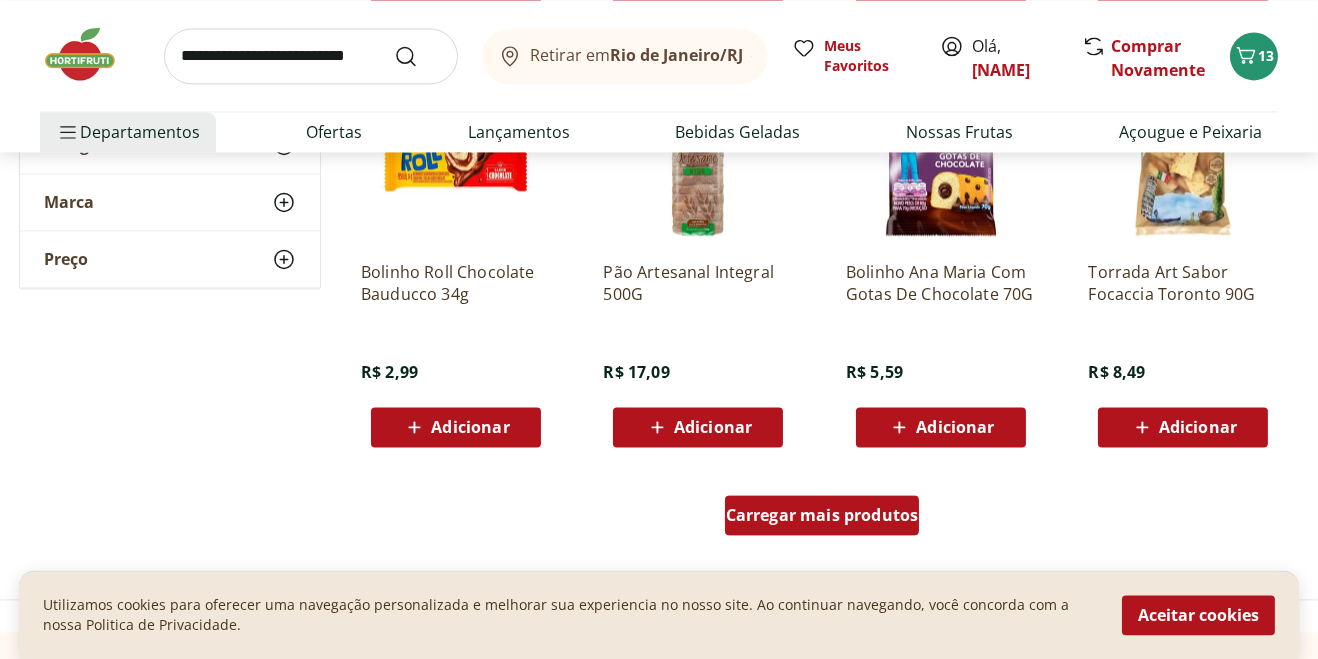 scroll, scrollTop: 6392, scrollLeft: 0, axis: vertical 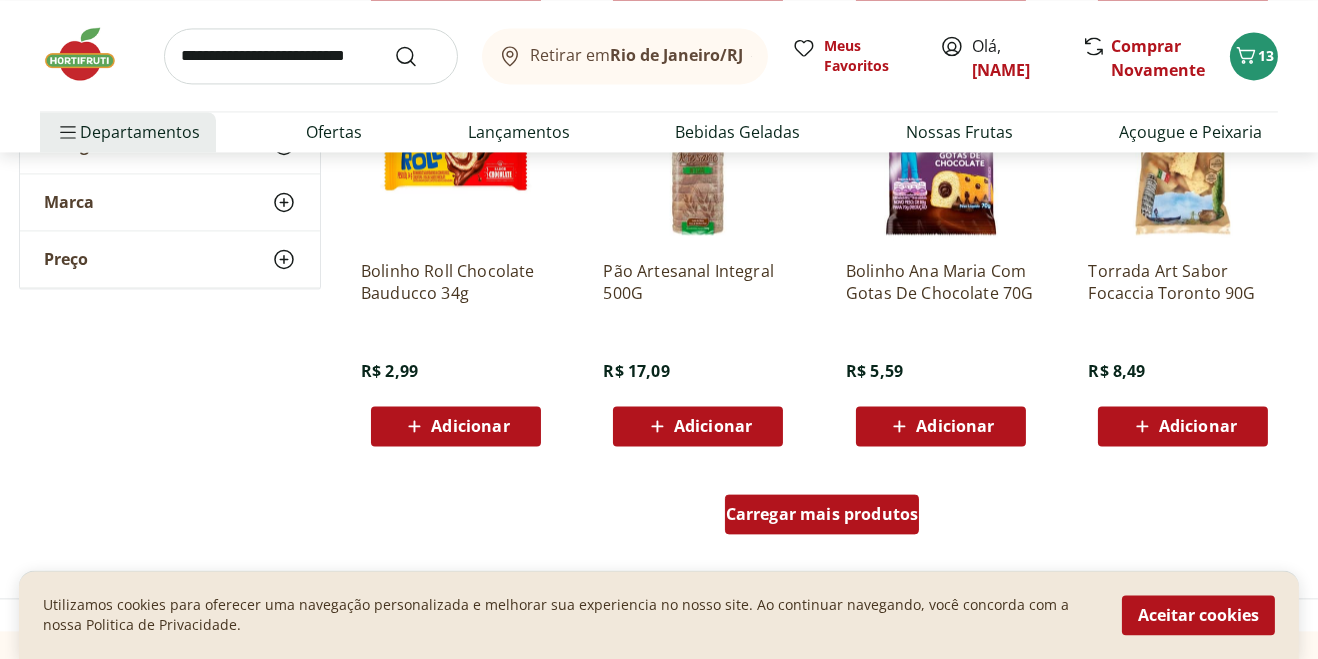 click on "Carregar mais produtos" at bounding box center (822, 514) 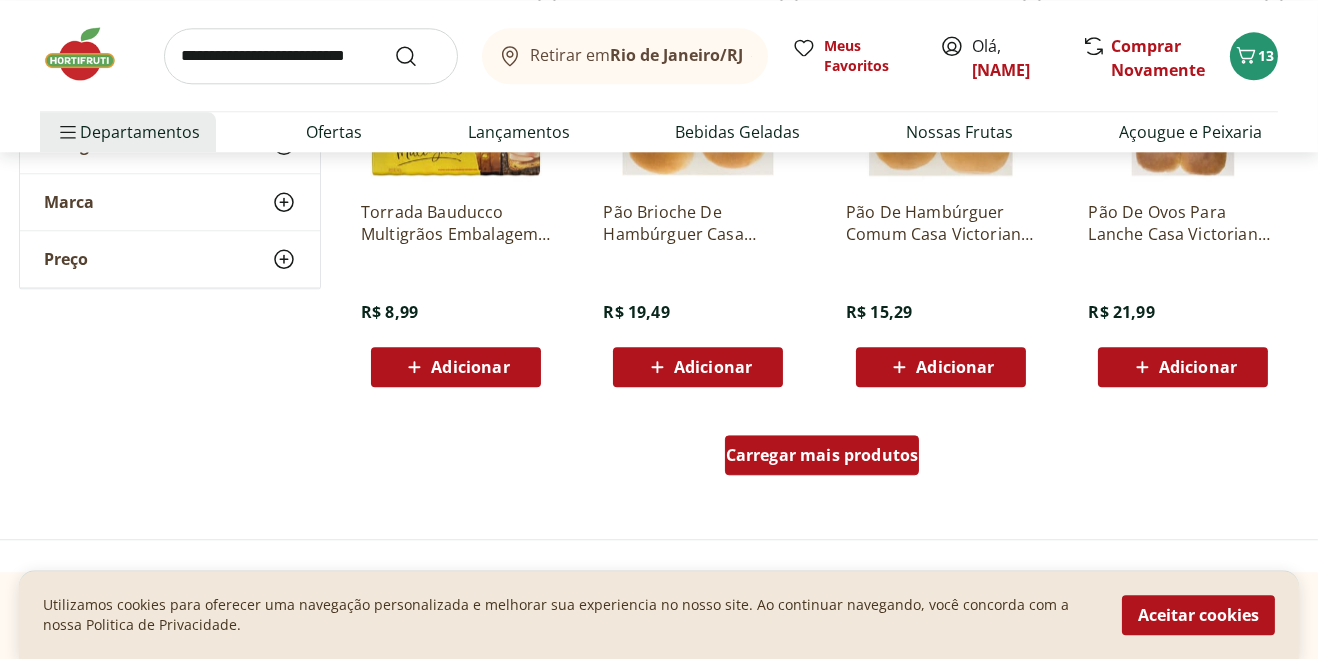 scroll, scrollTop: 7755, scrollLeft: 0, axis: vertical 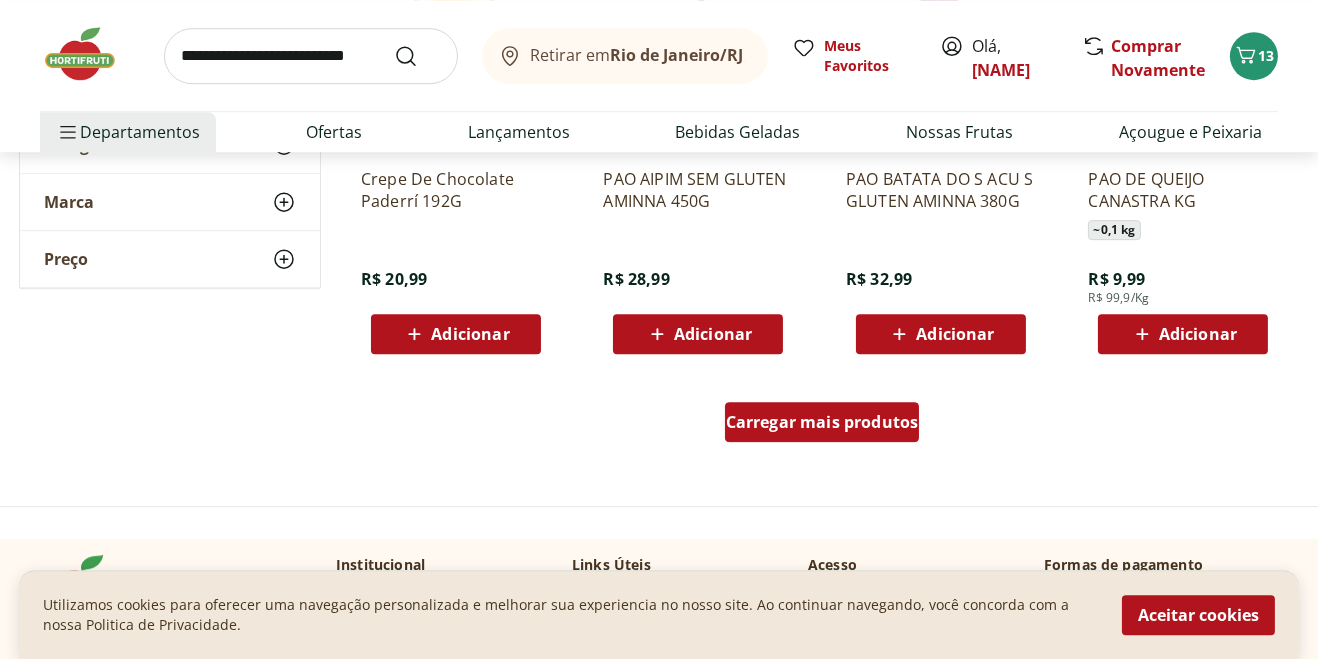 click on "Carregar mais produtos" at bounding box center (822, 422) 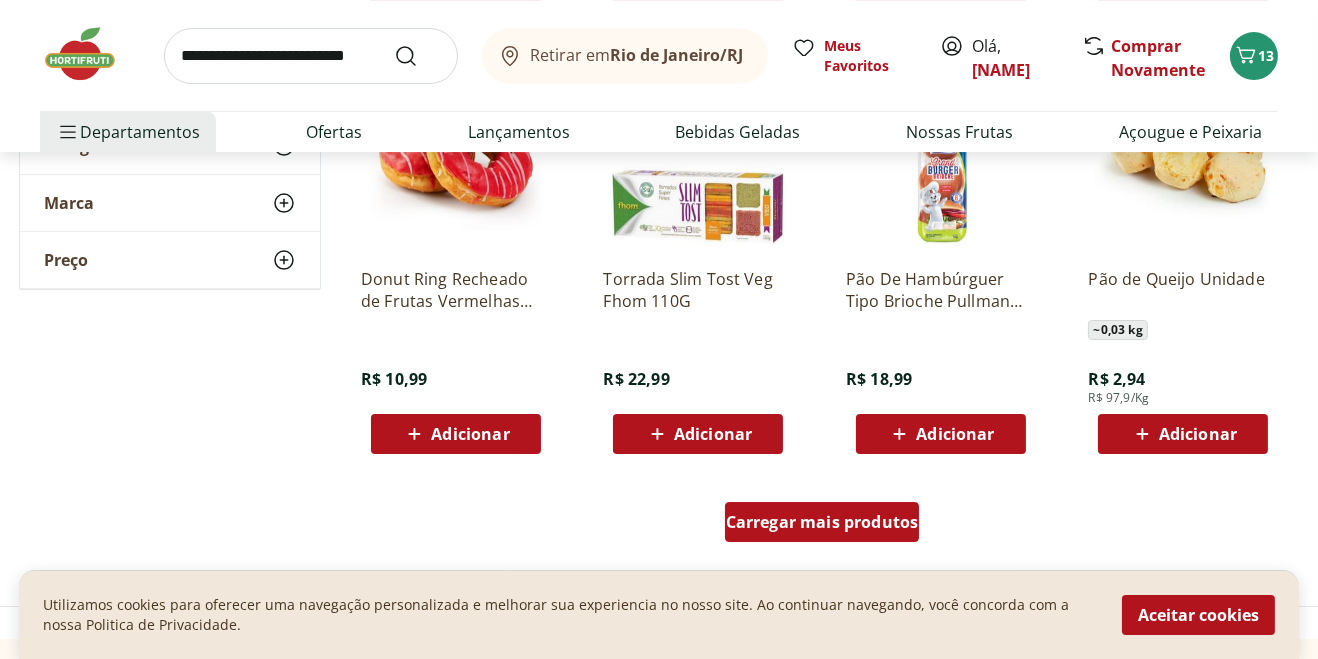 scroll, scrollTop: 10298, scrollLeft: 0, axis: vertical 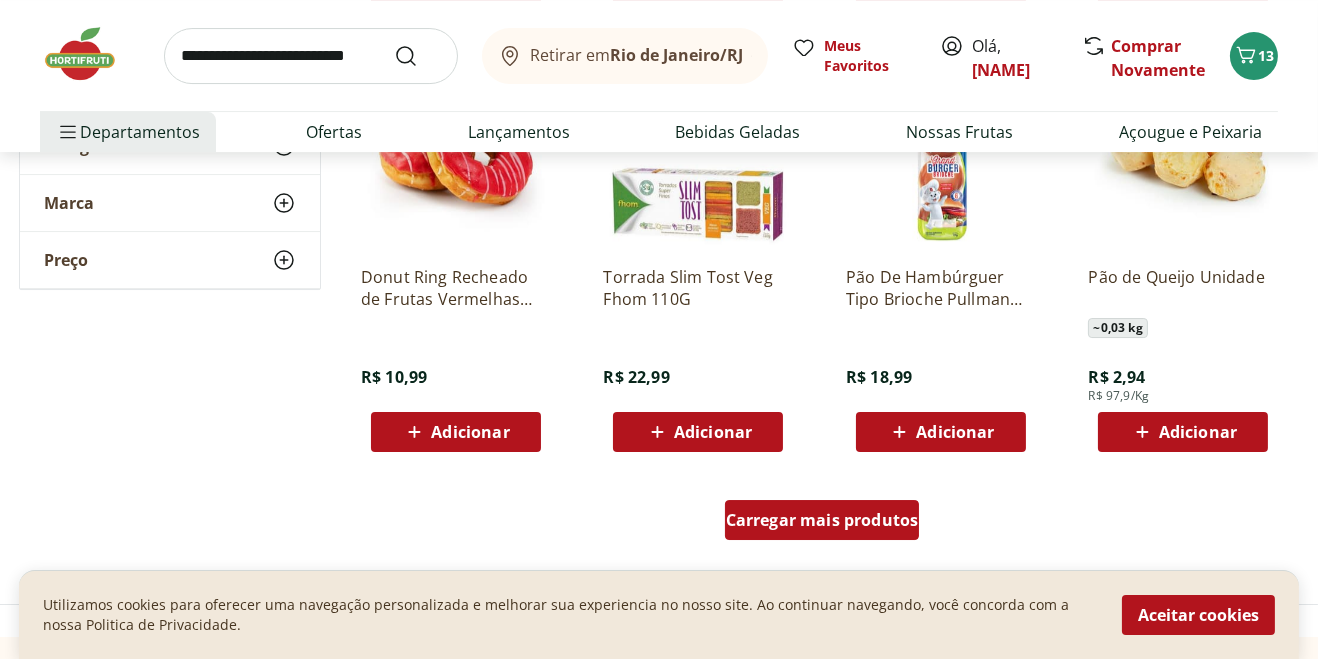click on "Carregar mais produtos" at bounding box center (822, 520) 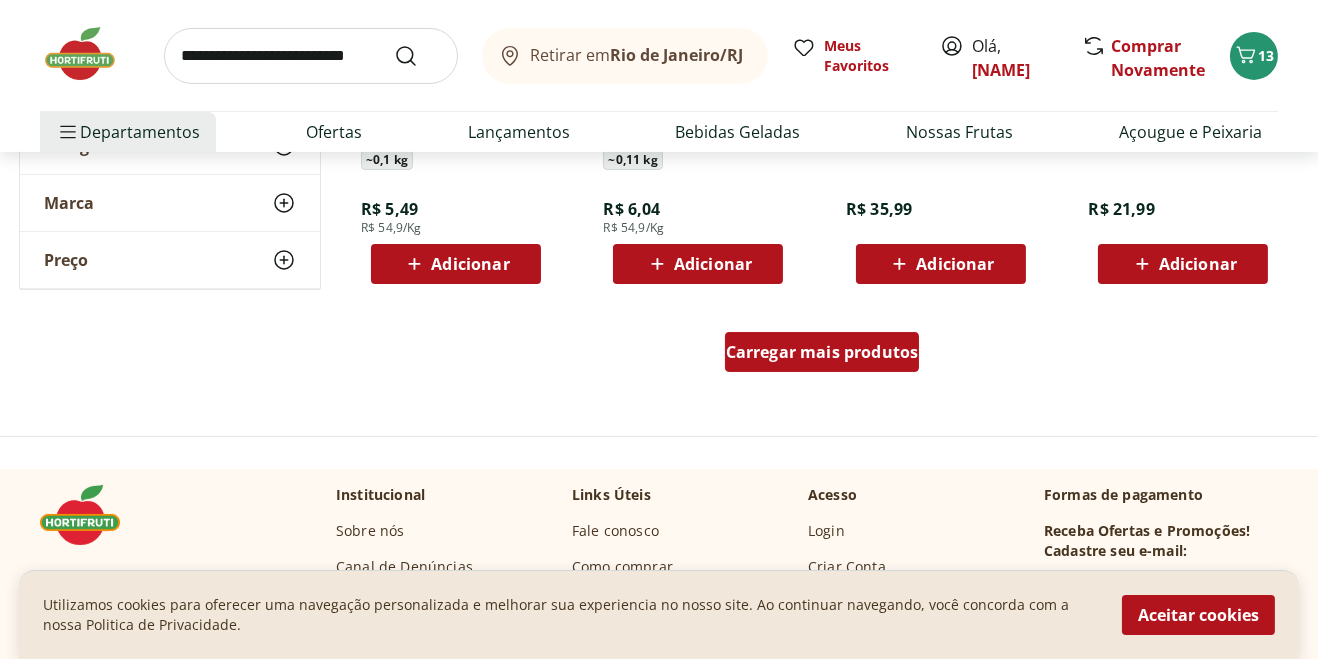 scroll, scrollTop: 11771, scrollLeft: 0, axis: vertical 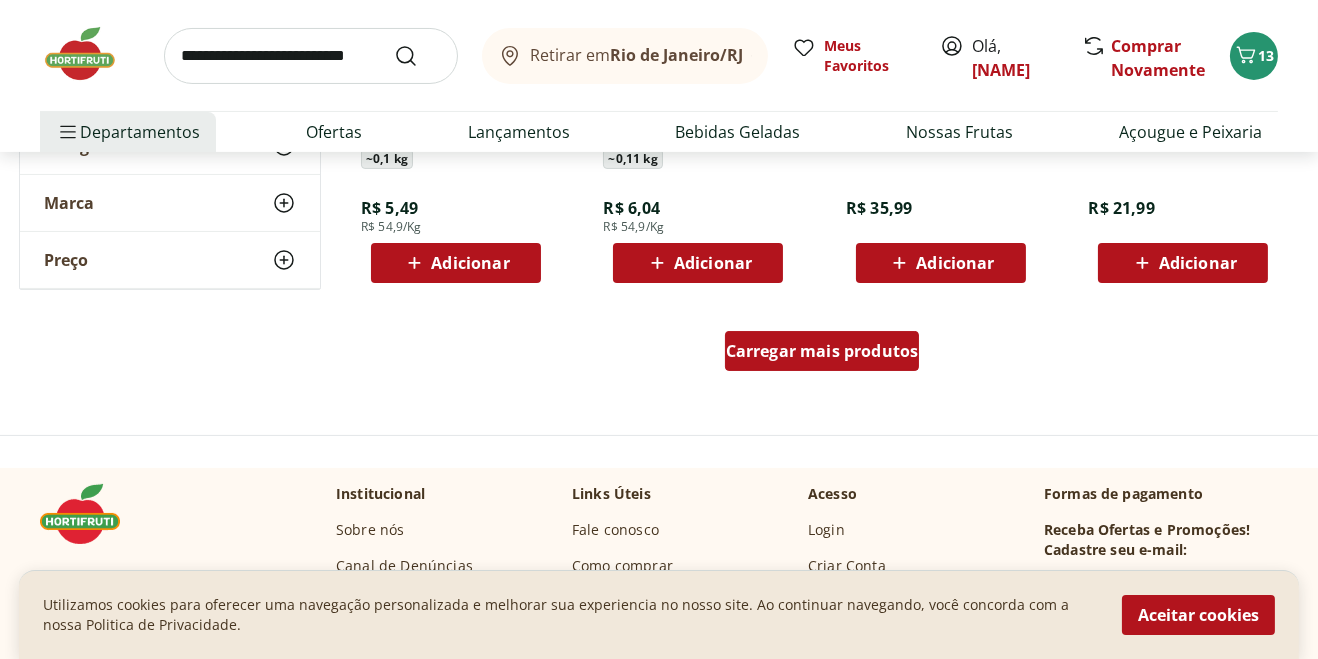 click on "Carregar mais produtos" at bounding box center [822, 351] 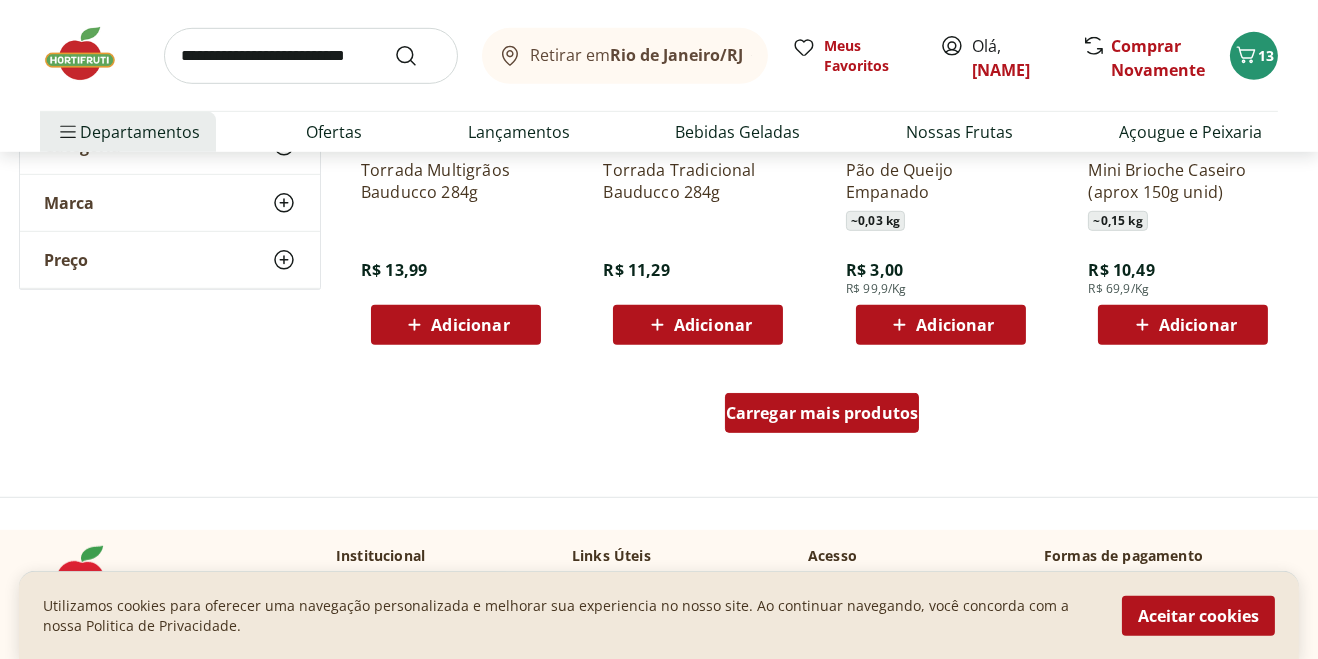 scroll, scrollTop: 13041, scrollLeft: 0, axis: vertical 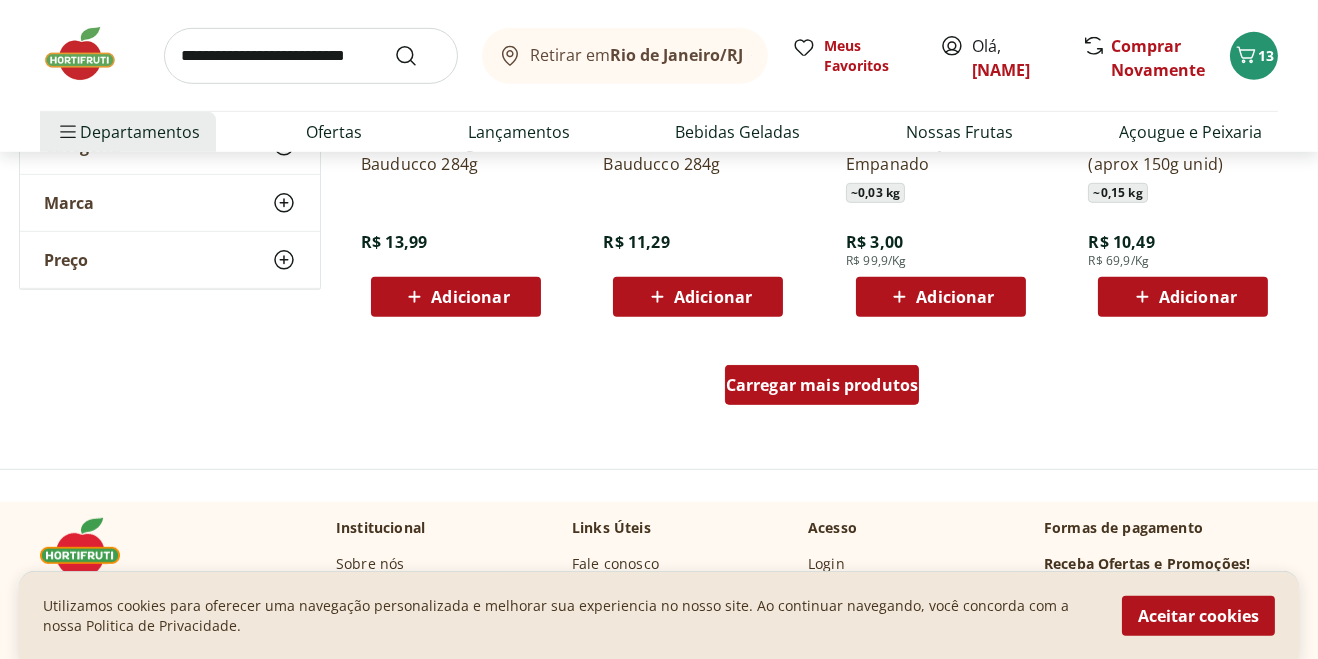 click on "Carregar mais produtos" at bounding box center [822, 385] 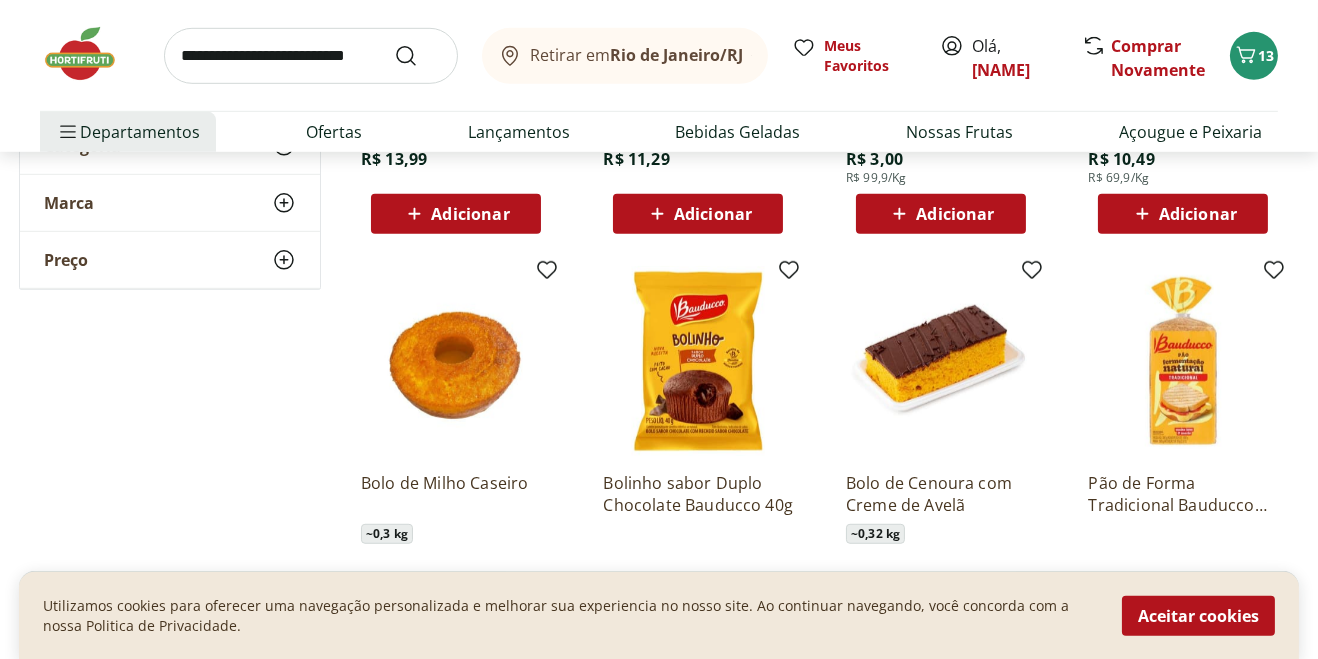 scroll, scrollTop: 13124, scrollLeft: 0, axis: vertical 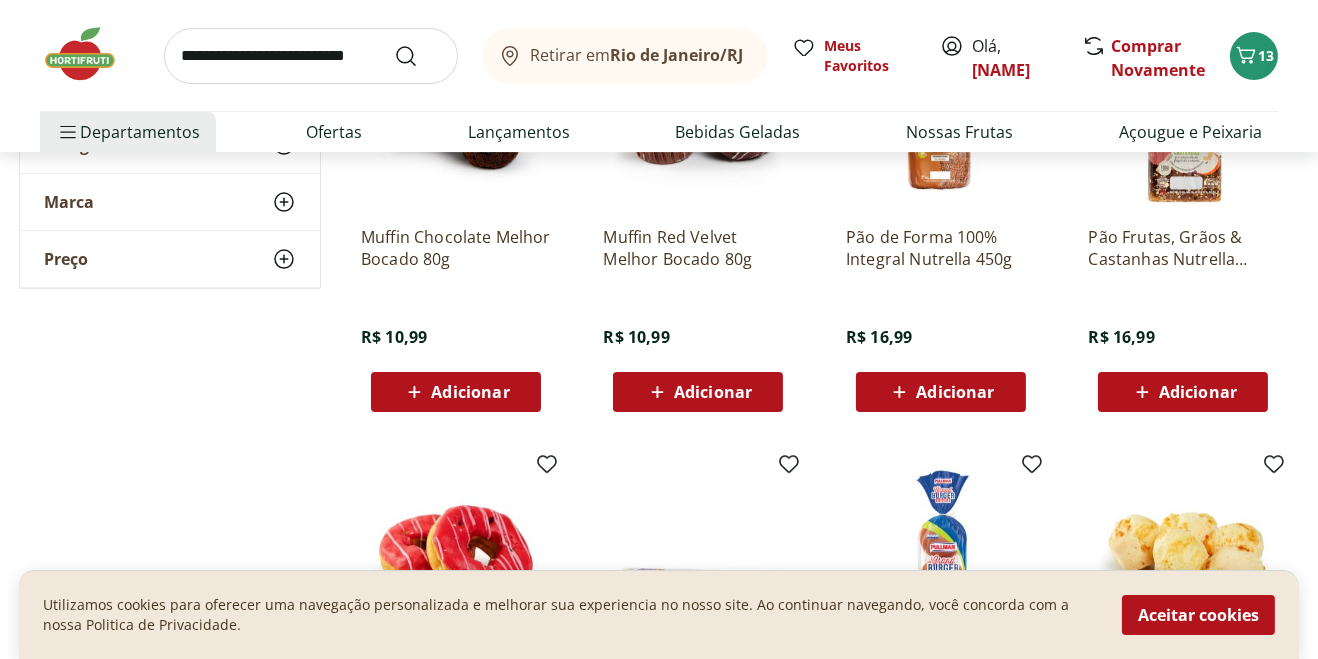 click at bounding box center (311, 56) 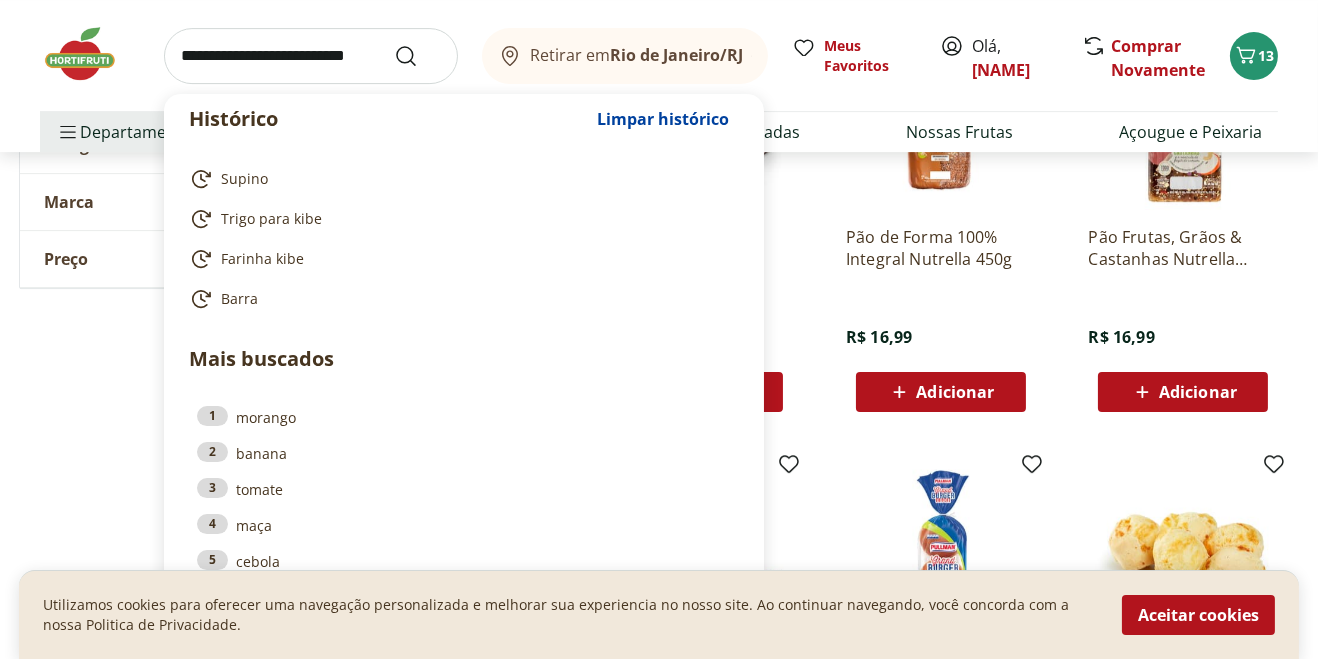 click at bounding box center [311, 56] 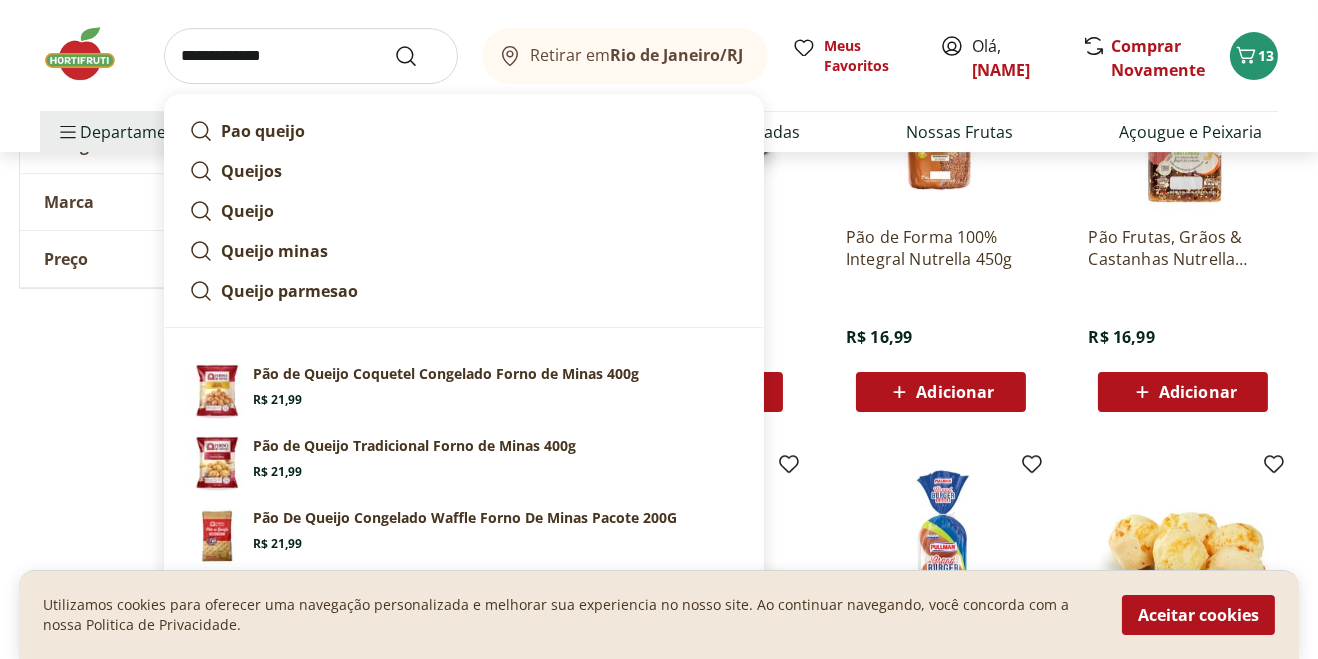type on "**********" 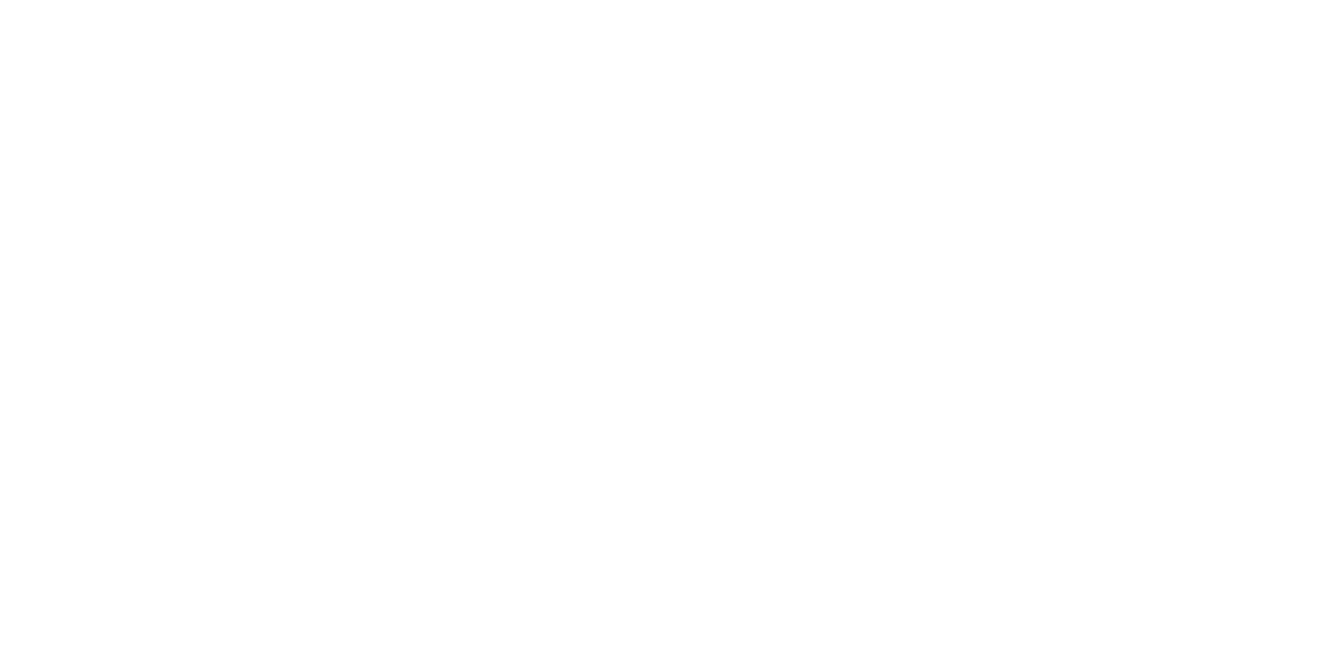 scroll, scrollTop: 0, scrollLeft: 0, axis: both 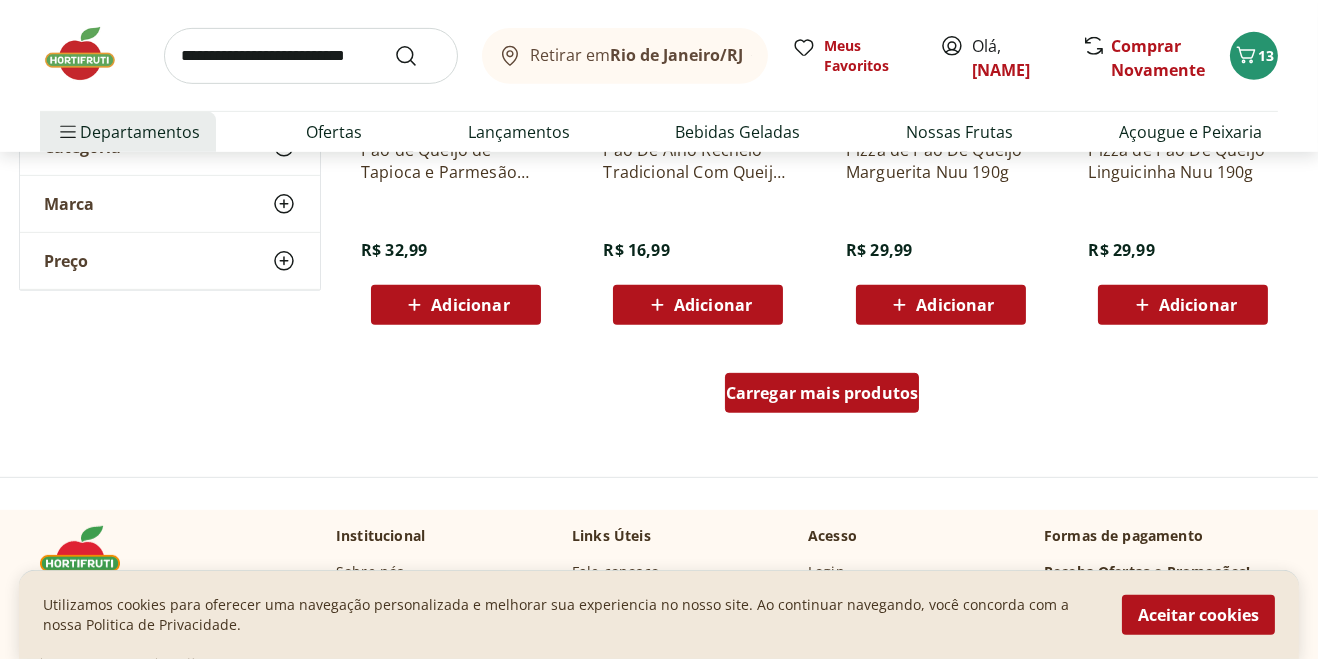 click on "Carregar mais produtos" at bounding box center (822, 393) 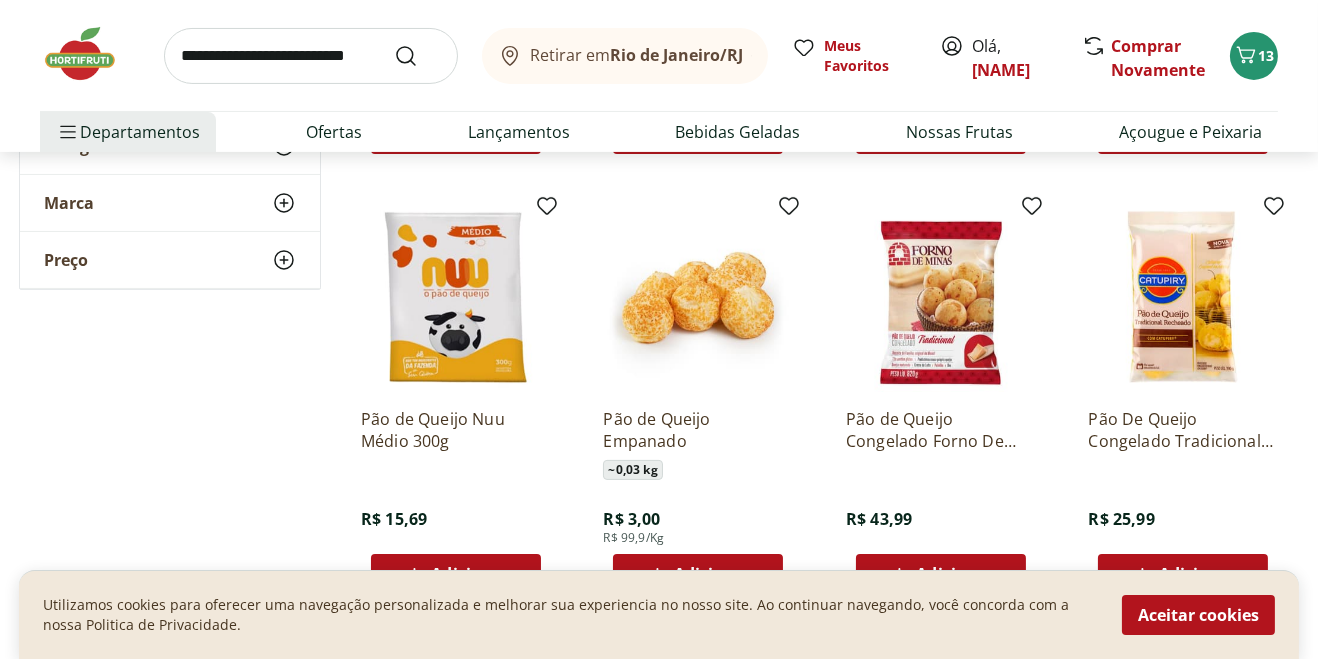 scroll, scrollTop: 665, scrollLeft: 0, axis: vertical 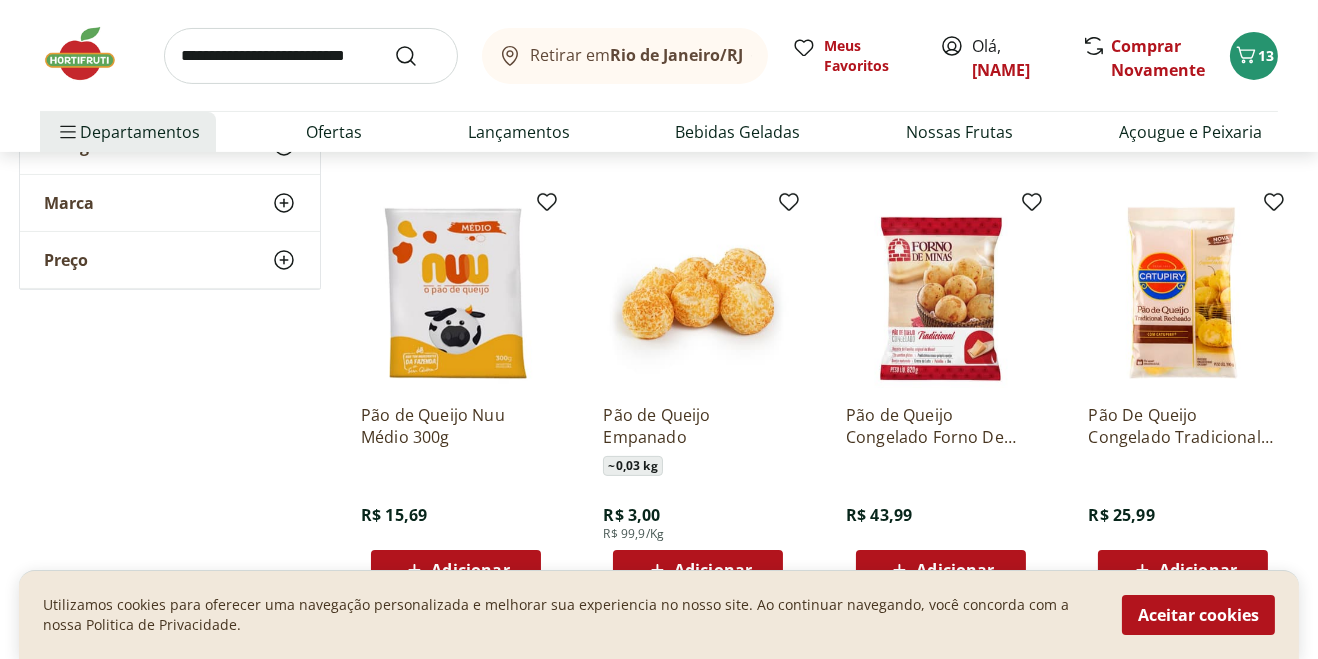 click 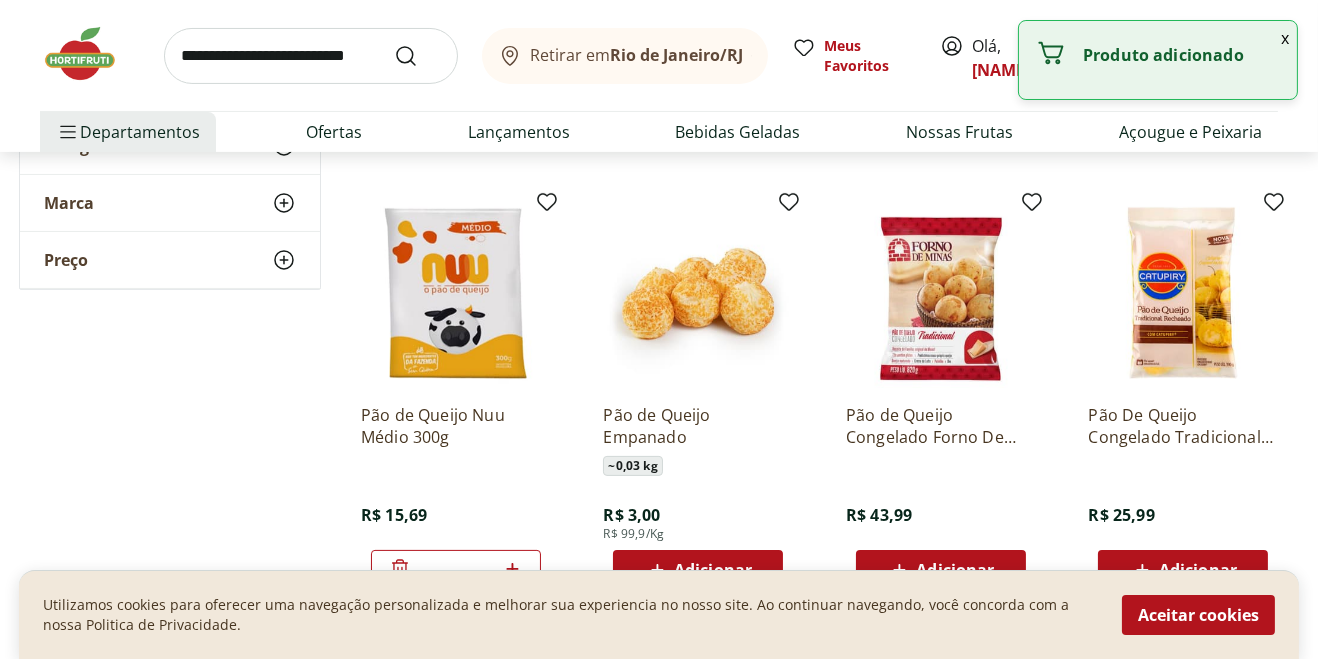 click at bounding box center [311, 56] 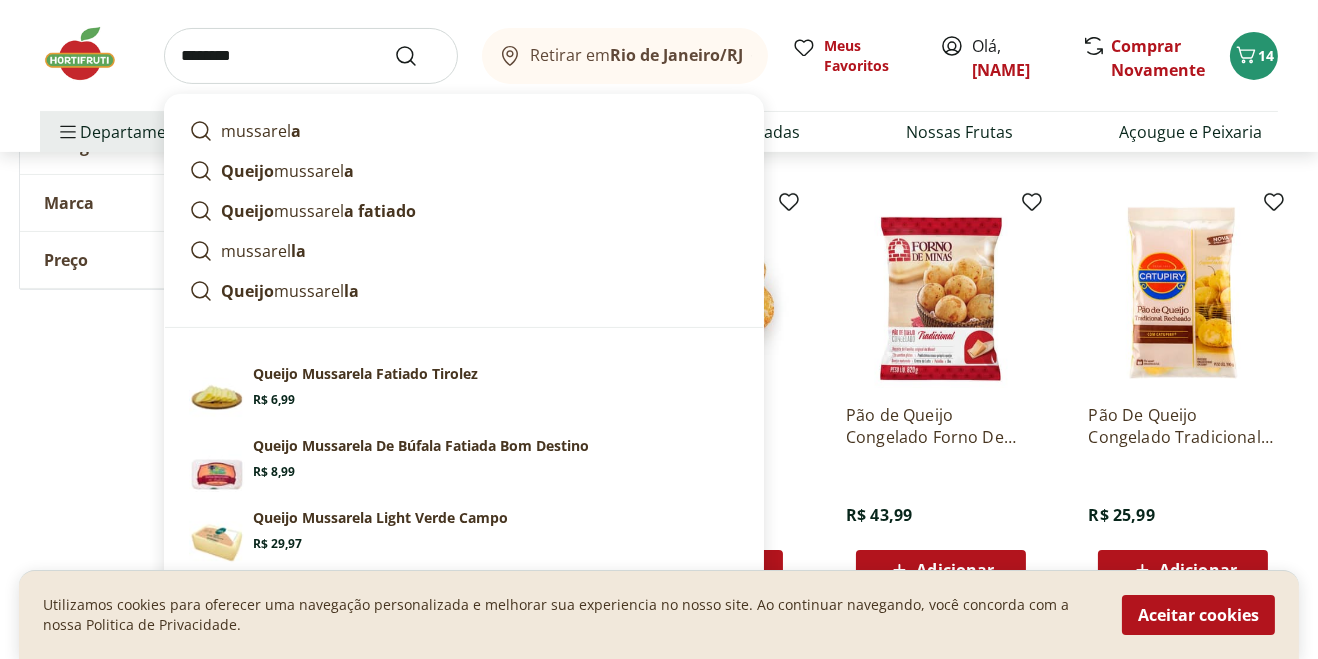 type on "*********" 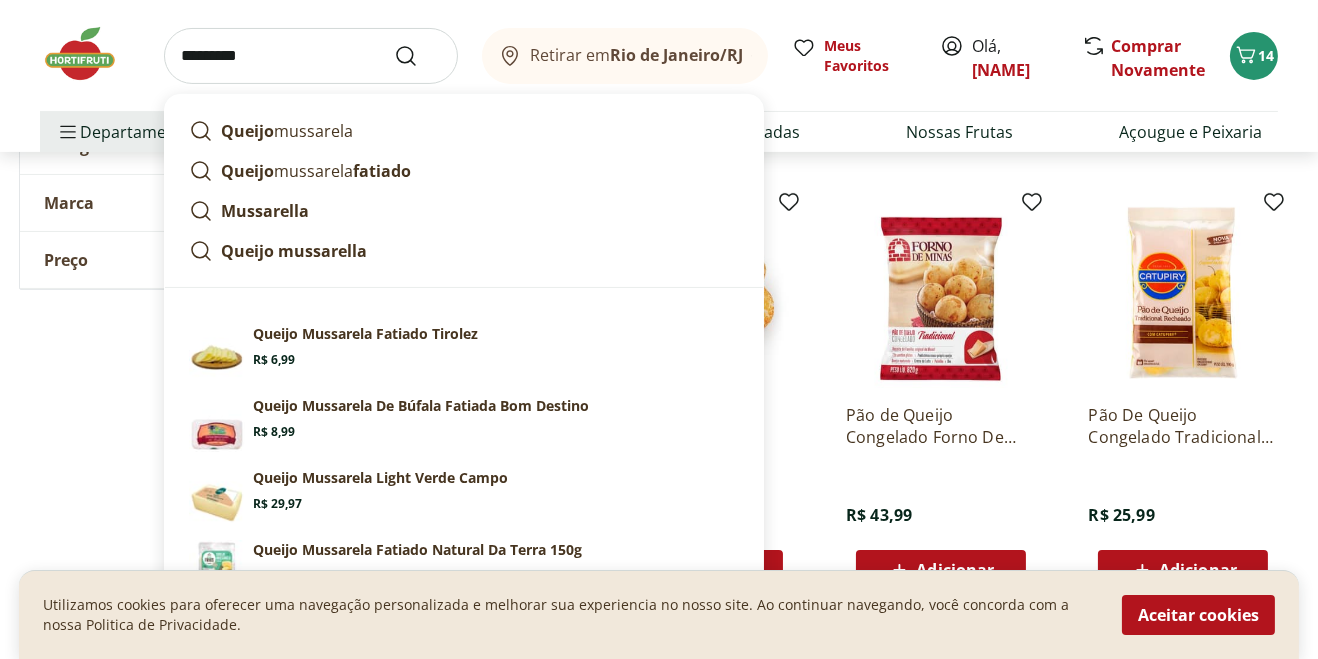 click at bounding box center [418, 56] 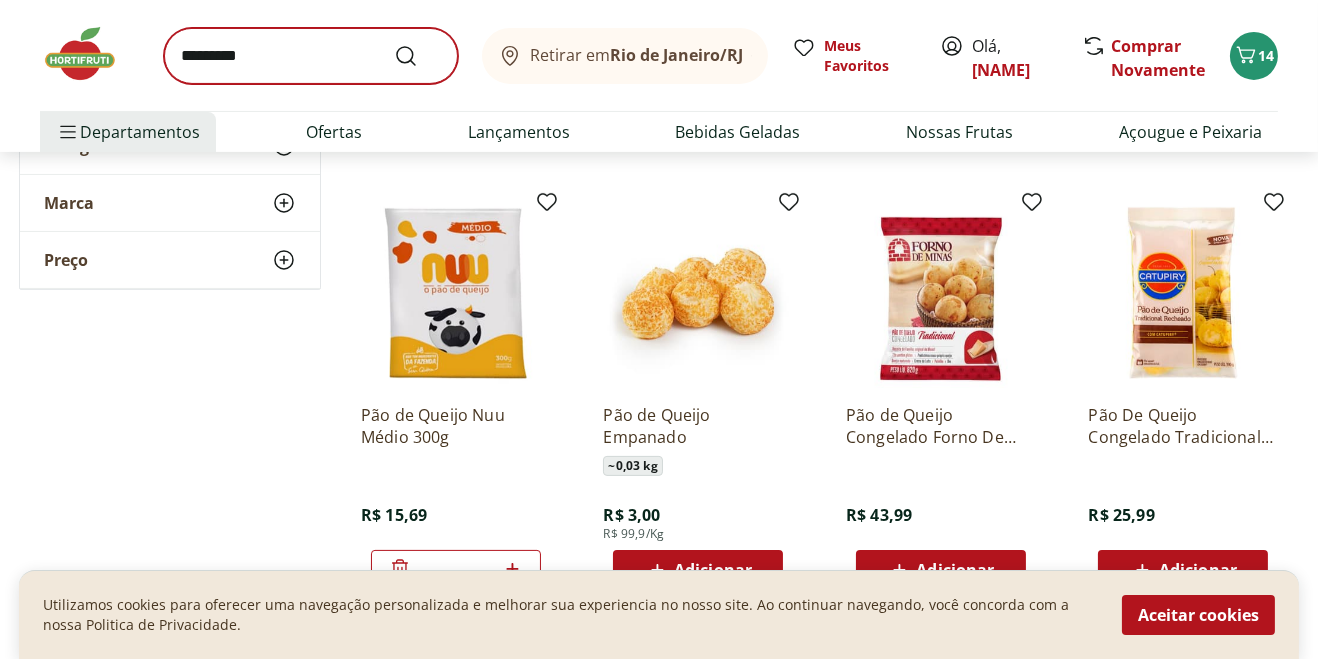 scroll, scrollTop: 0, scrollLeft: 0, axis: both 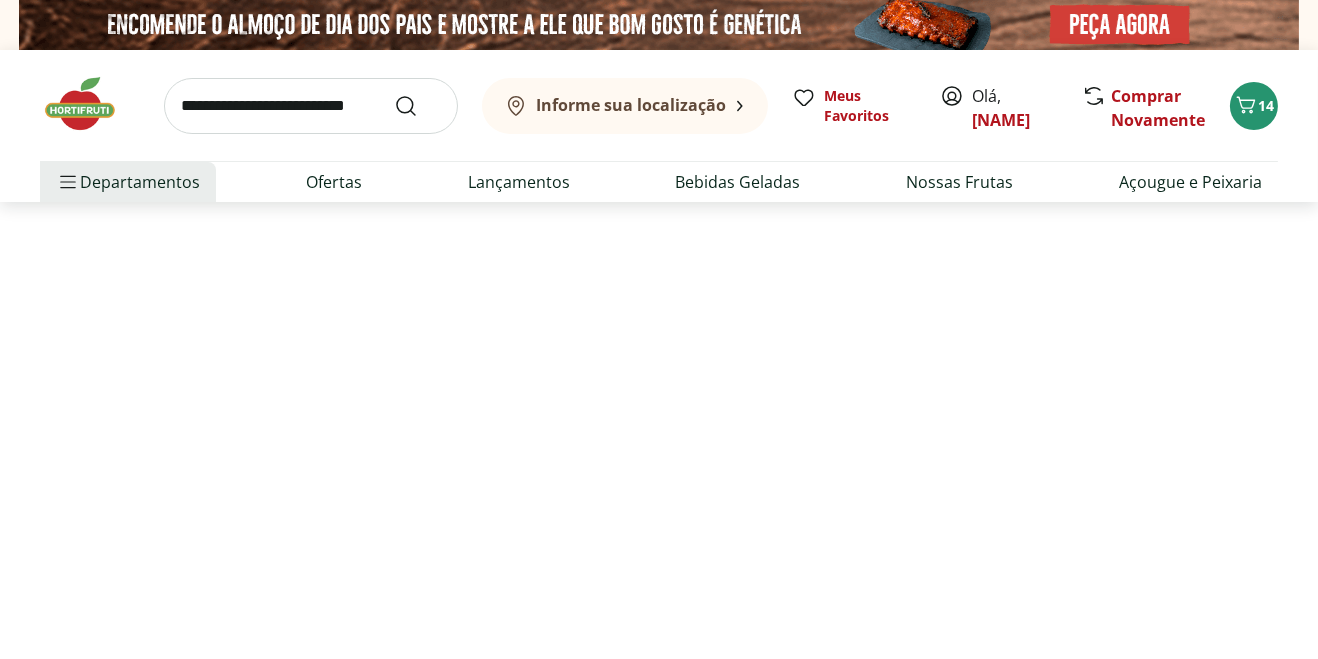 select on "**********" 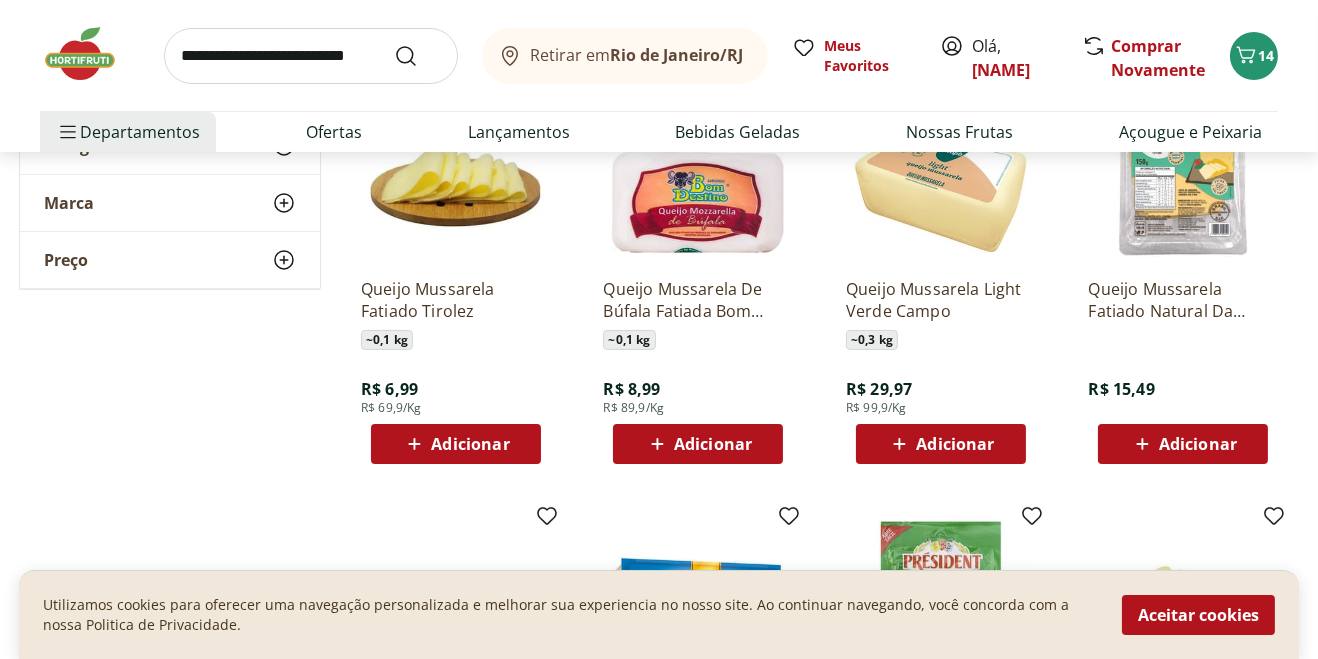 scroll, scrollTop: 312, scrollLeft: 0, axis: vertical 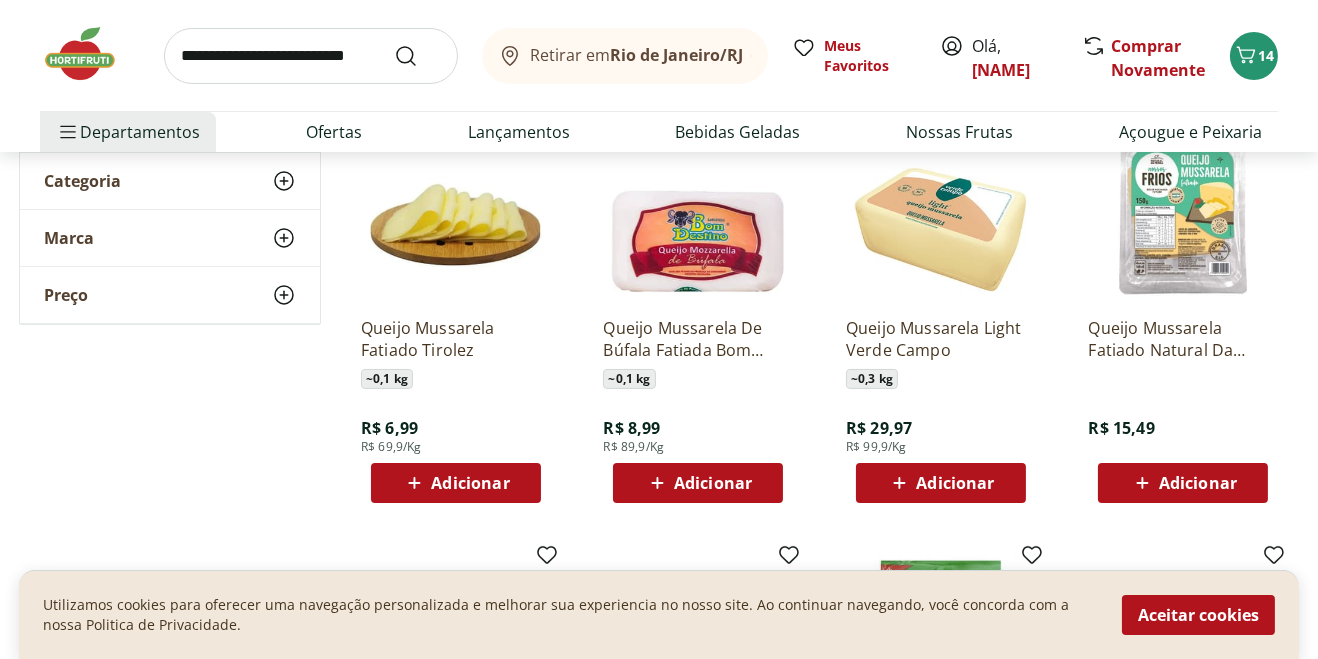 click on "Adicionar" at bounding box center (456, 483) 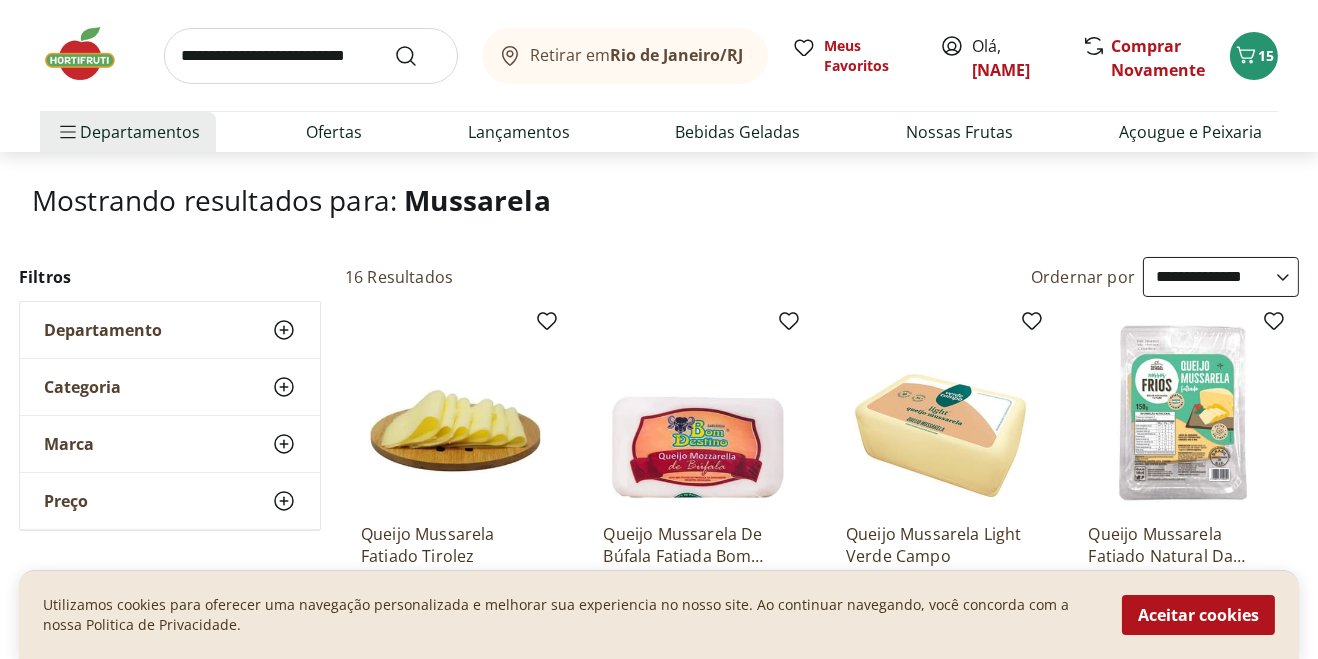 scroll, scrollTop: 104, scrollLeft: 0, axis: vertical 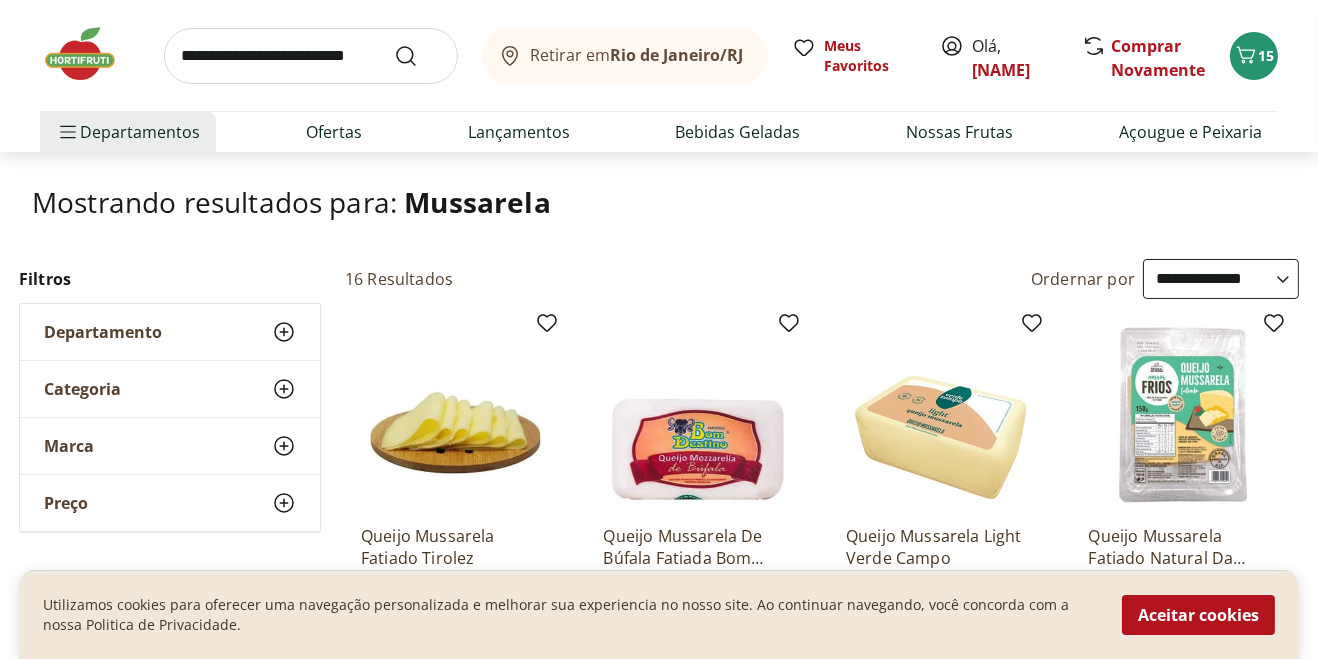 click at bounding box center [311, 56] 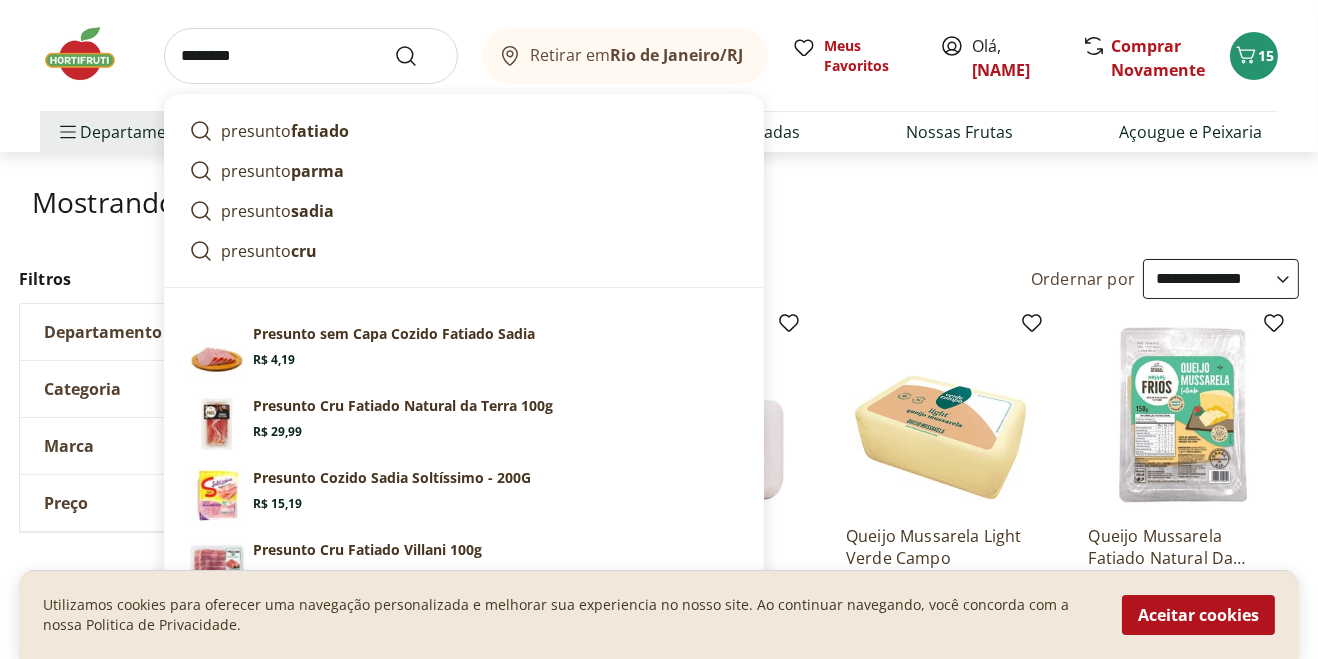 type on "********" 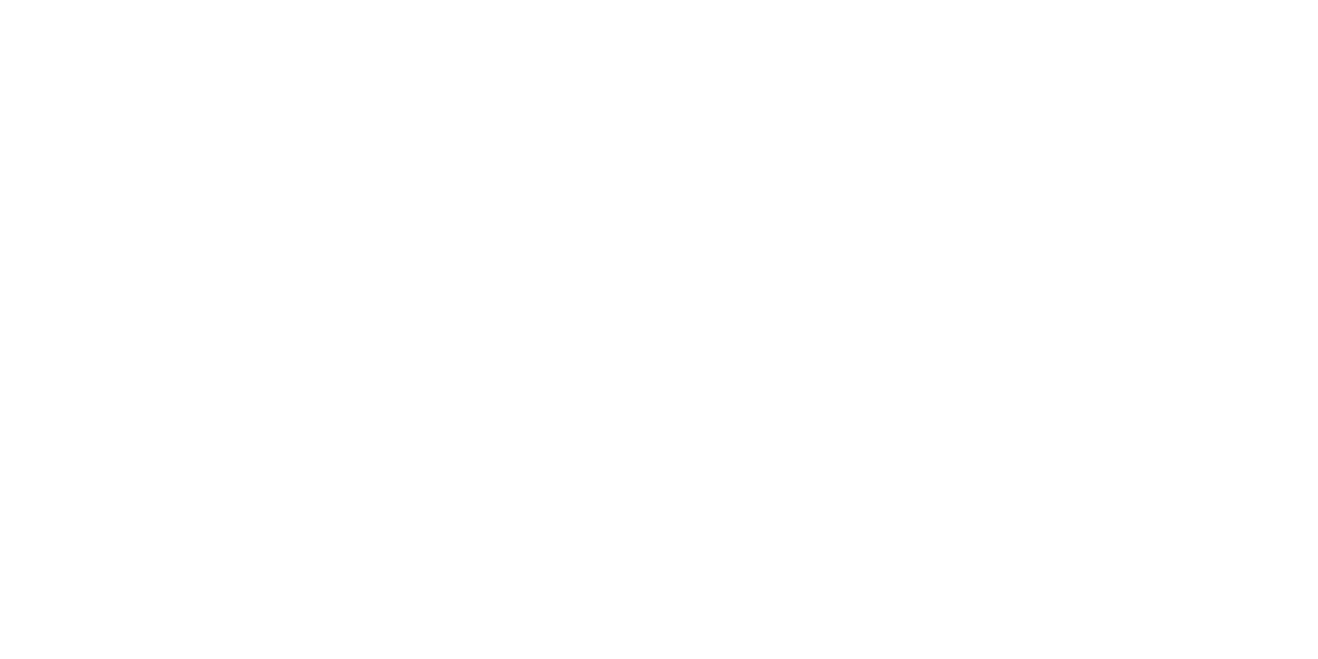 scroll, scrollTop: 0, scrollLeft: 0, axis: both 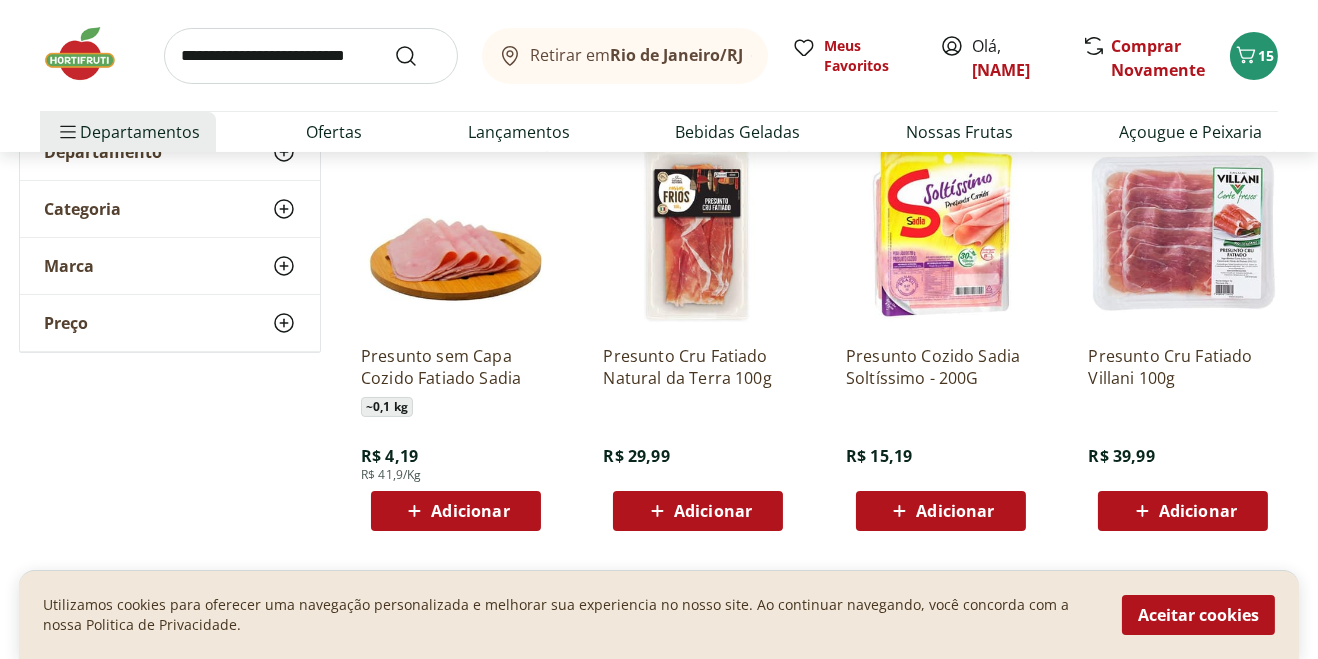 click on "Adicionar" at bounding box center (470, 511) 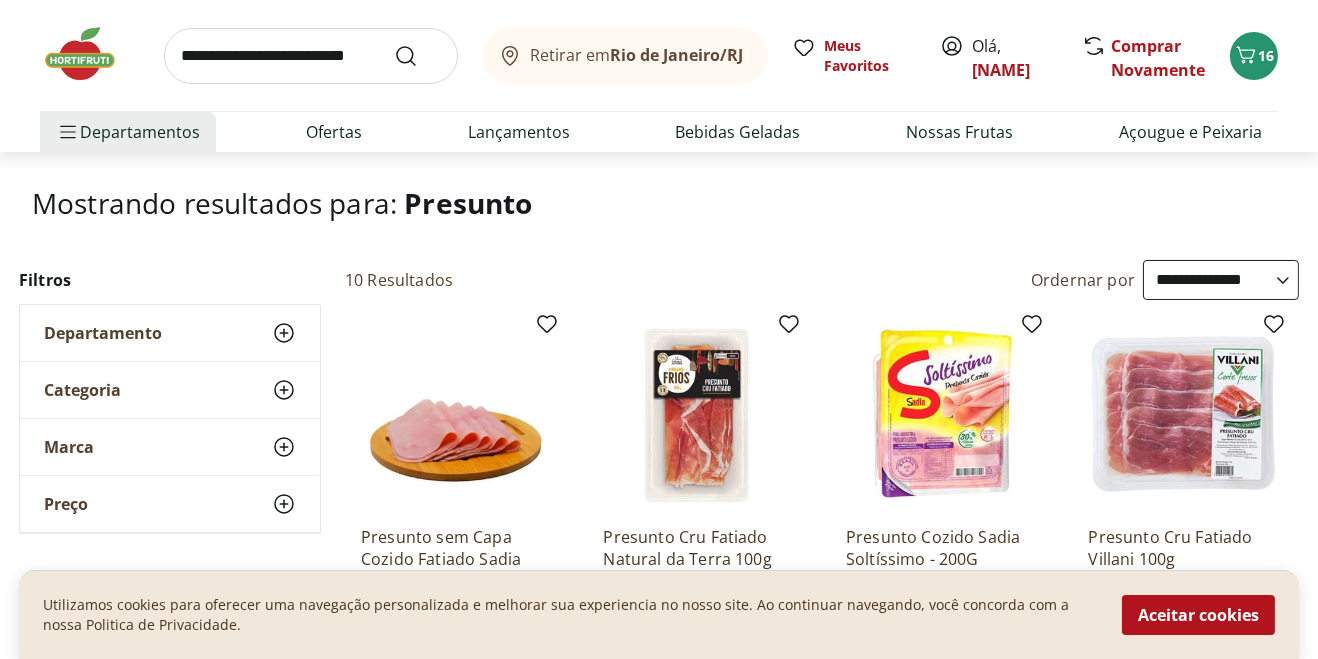 scroll, scrollTop: 0, scrollLeft: 0, axis: both 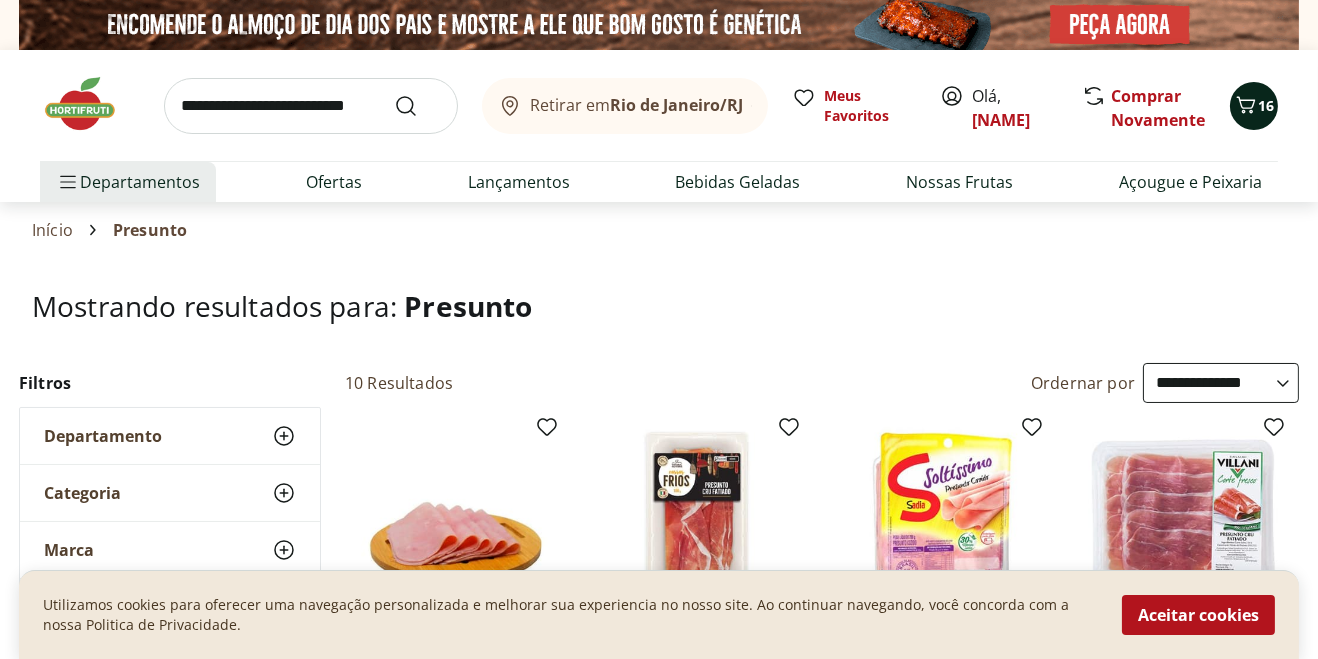 click on "16" at bounding box center [1266, 105] 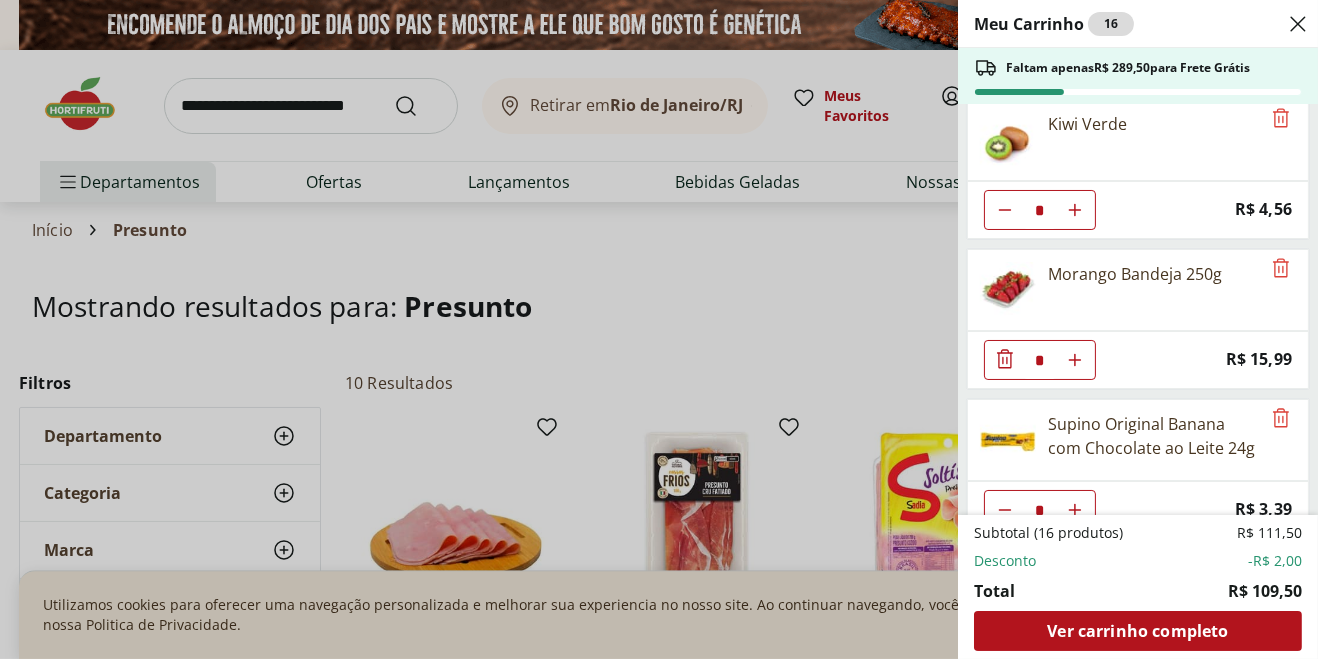 scroll, scrollTop: 765, scrollLeft: 0, axis: vertical 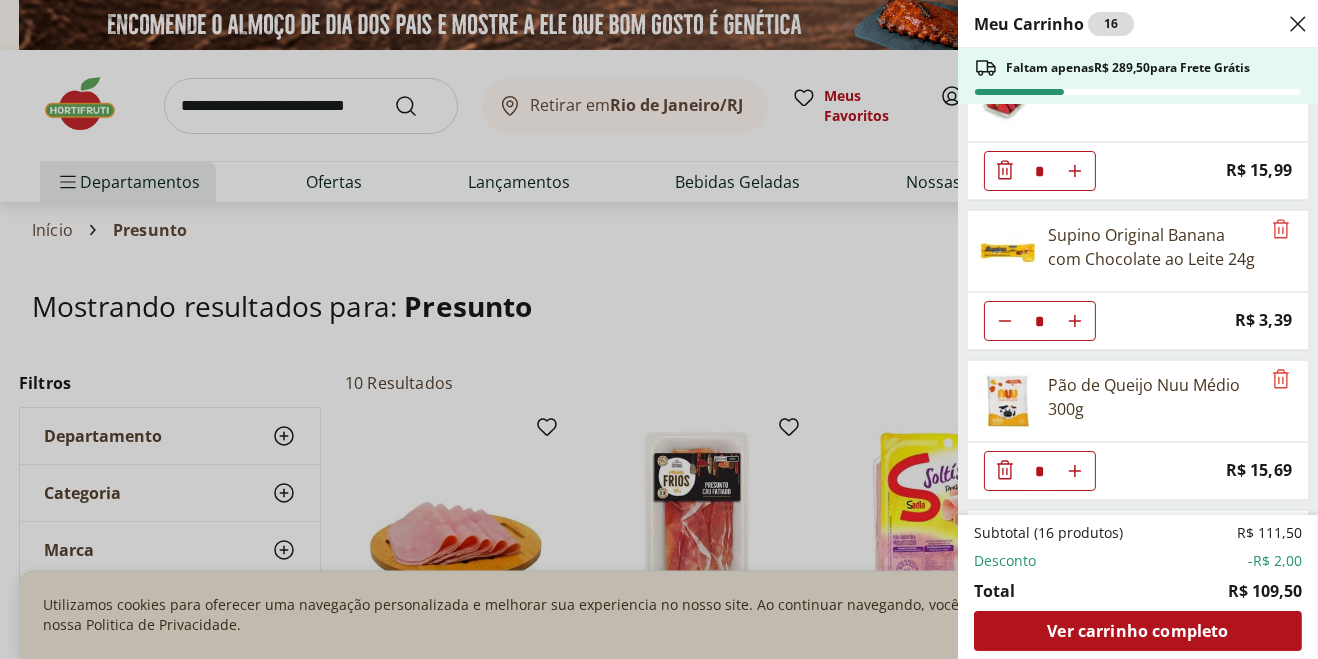 click on "Meu Carrinho 16 Faltam apenas  R$ 289,50  para Frete Grátis Energético Red Bull Sugar Free 250Ml * Original price: R$ 10,49 Price: R$ 8,49 BARRA PROTEINA MORANGO YOPRO NUTRATA 55G * Price: R$ 16,99 Tomate Grape Fiorello 300g * Price: R$ 7,99 Abobrinha Verde Unidade * Price: R$ 1,75 Couve-Flor Unidade * Price: R$ 6,99 Kiwi Verde * Price: R$ 4,56 Morango Bandeja 250g * Price: R$ 15,99 Supino Original Banana com Chocolate ao Leite 24g * Price: R$ 3,39 Pão de Queijo Nuu Médio 300g * Price: R$ 15,69 Queijo Mussarela Fatiado Tirolez * Price: R$ 6,99 Presunto sem Capa Cozido Fatiado Sadia * Price: R$ 4,19 Subtotal (16 produtos) R$ 111,50 Desconto -R$ 2,00 Total R$ 109,50 Ver carrinho completo" at bounding box center (659, 329) 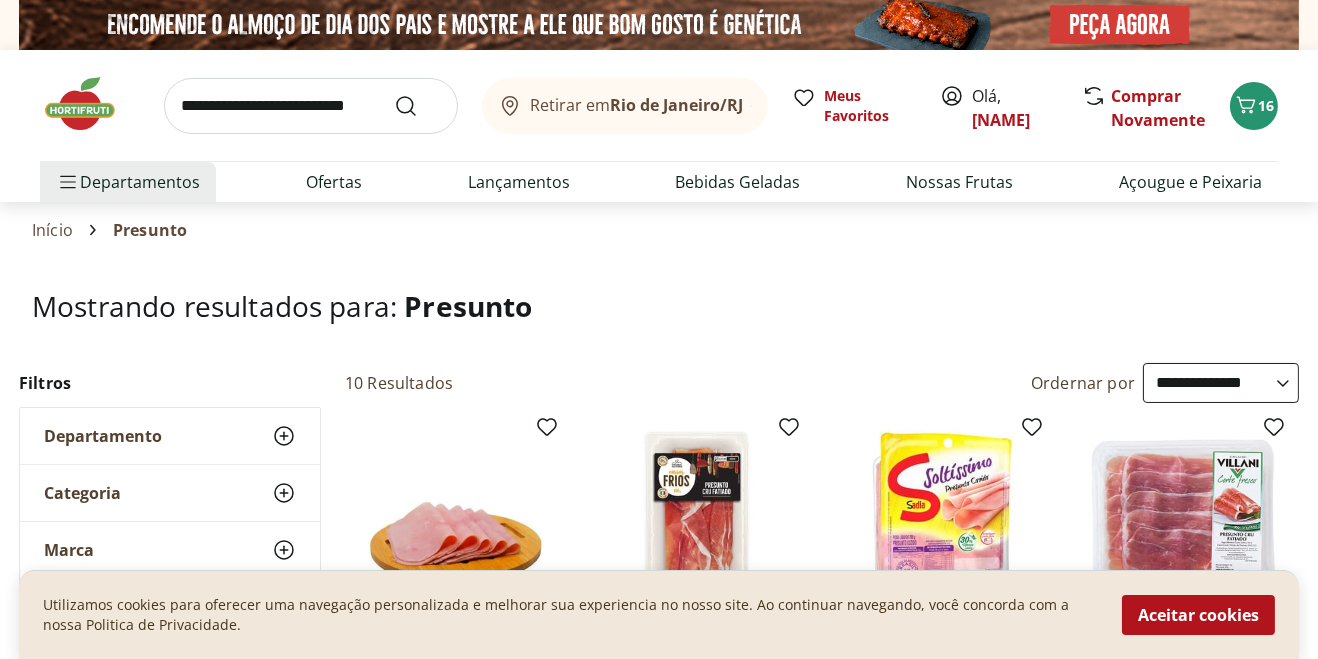 click at bounding box center (311, 106) 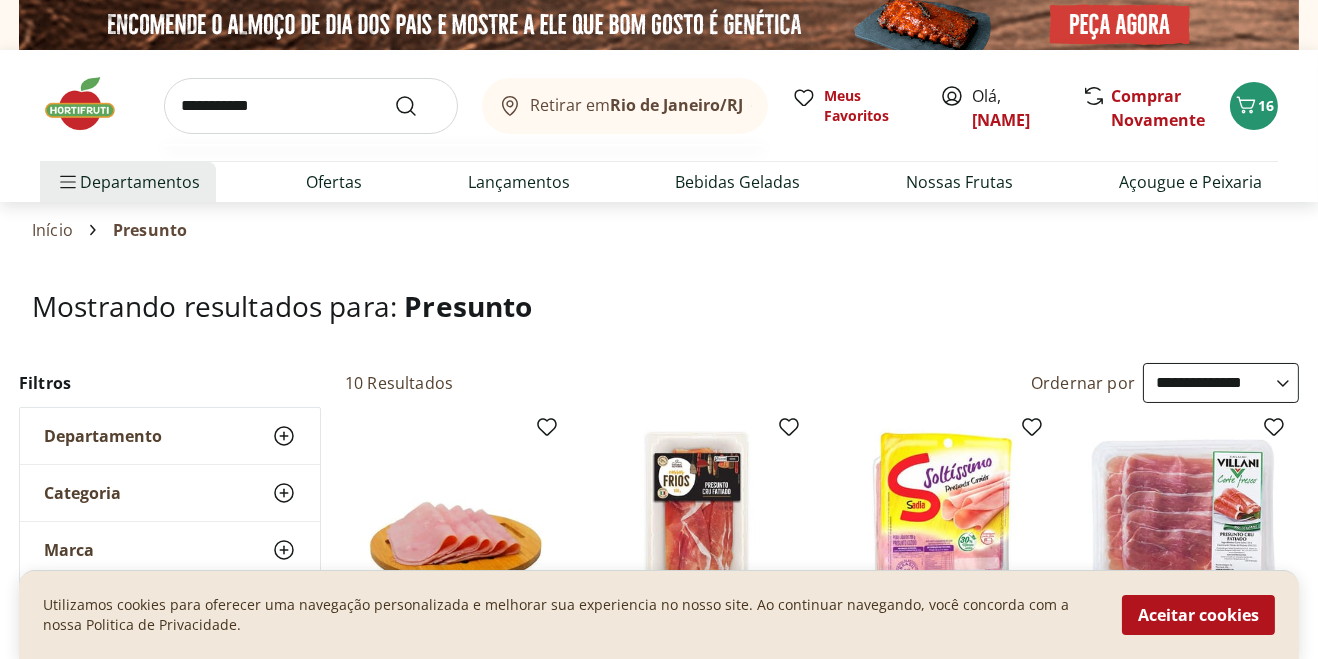 type on "**********" 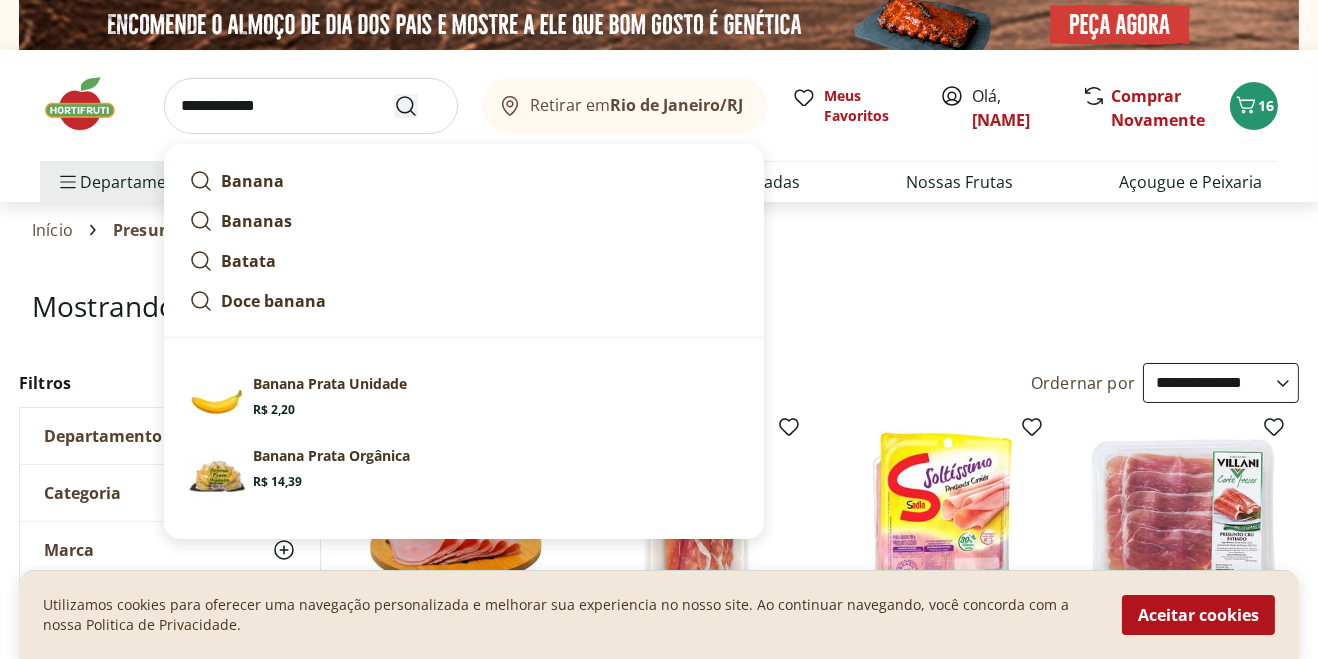 click 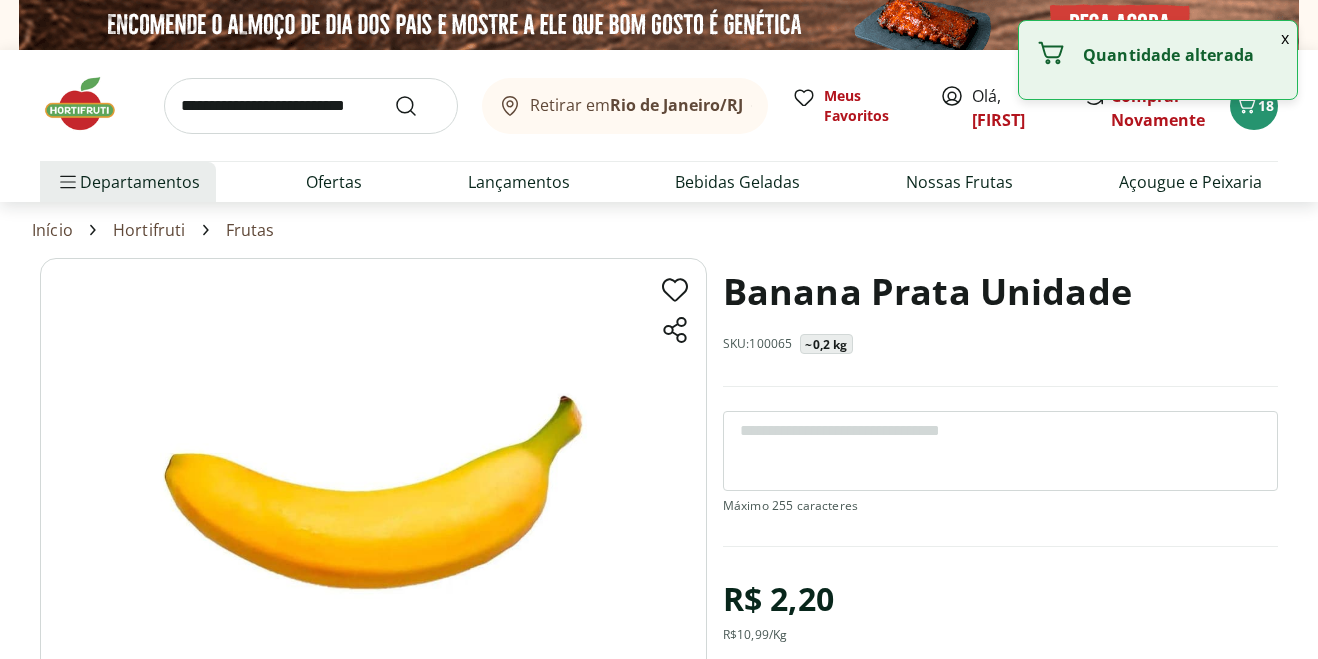 scroll, scrollTop: 0, scrollLeft: 0, axis: both 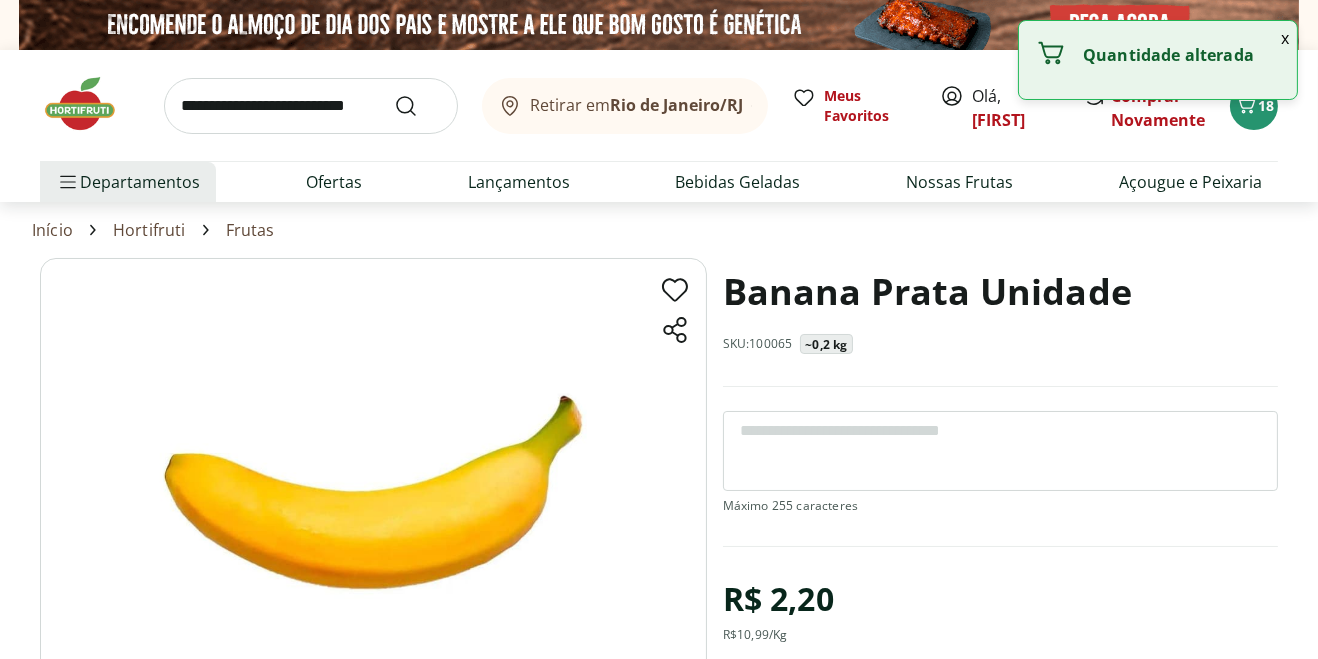 click at bounding box center [962, 699] 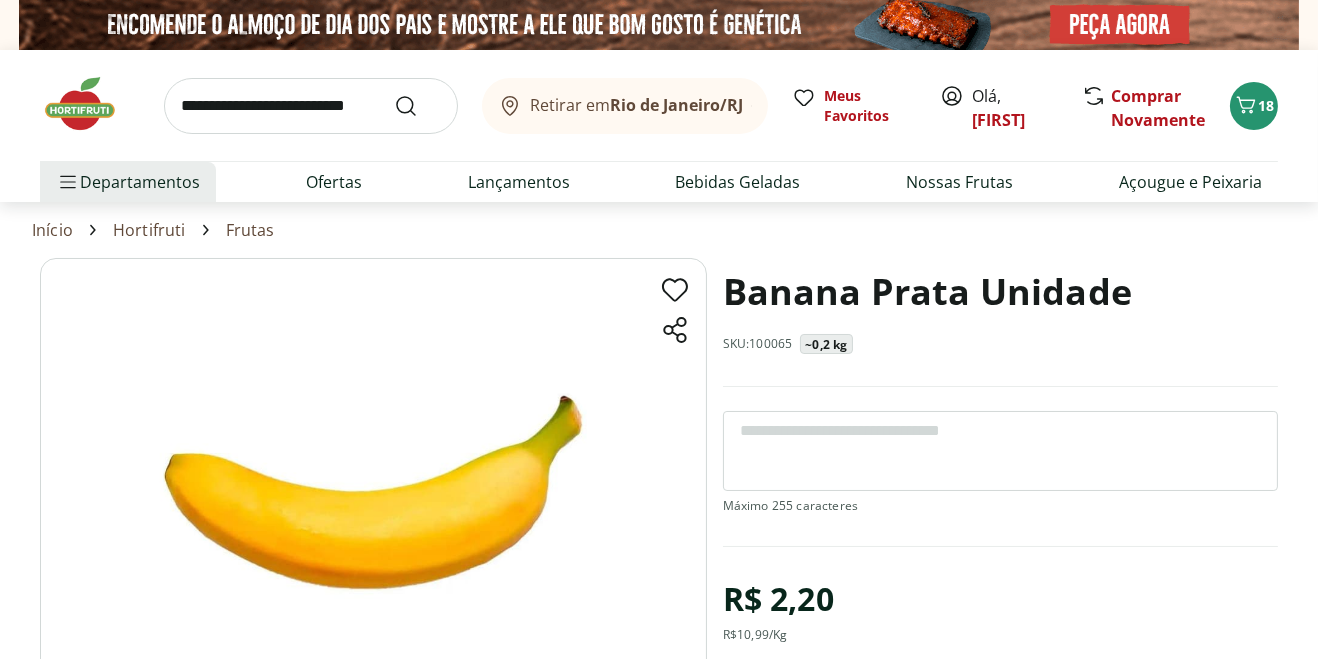 click at bounding box center [962, 699] 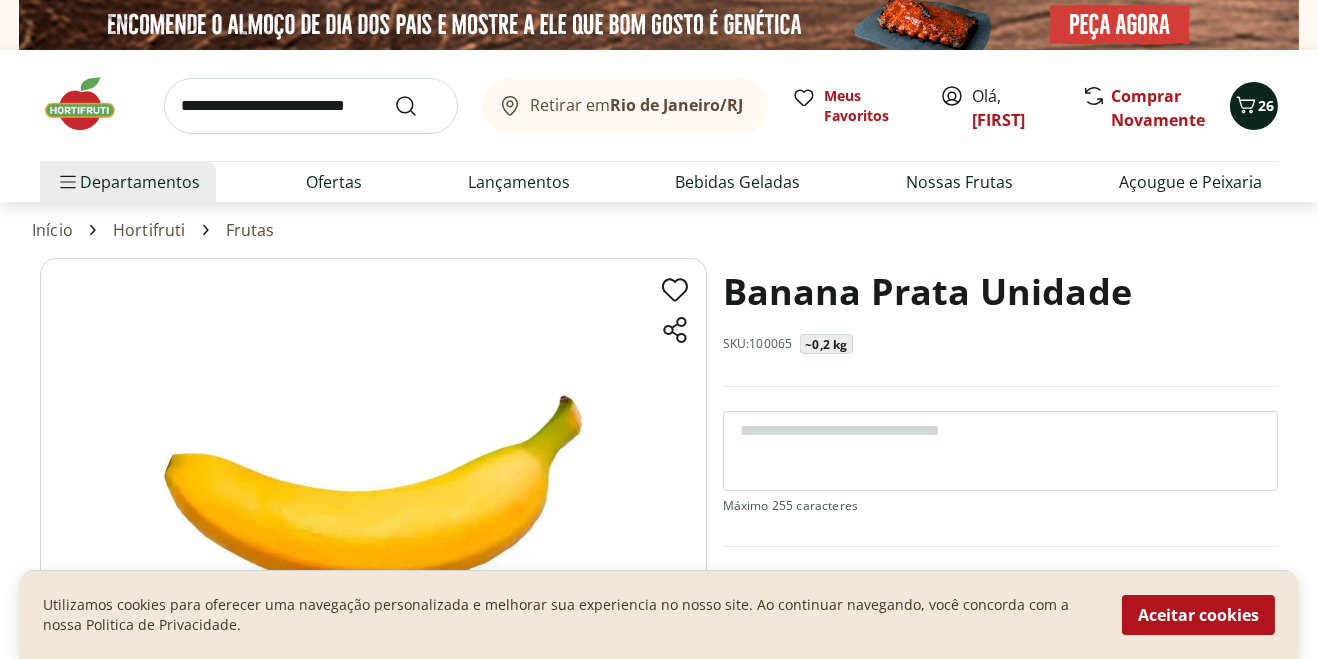 click on "26" at bounding box center [1266, 105] 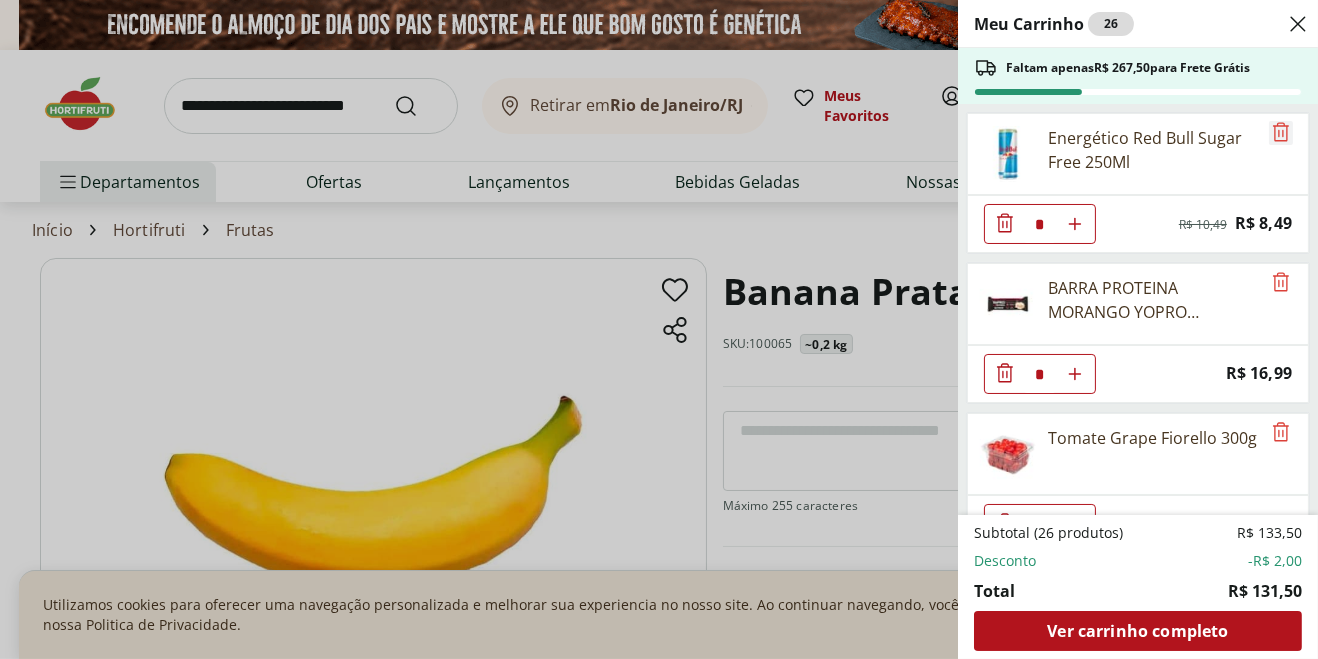 click 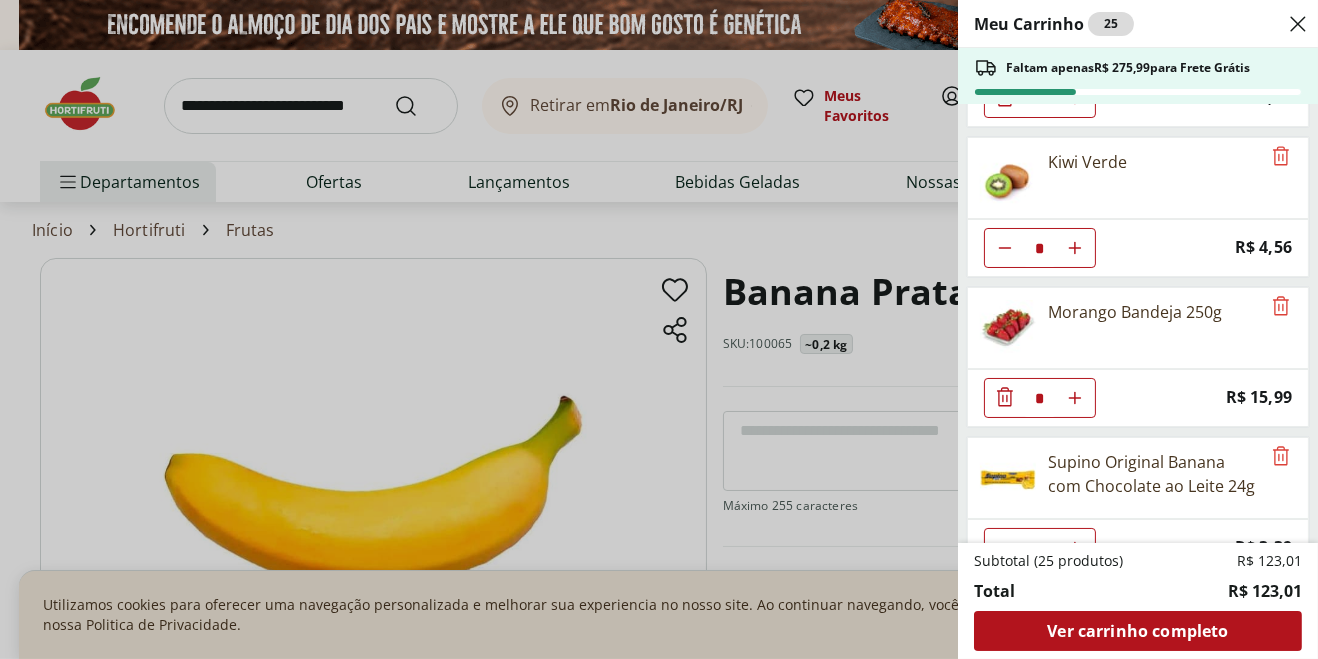 scroll, scrollTop: 578, scrollLeft: 0, axis: vertical 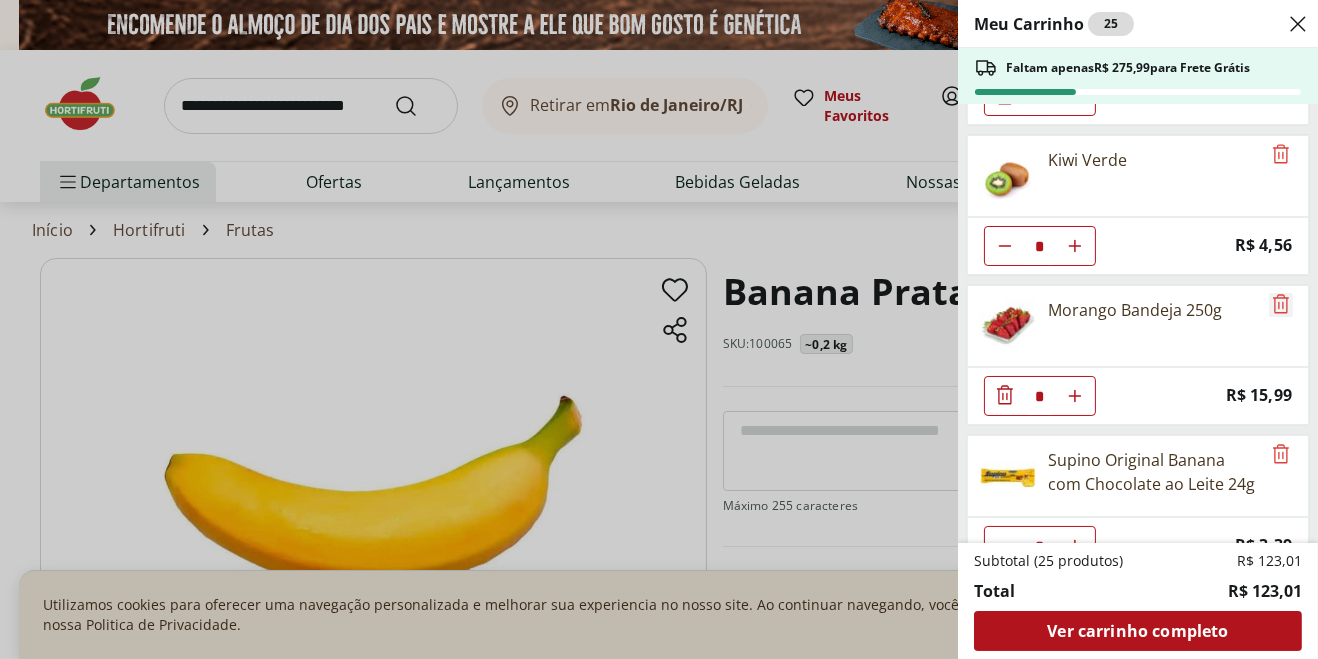 click 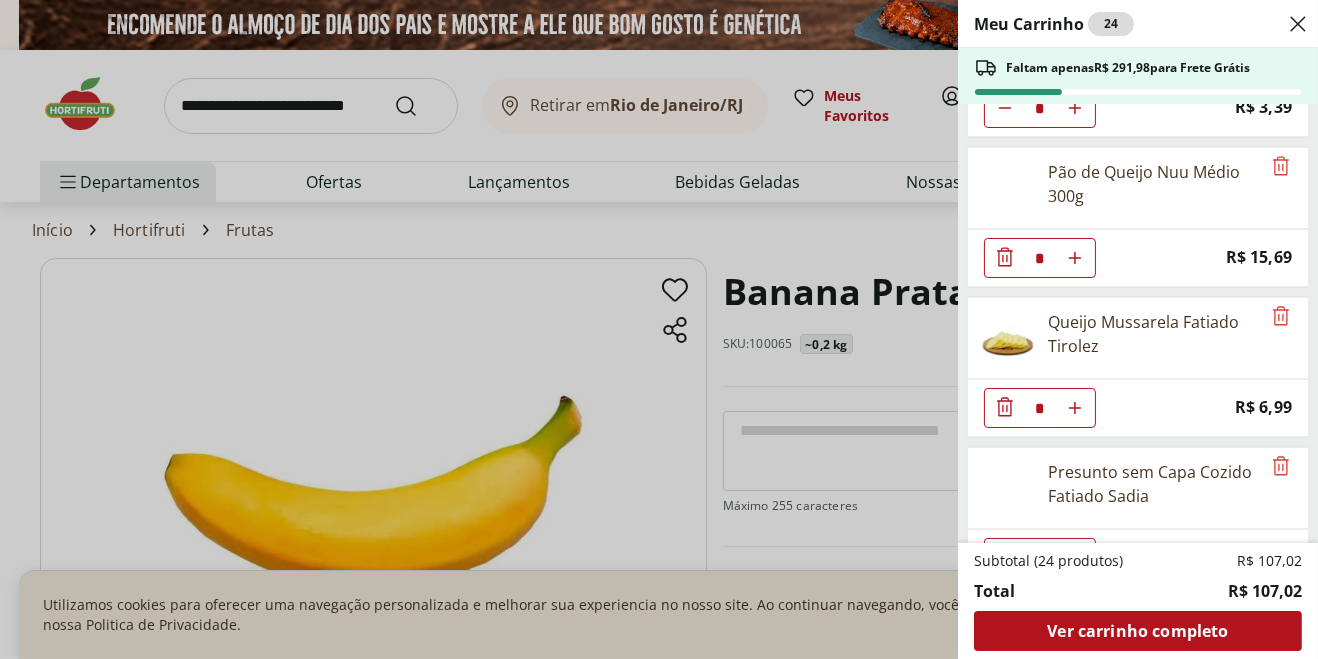 scroll, scrollTop: 870, scrollLeft: 0, axis: vertical 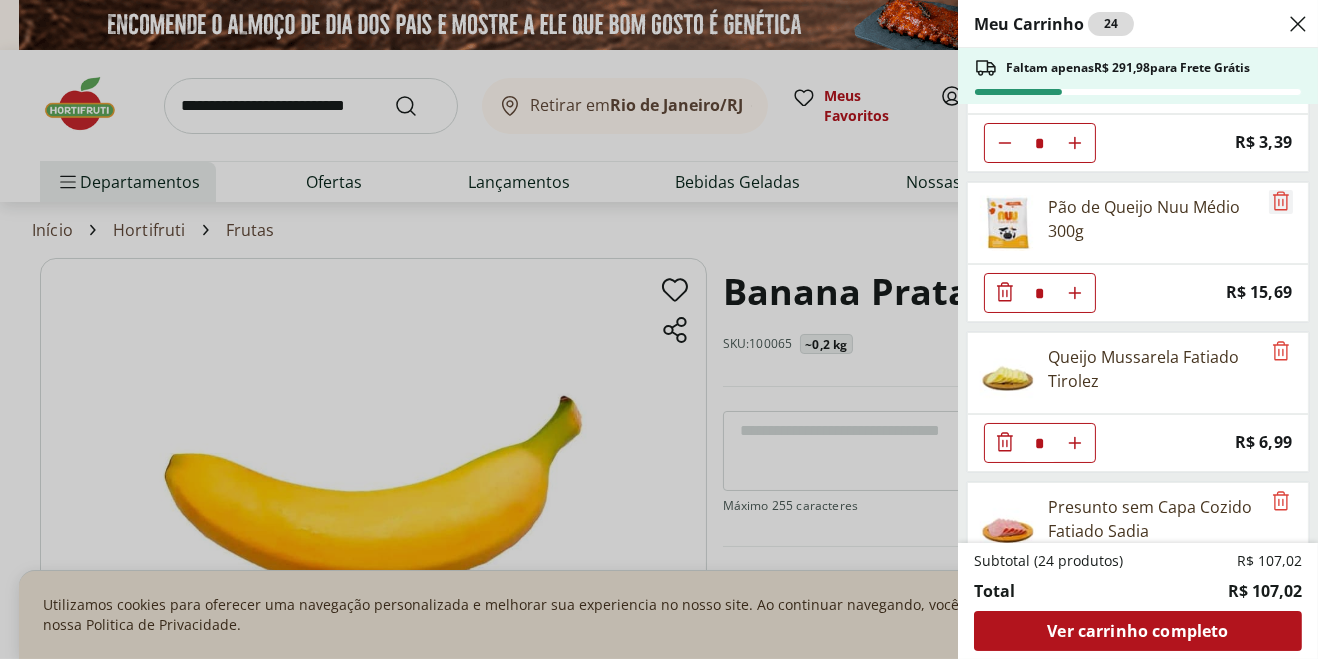 click 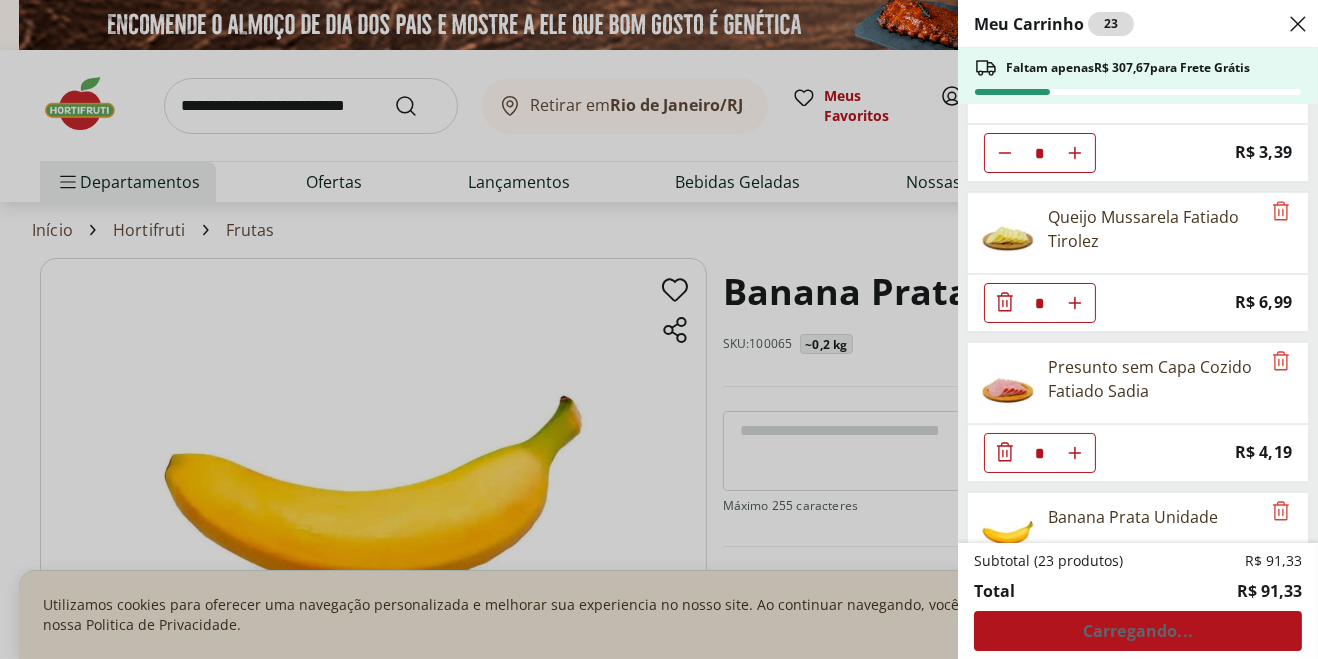 click 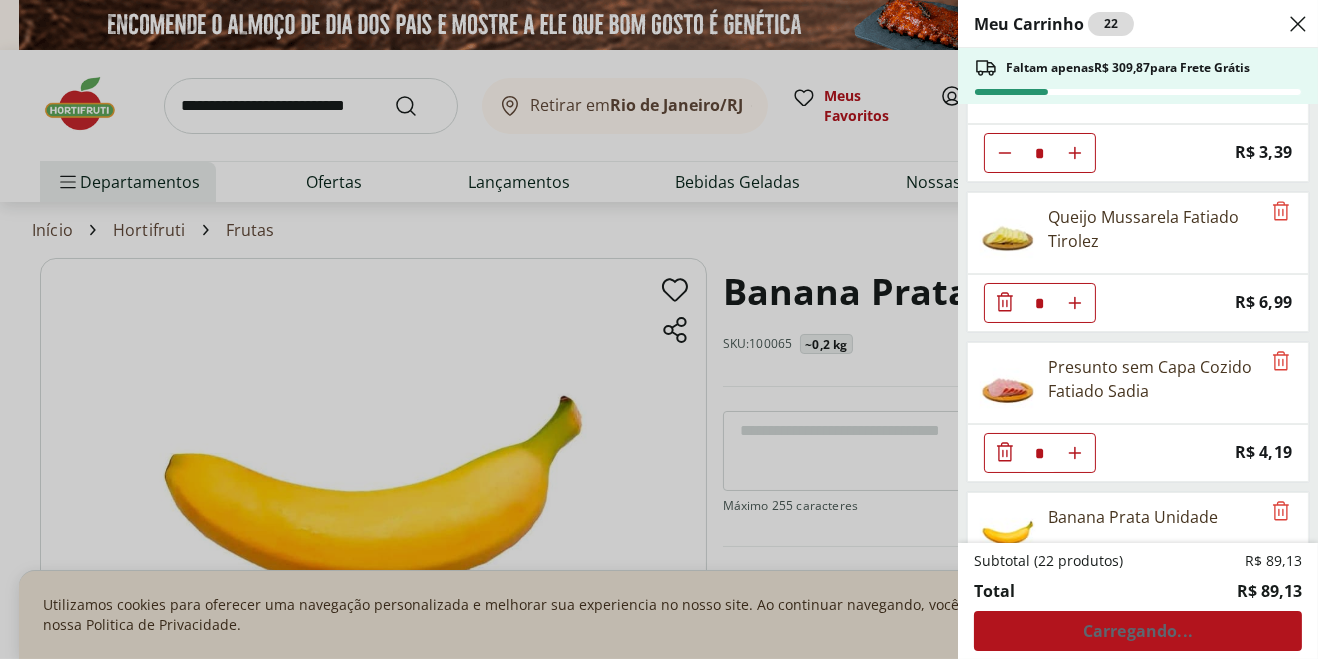 click 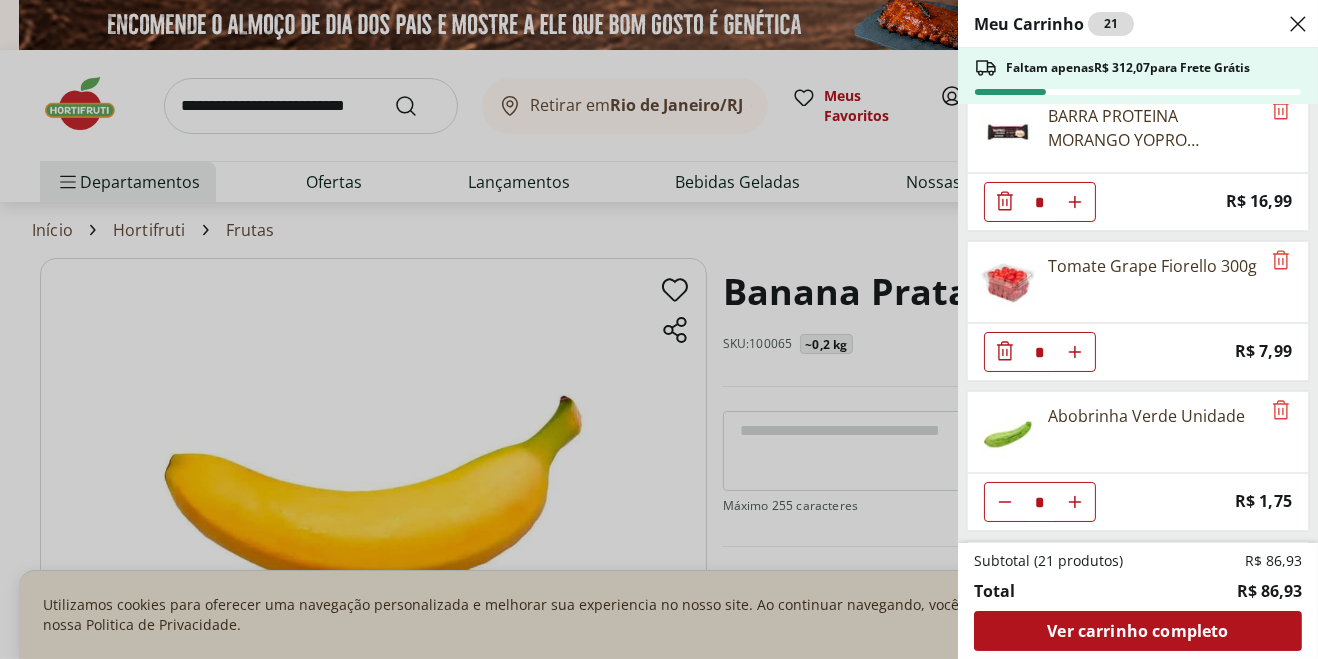 scroll, scrollTop: 0, scrollLeft: 0, axis: both 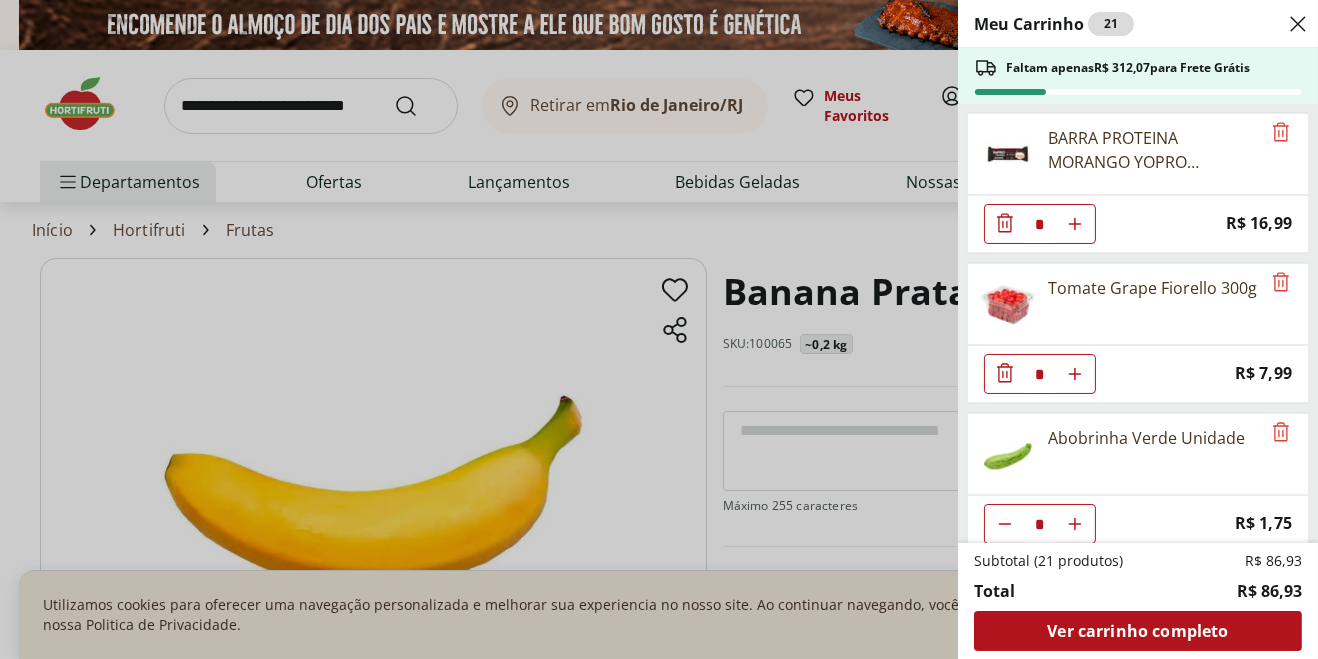 click on "Meu Carrinho 21 Faltam apenas  R$ 312,07  para Frete Grátis BARRA PROTEINA MORANGO YOPRO NUTRATA 55G * Price: R$ 16,99 Tomate Grape Fiorello 300g * Price: R$ 7,99 Abobrinha Verde Unidade * Price: R$ 1,75 Couve-Flor Unidade * Price: R$ 6,99 Kiwi Verde * Price: R$ 4,56 Supino Original Banana com Chocolate ao Leite 24g * Price: R$ 3,39 Queijo Mussarela Fatiado Tirolez * Price: R$ 6,99 Presunto sem Capa Cozido Fatiado Sadia * Price: R$ 4,19 Banana Prata Unidade * Price: R$ 2,20 Subtotal (21 produtos) R$ 86,93 Total R$ 86,93 Ver carrinho completo" at bounding box center [659, 329] 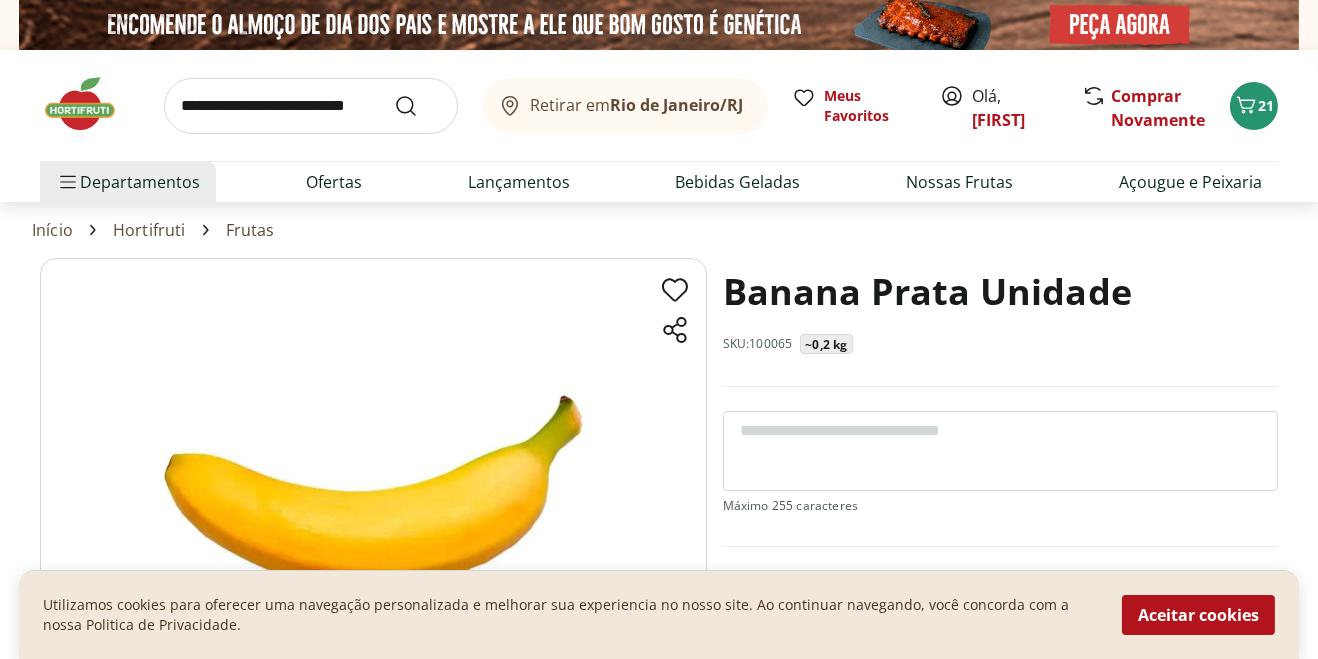 click at bounding box center [311, 106] 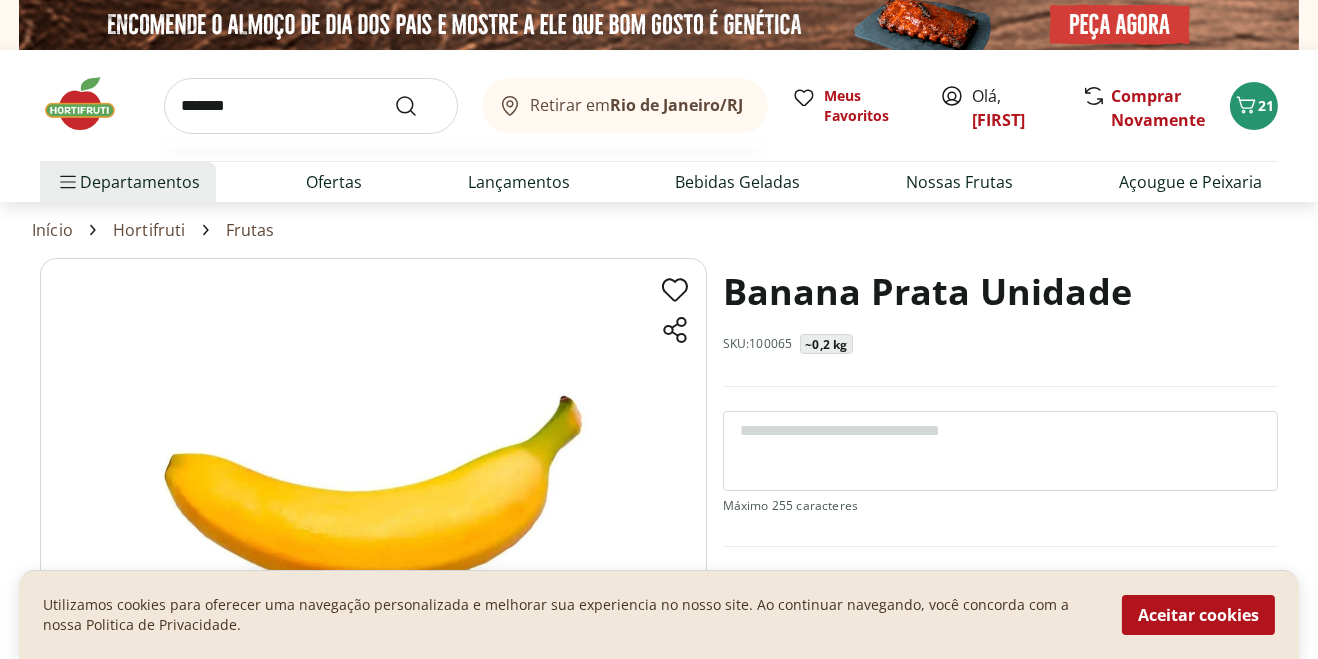 type on "********" 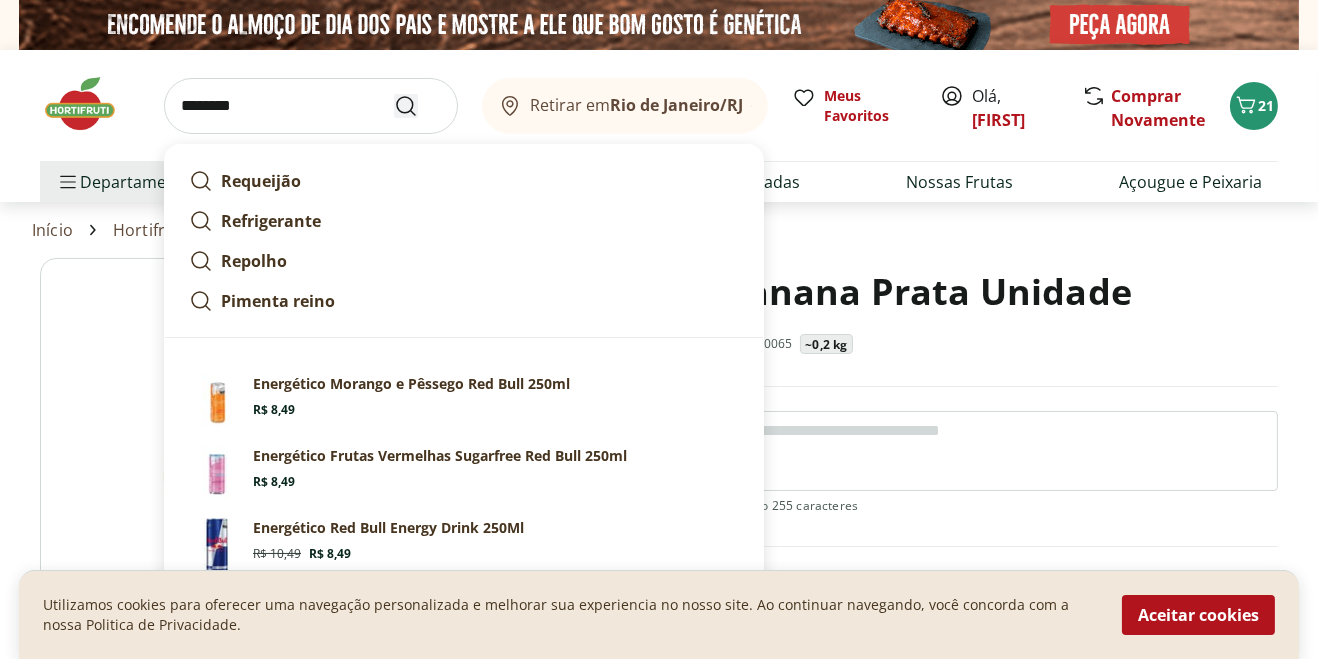 click 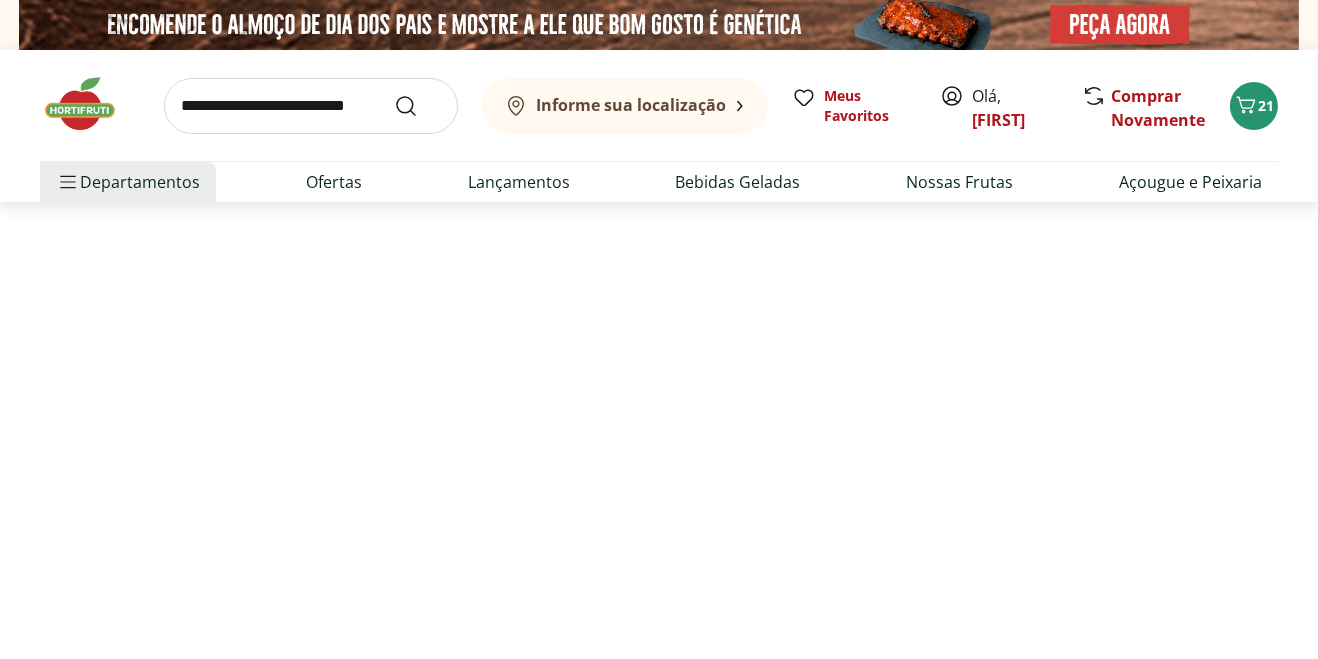 select on "**********" 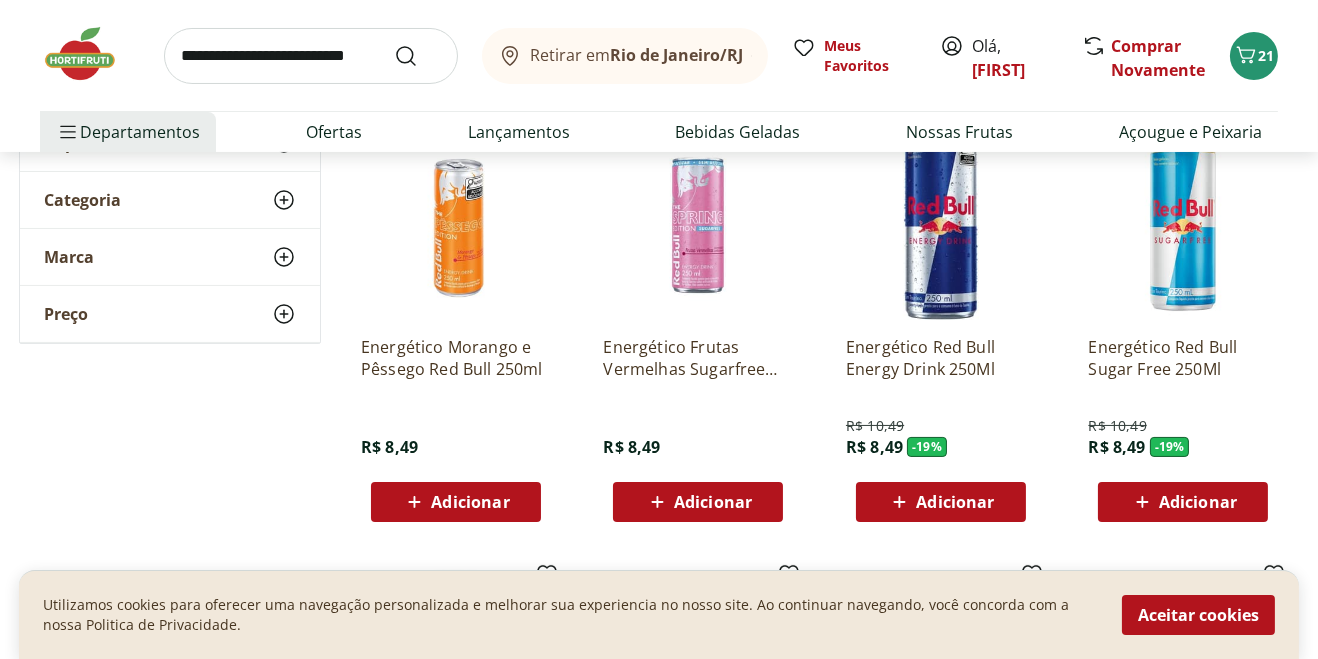 scroll, scrollTop: 294, scrollLeft: 0, axis: vertical 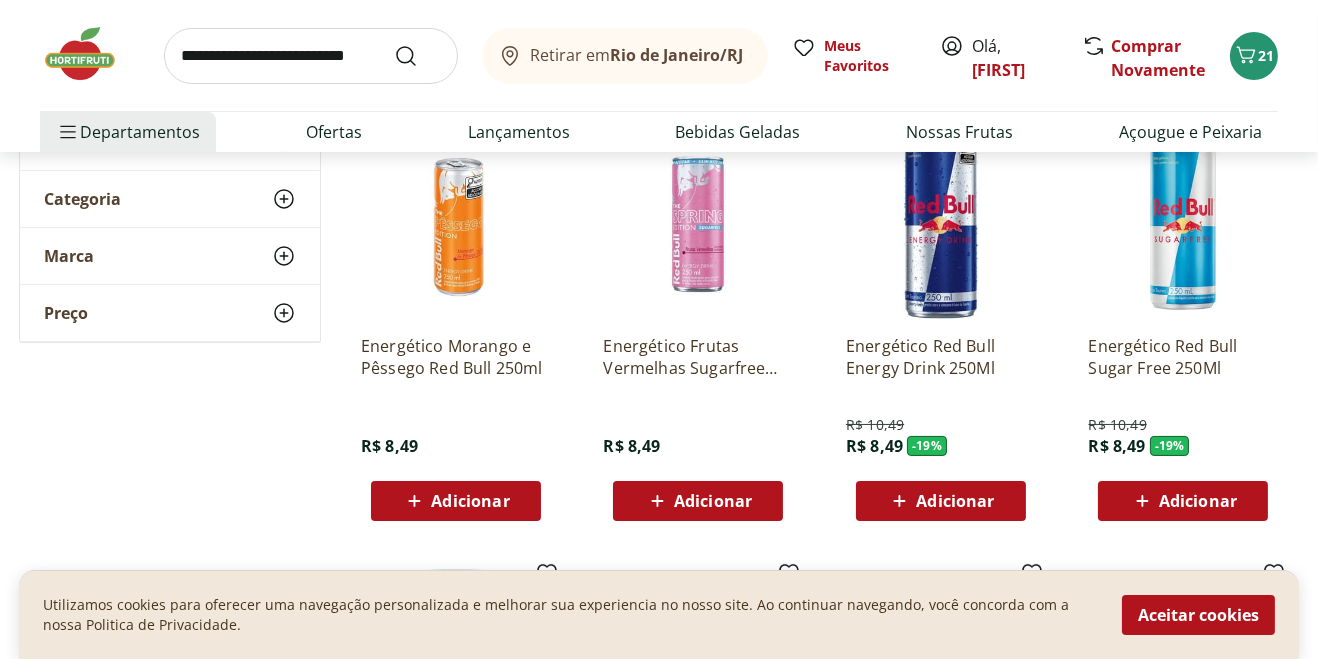 click 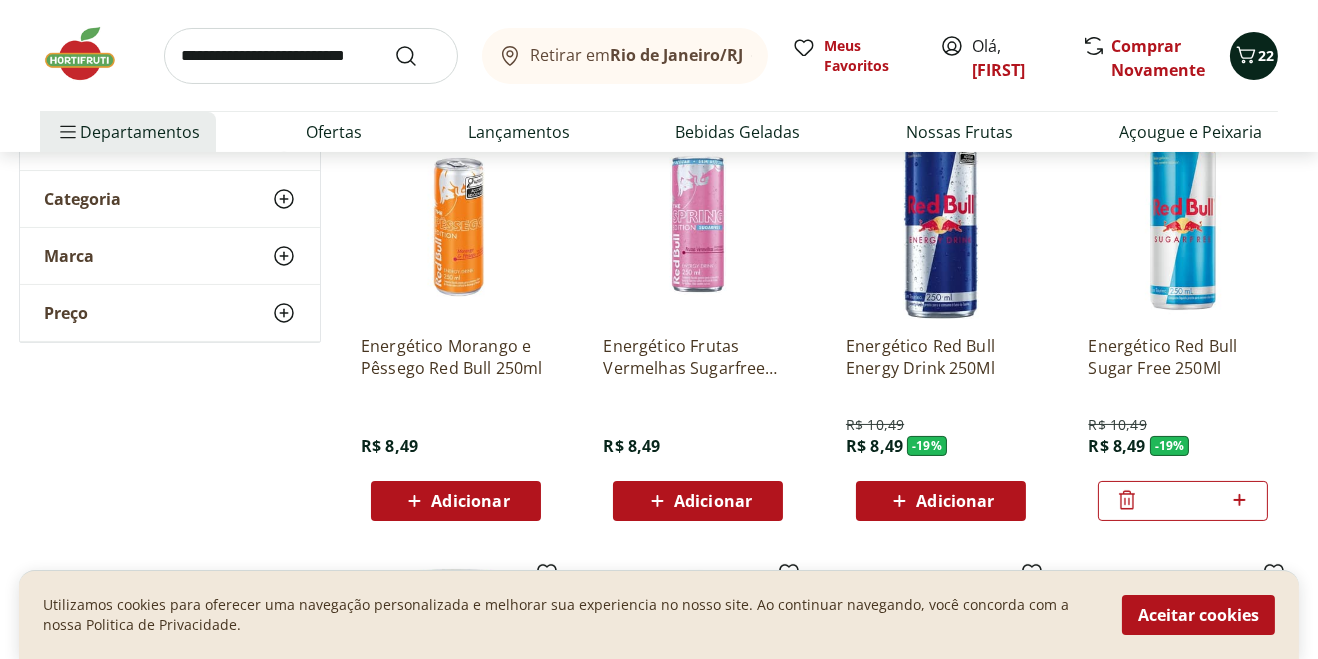 click 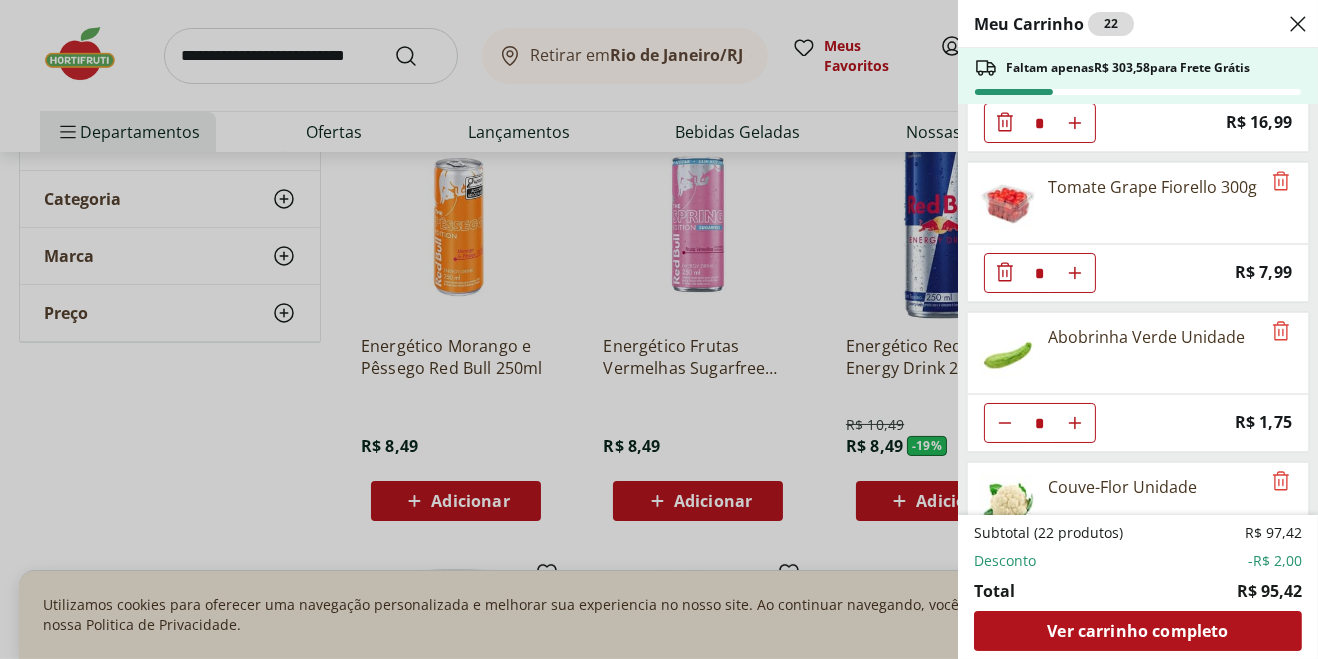 scroll, scrollTop: 0, scrollLeft: 0, axis: both 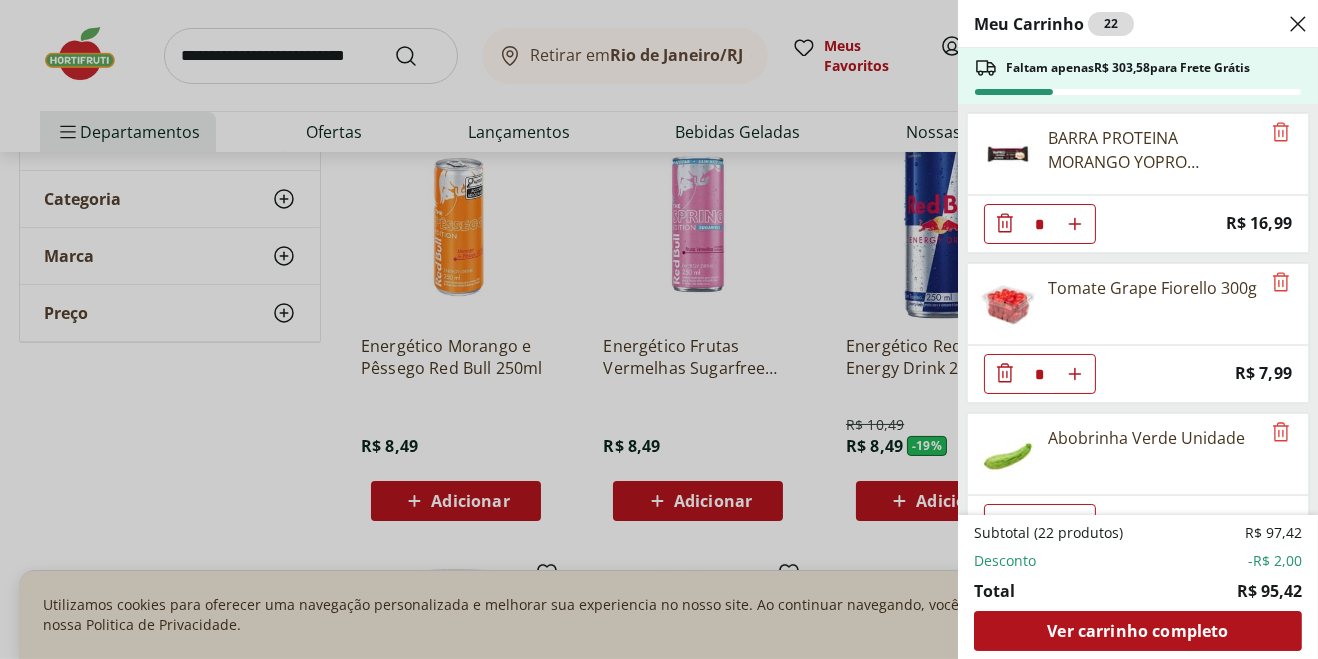 click on "Meu Carrinho 22 Faltam apenas  R$ 303,58  para Frete Grátis BARRA PROTEINA MORANGO YOPRO NUTRATA 55G * Price: R$ 16,99 Tomate Grape Fiorello 300g * Price: R$ 7,99 Abobrinha Verde Unidade * Price: R$ 1,75 Couve-Flor Unidade * Price: R$ 6,99 Kiwi Verde * Price: R$ 4,56 Supino Original Banana com Chocolate ao Leite 24g * Price: R$ 3,39 Queijo Mussarela Fatiado Tirolez * Price: R$ 6,99 Presunto sem Capa Cozido Fatiado Sadia * Price: R$ 4,19 Banana Prata Unidade * Price: R$ 2,20 Energético Red Bull Sugar Free 250Ml * Original price: R$ 10,49 Price: R$ 8,49 Subtotal (22 produtos) R$ 97,42 Desconto -R$ 2,00 Total R$ 95,42 Ver carrinho completo" at bounding box center [659, 329] 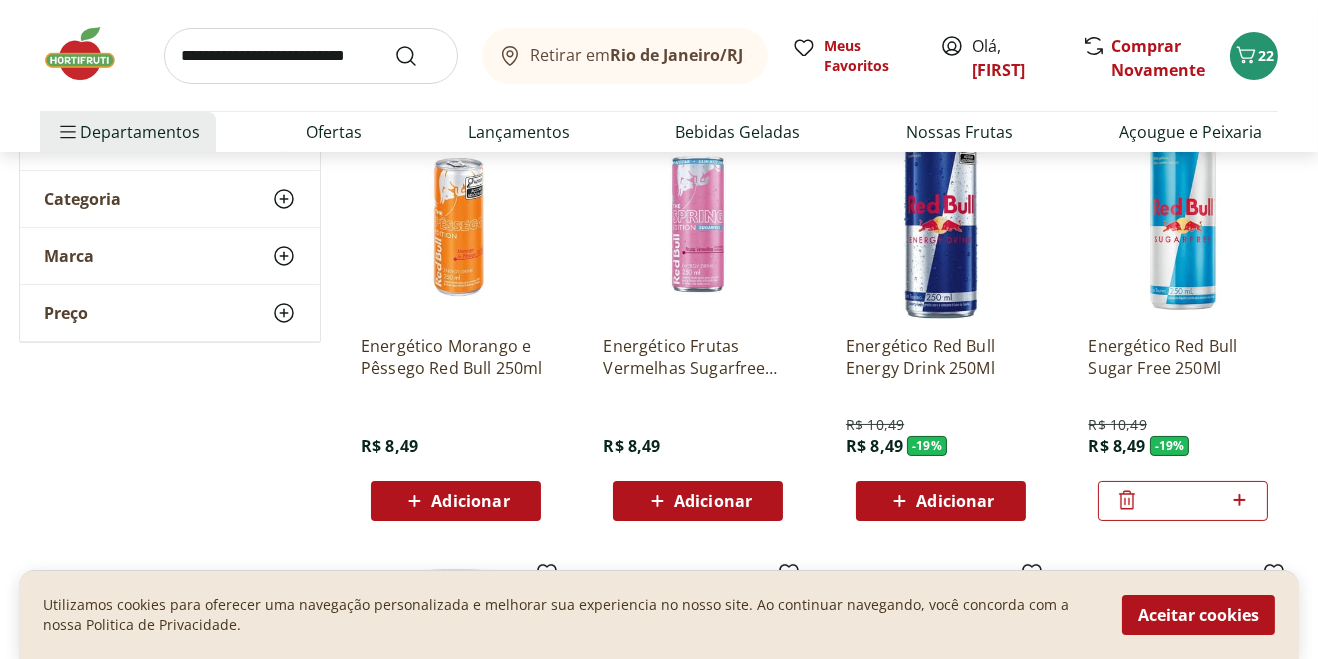 click at bounding box center (311, 56) 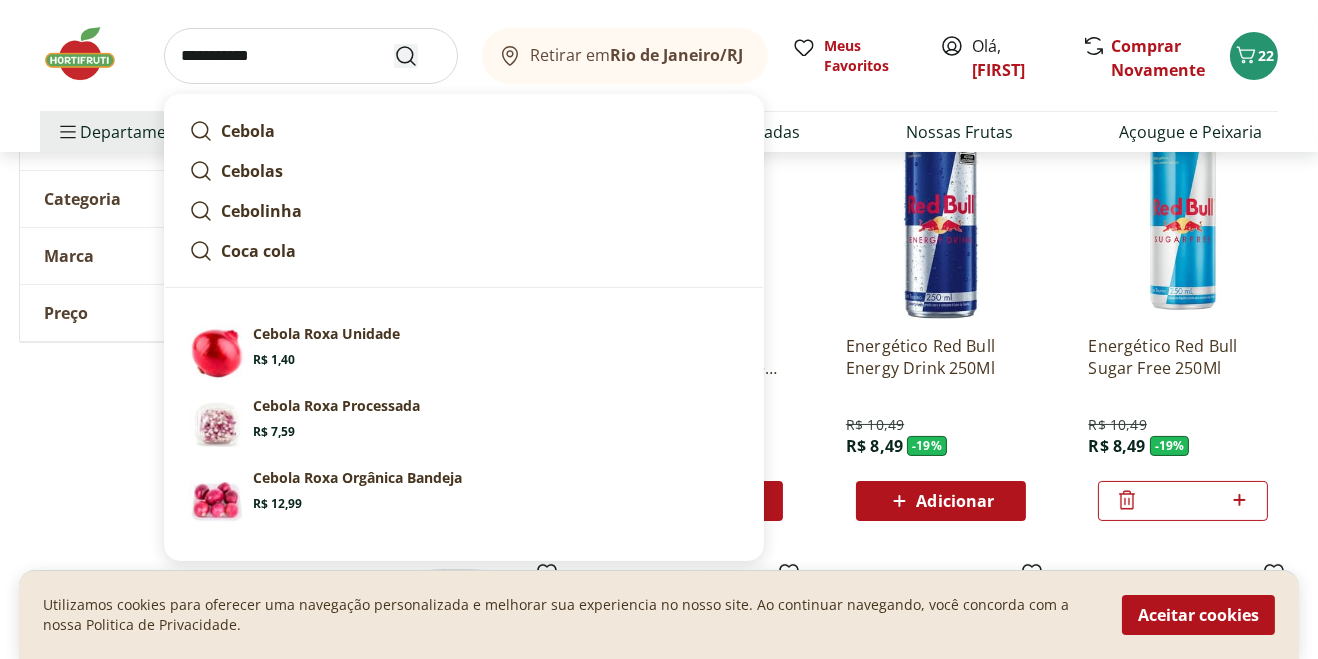 type on "**********" 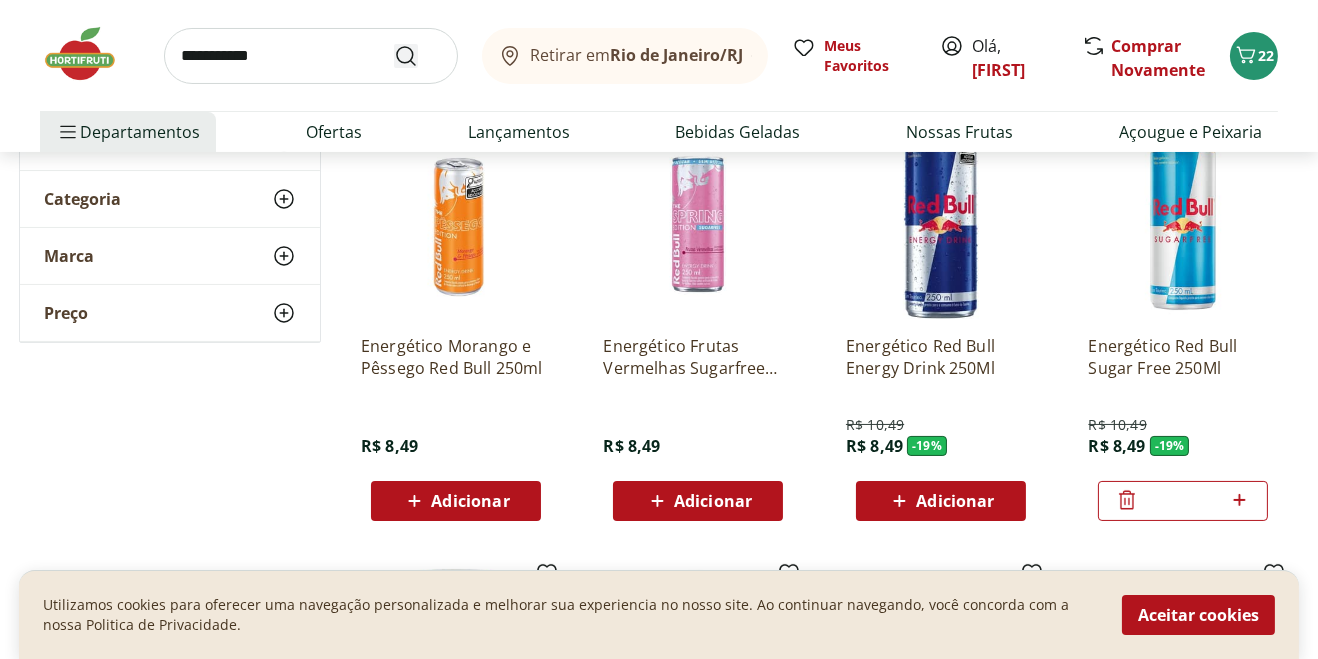 scroll, scrollTop: 0, scrollLeft: 0, axis: both 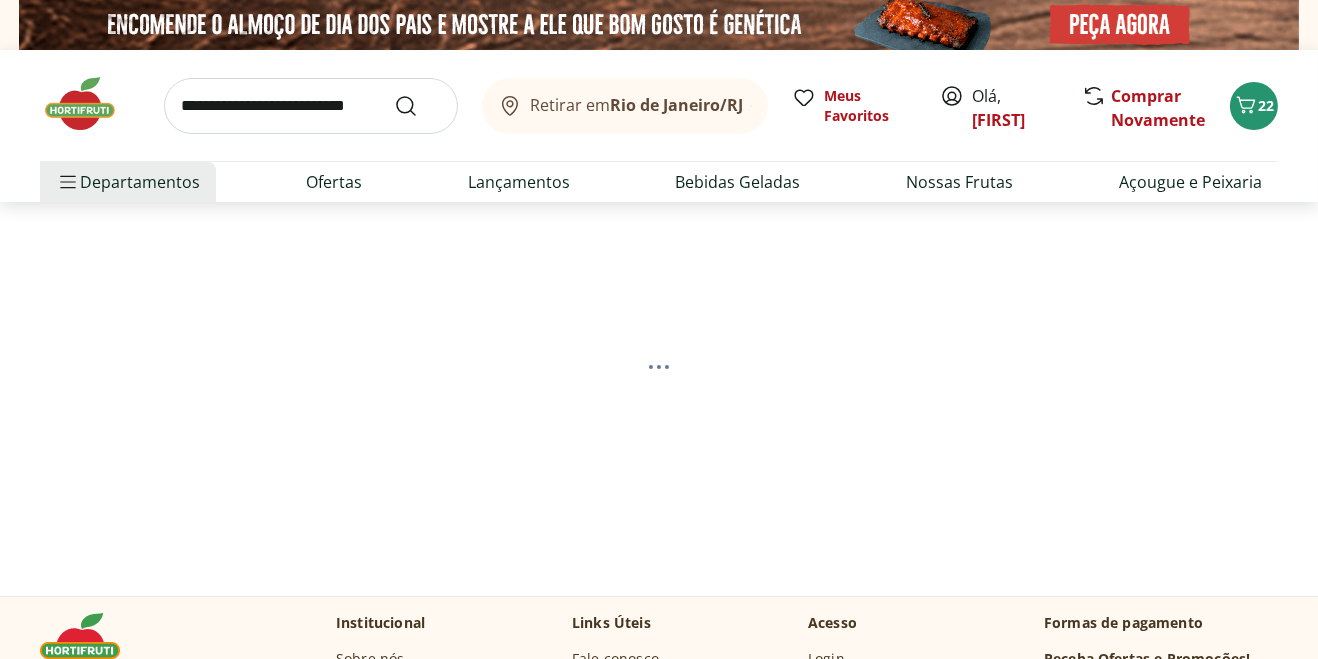 select on "**********" 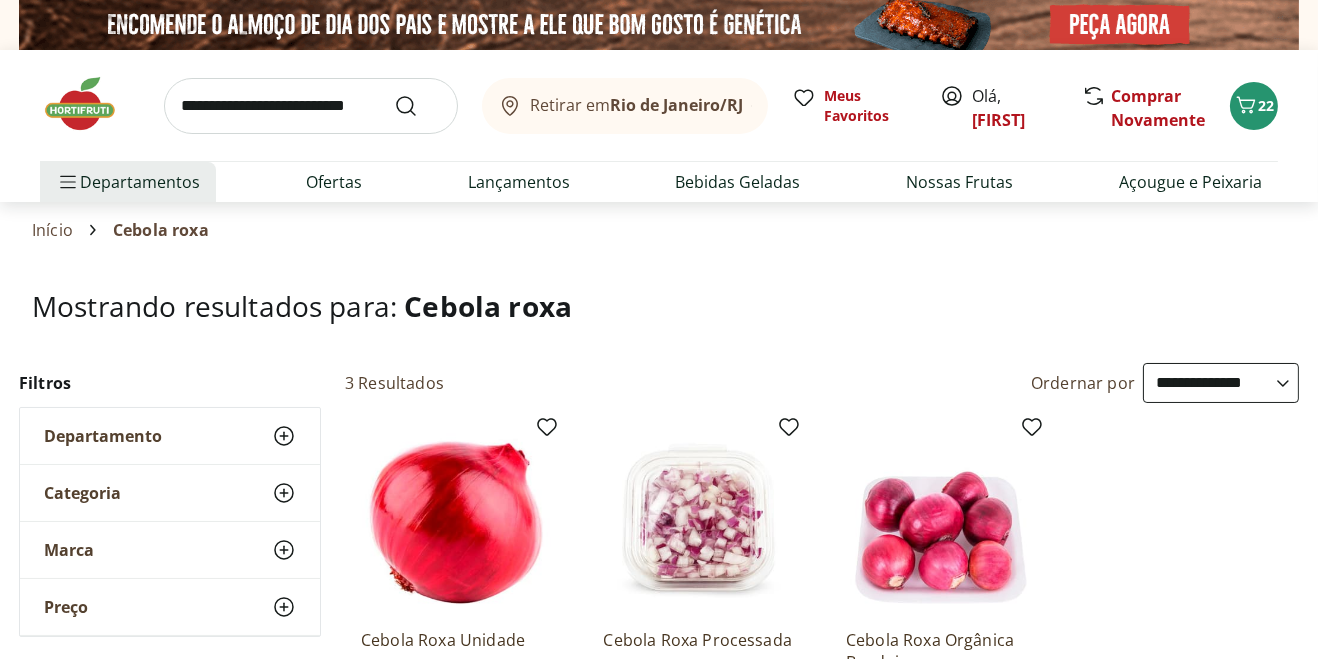 scroll, scrollTop: 131, scrollLeft: 0, axis: vertical 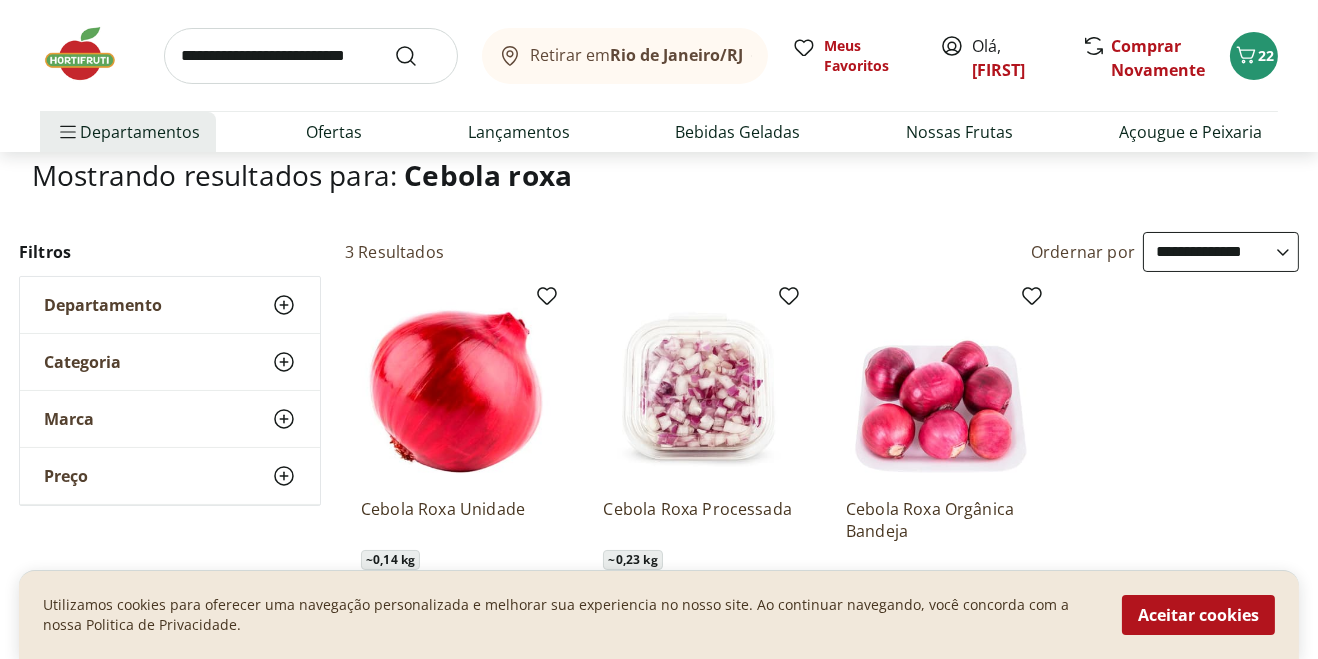 click on "Adicionar" at bounding box center (470, 664) 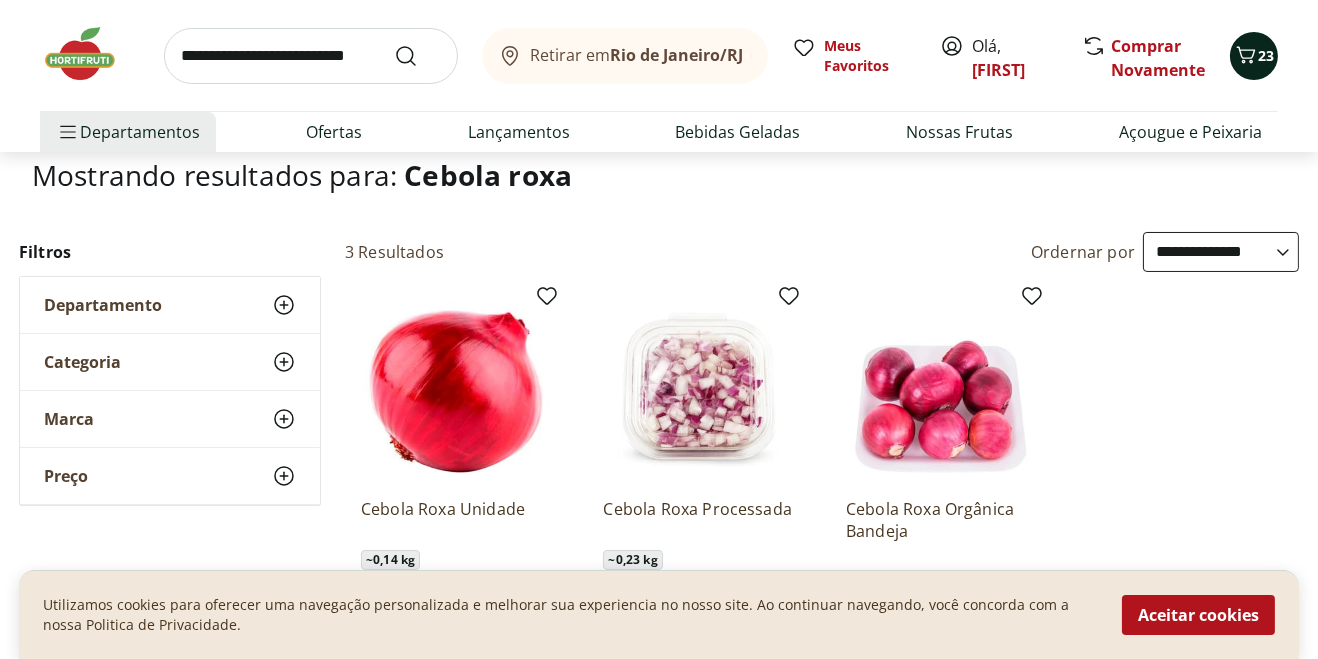click 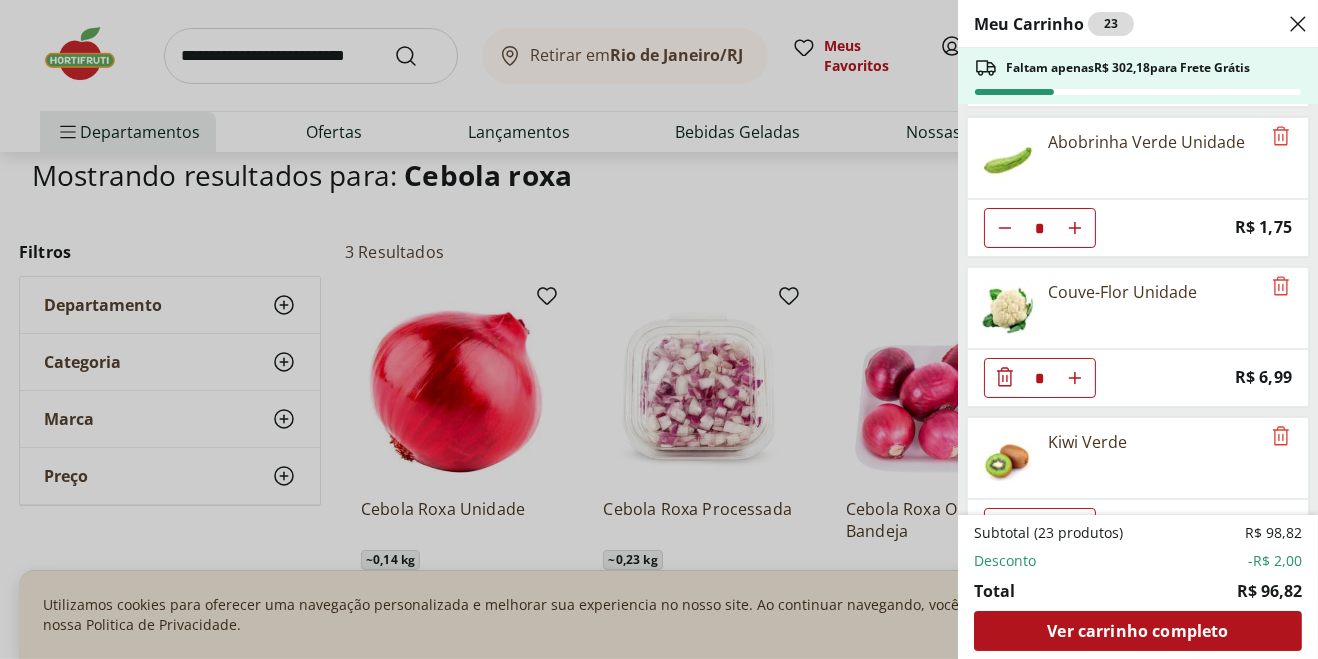 scroll, scrollTop: 0, scrollLeft: 0, axis: both 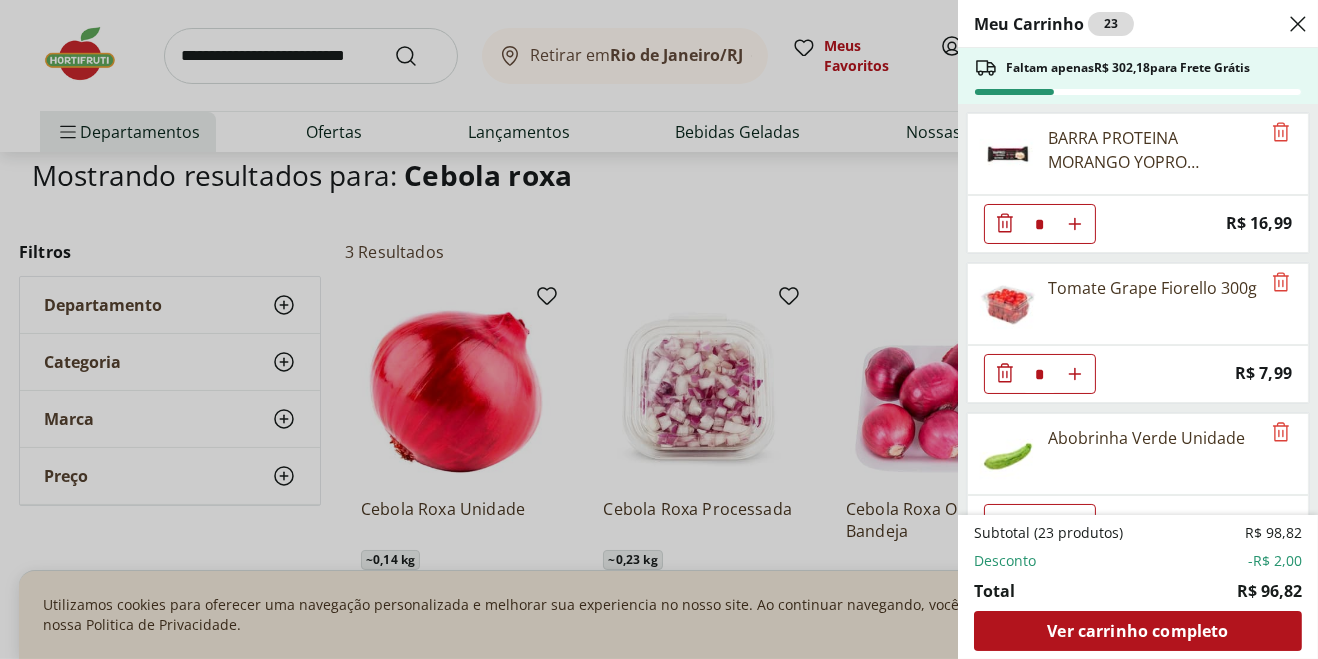 click on "Meu Carrinho 23 Faltam apenas  R$ 302,18  para Frete Grátis BARRA PROTEINA MORANGO YOPRO NUTRATA 55G * Price: R$ 16,99 Tomate Grape Fiorello 300g * Price: R$ 7,99 Abobrinha Verde Unidade * Price: R$ 1,75 Couve-Flor Unidade * Price: R$ 6,99 Kiwi Verde * Price: R$ 4,56 Supino Original Banana com Chocolate ao Leite 24g * Price: R$ 3,39 Queijo Mussarela Fatiado Tirolez * Price: R$ 6,99 Presunto sem Capa Cozido Fatiado Sadia * Price: R$ 4,19 Banana Prata Unidade * Price: R$ 2,20 Energético Red Bull Sugar Free 250Ml * Original price: R$ 10,49 Price: R$ 8,49 Cebola Roxa Unidade * Price: R$ 1,40 Subtotal (23 produtos) R$ 98,82 Desconto -R$ 2,00 Total R$ 96,82 Ver carrinho completo" at bounding box center [659, 329] 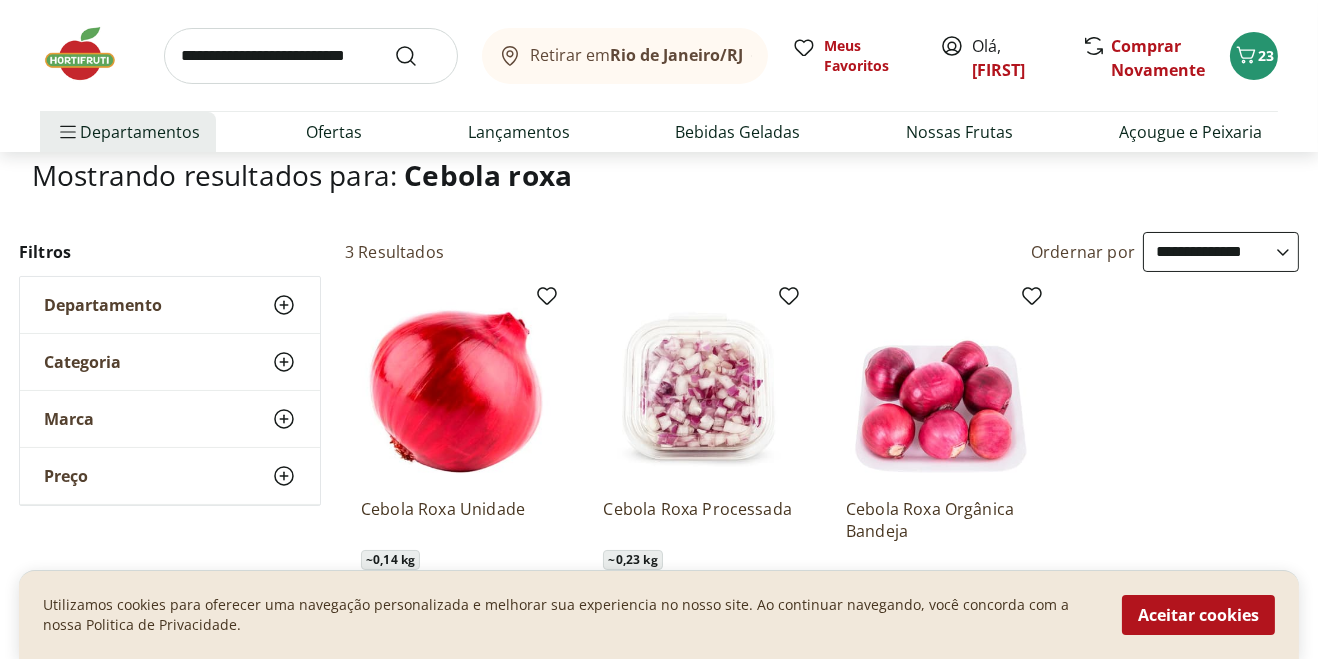 click at bounding box center [311, 56] 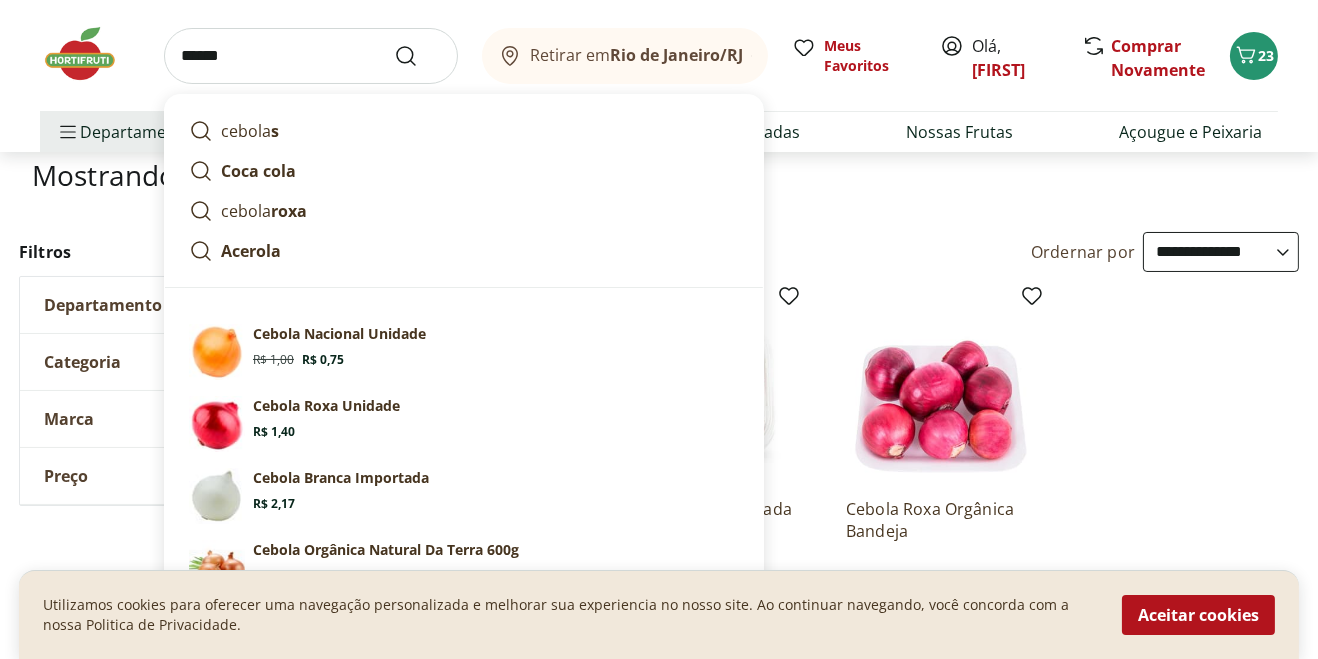 type on "******" 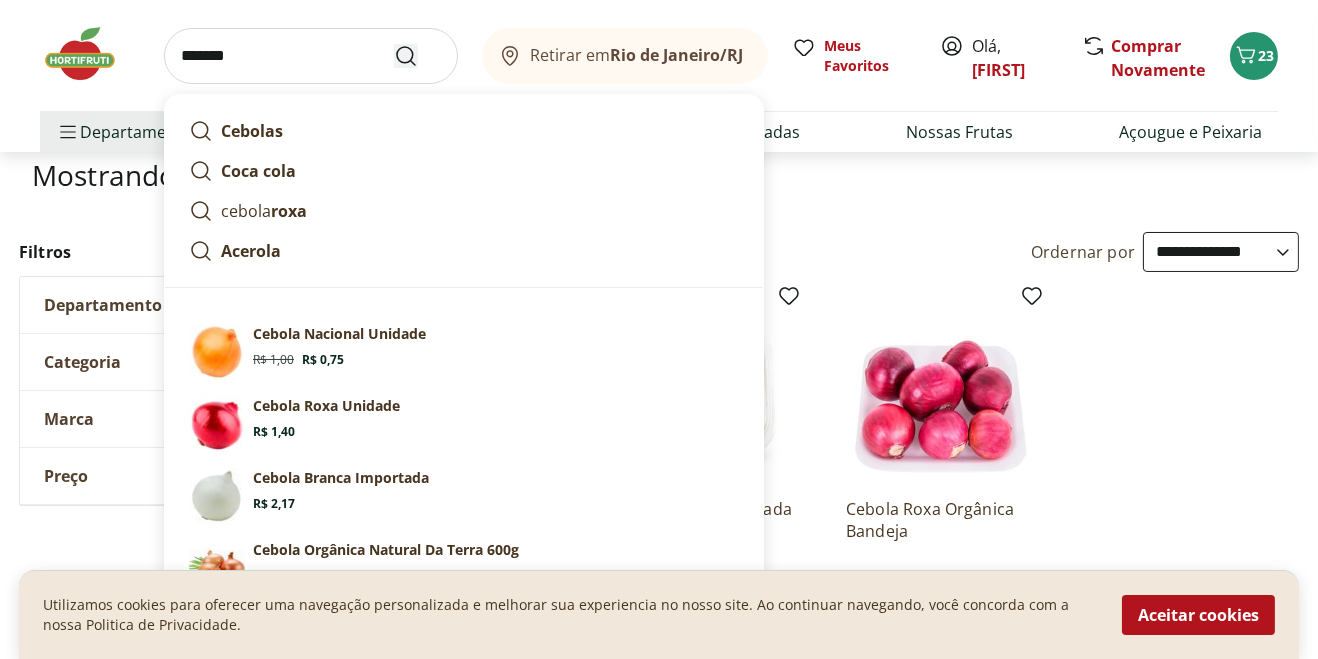 click 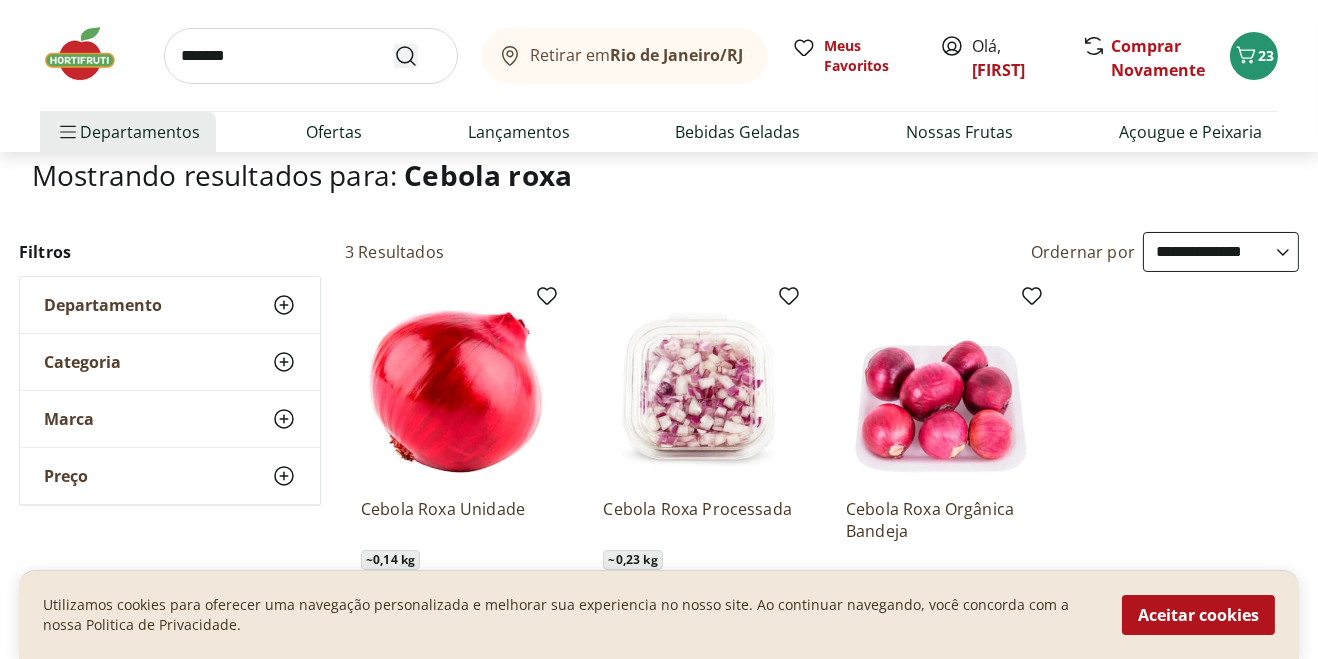 scroll, scrollTop: 0, scrollLeft: 0, axis: both 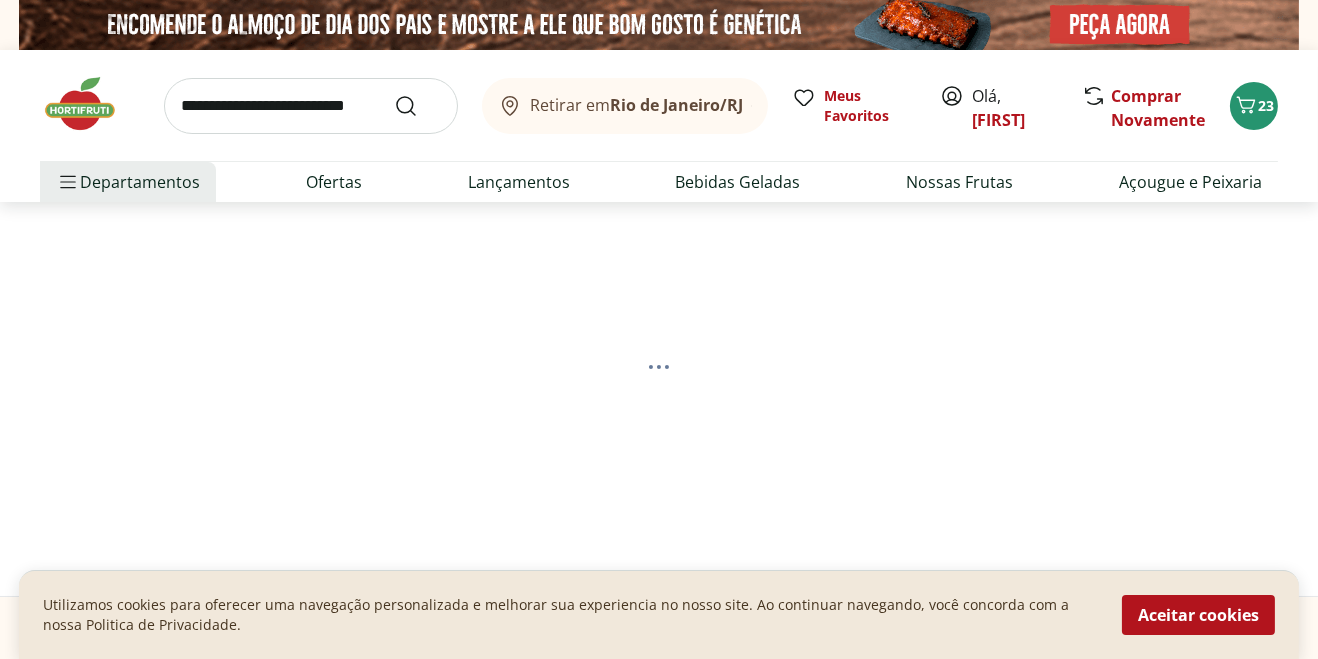click at bounding box center [659, 367] 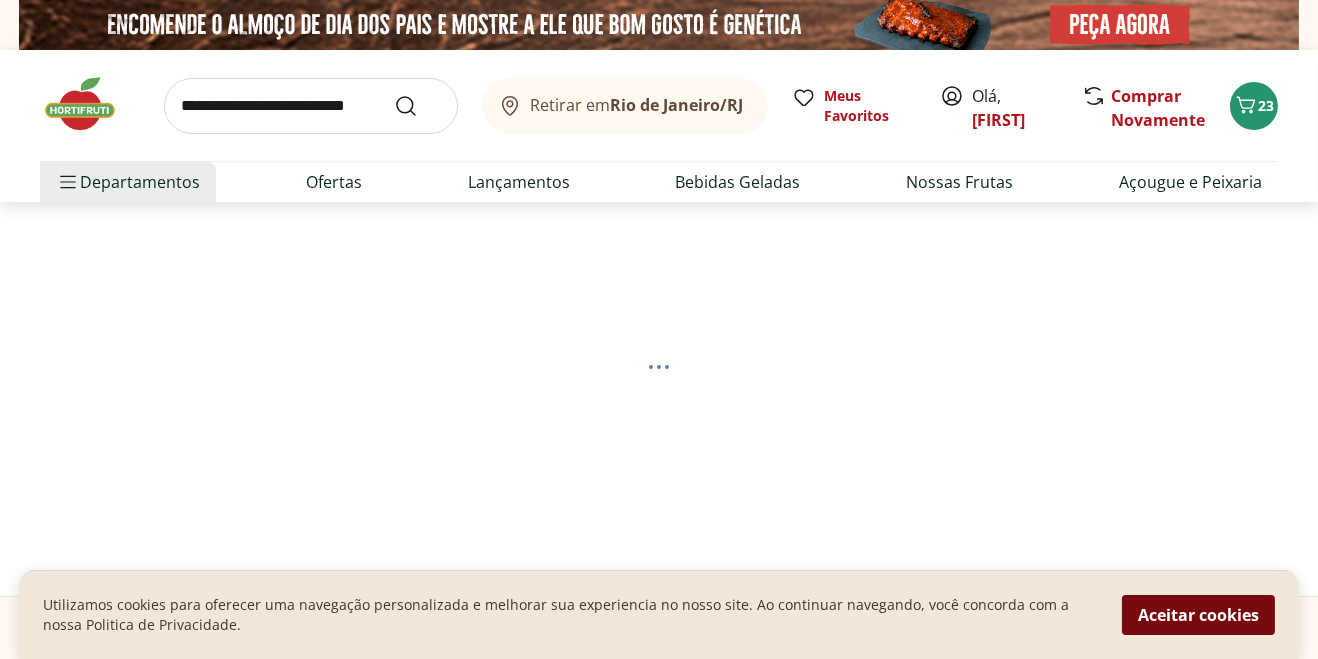 click on "Aceitar cookies" at bounding box center [1198, 615] 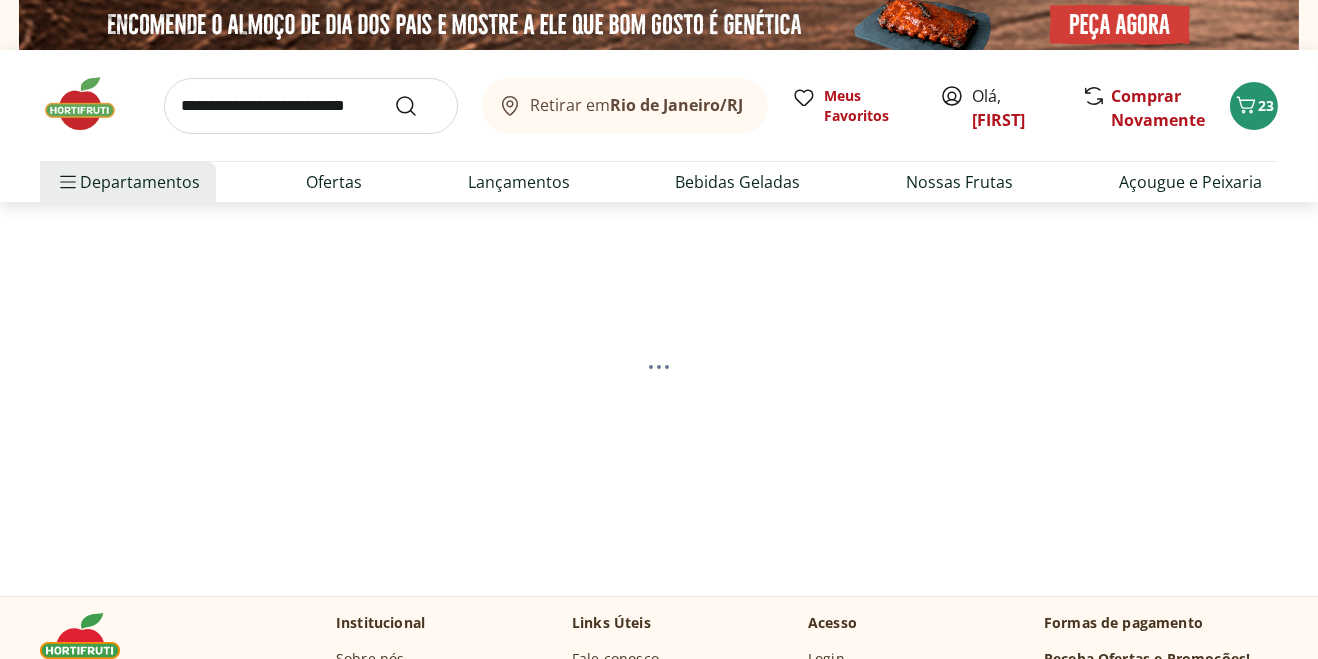 click at bounding box center (659, 367) 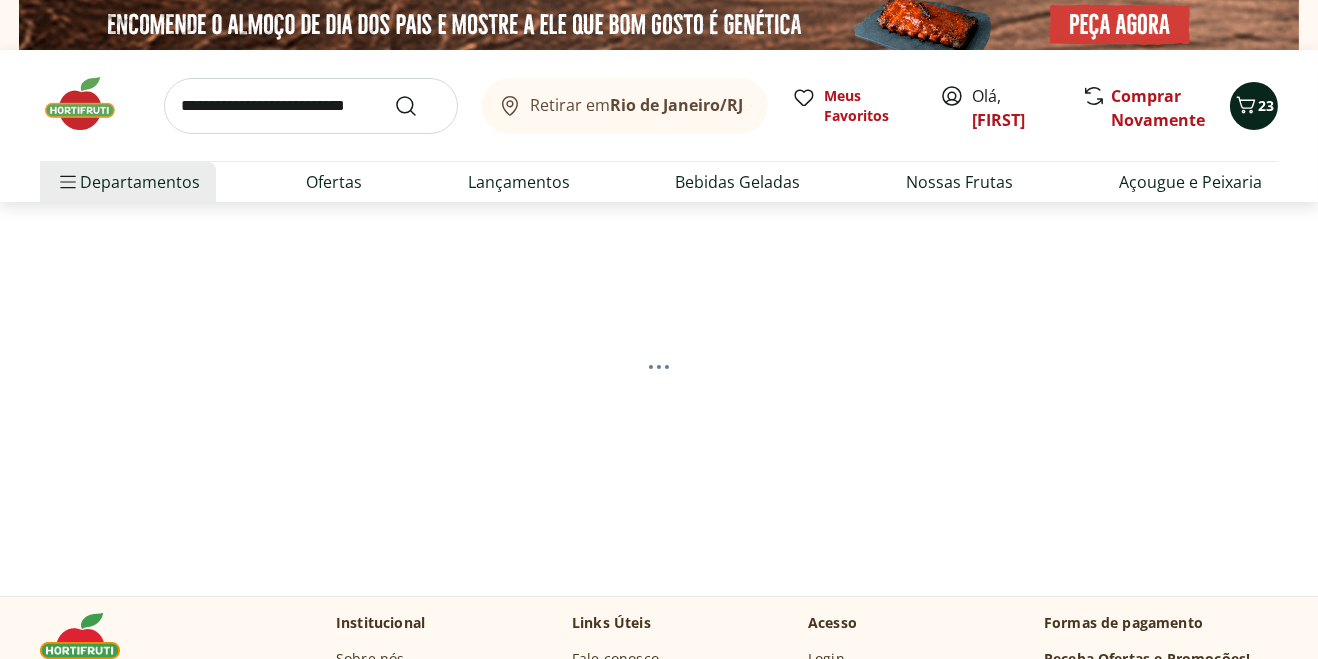 click 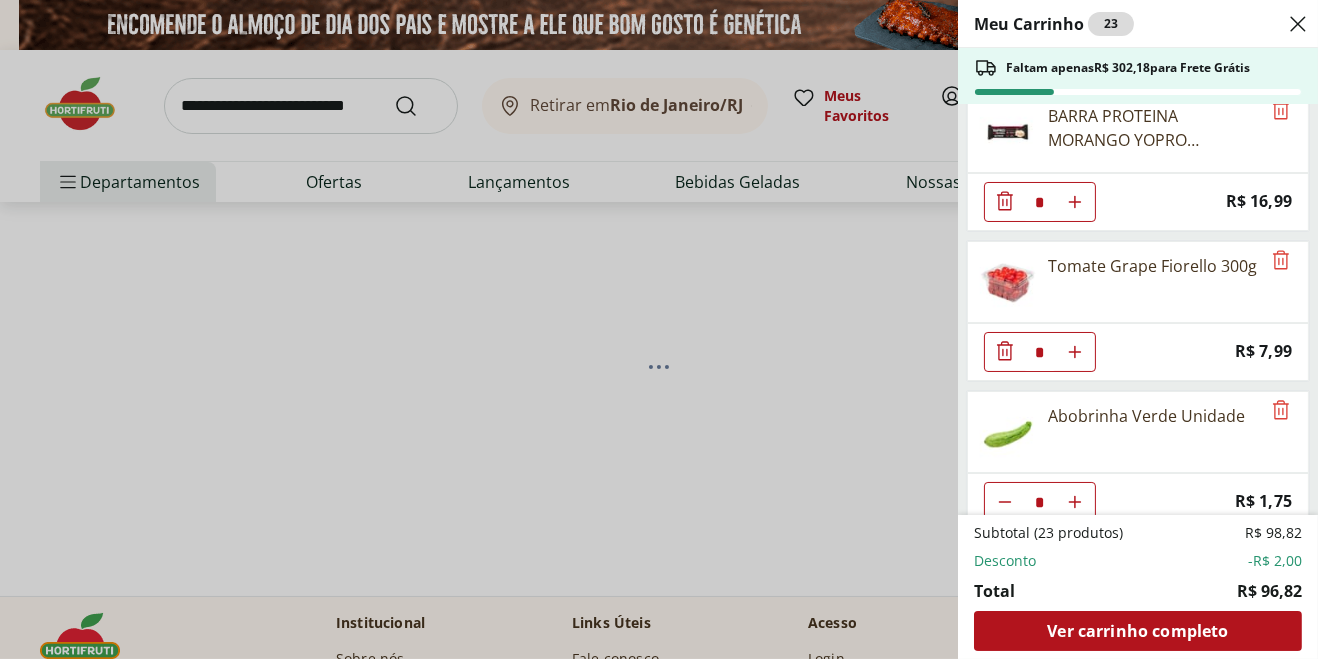 scroll, scrollTop: 0, scrollLeft: 0, axis: both 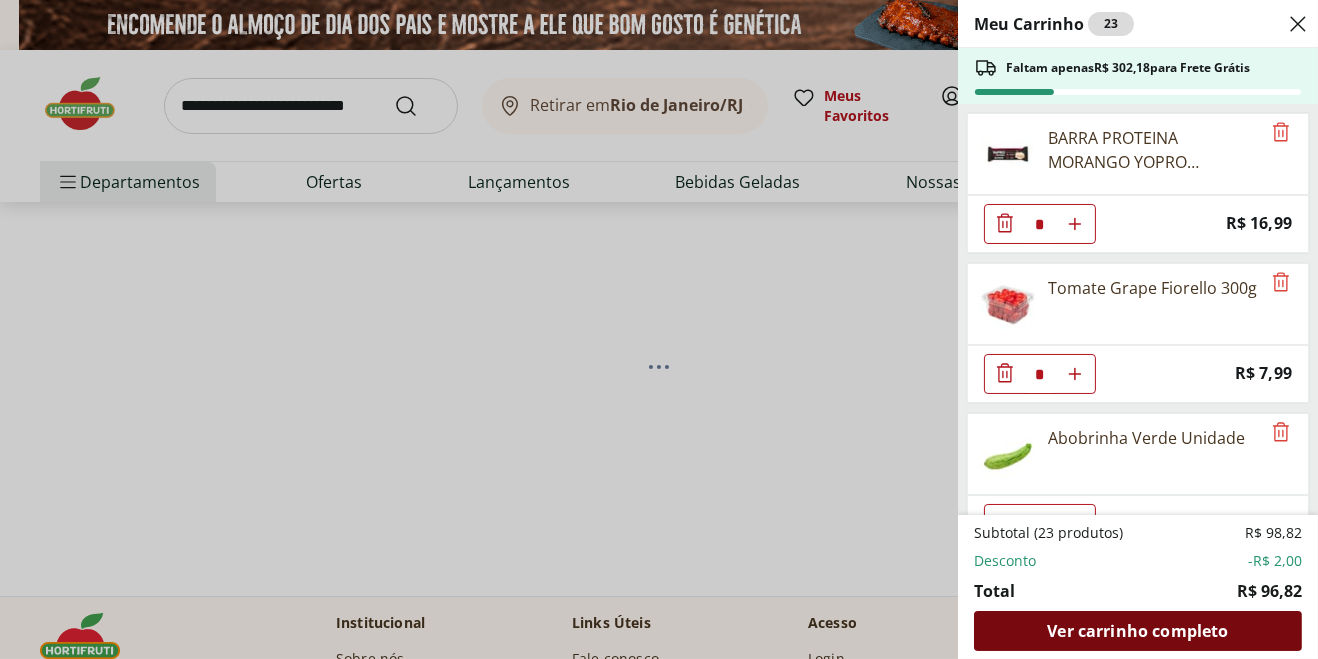 click on "Ver carrinho completo" at bounding box center [1137, 631] 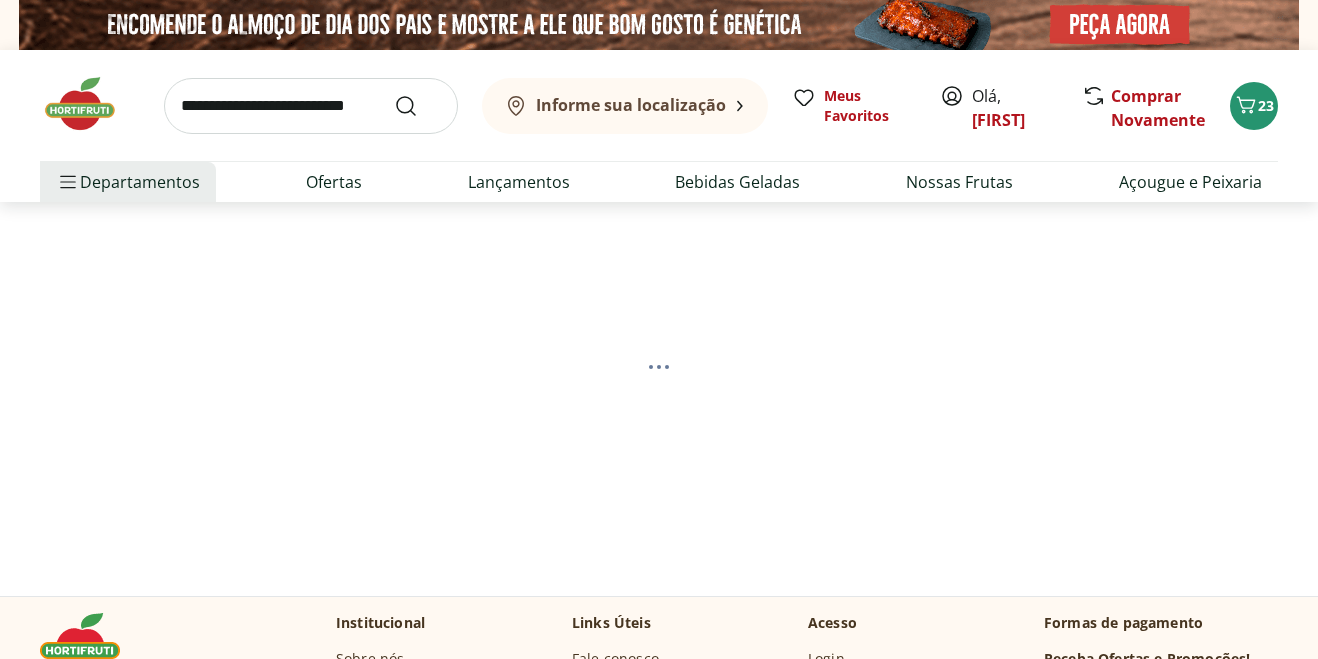 scroll, scrollTop: 0, scrollLeft: 0, axis: both 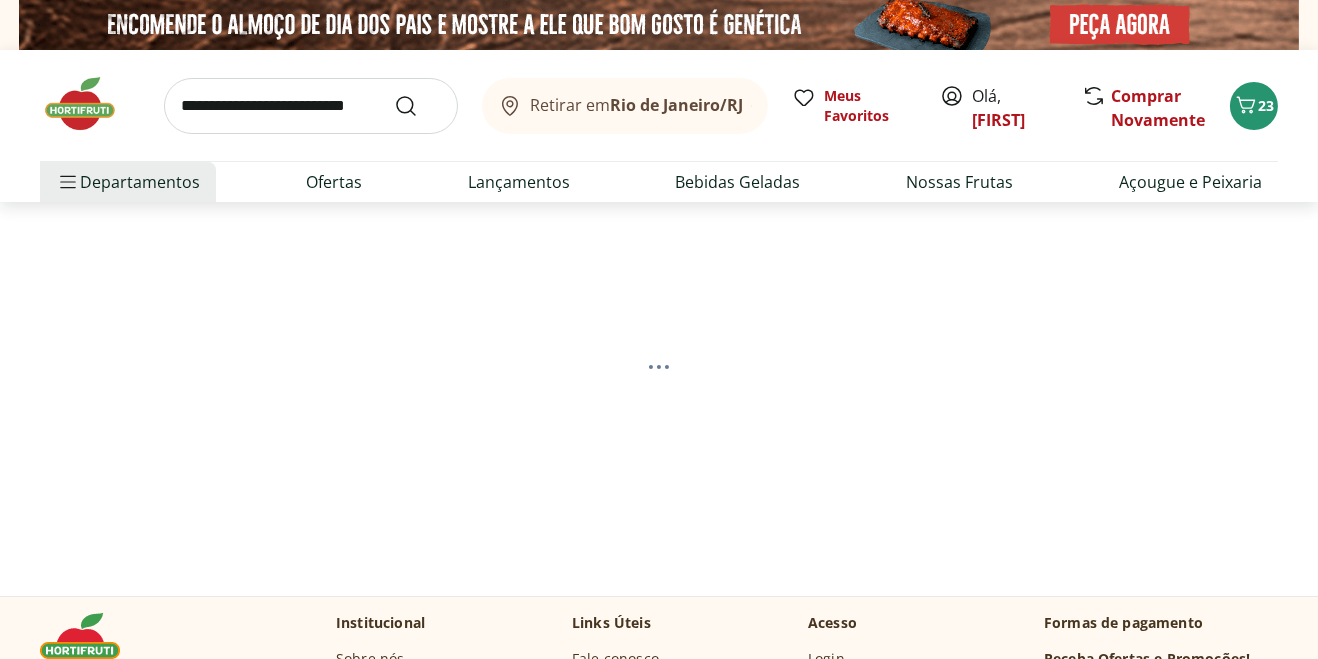 click at bounding box center (311, 106) 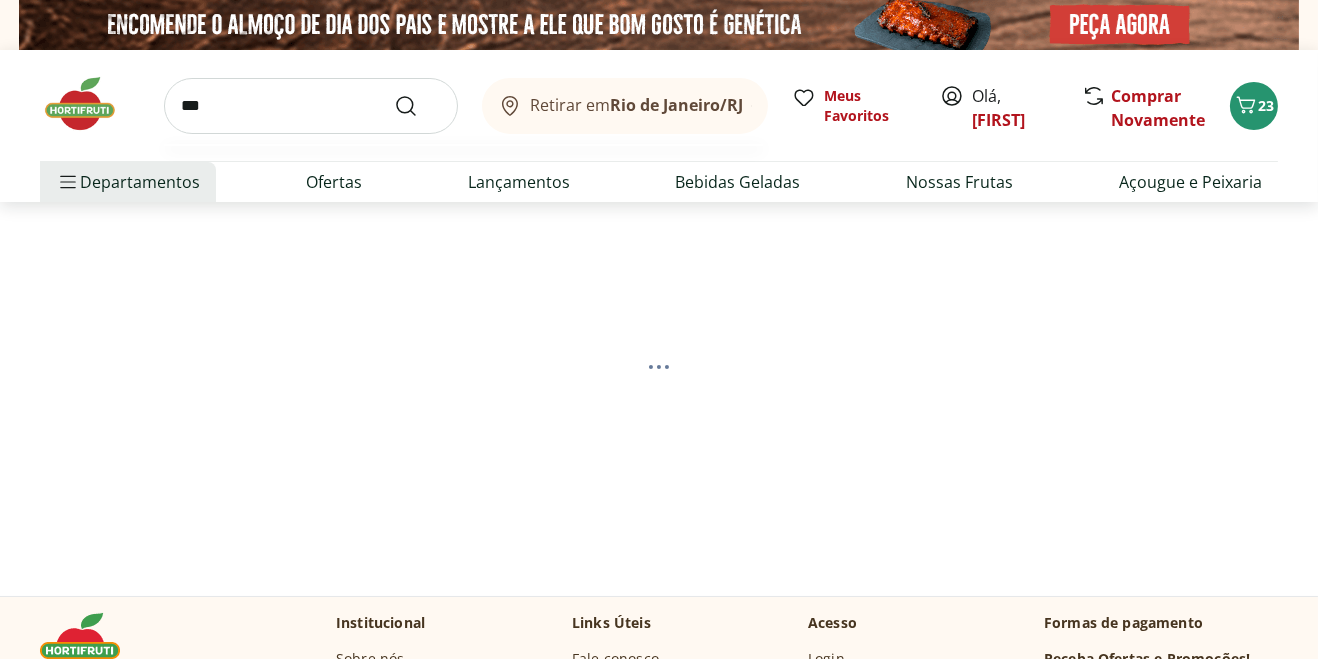type on "****" 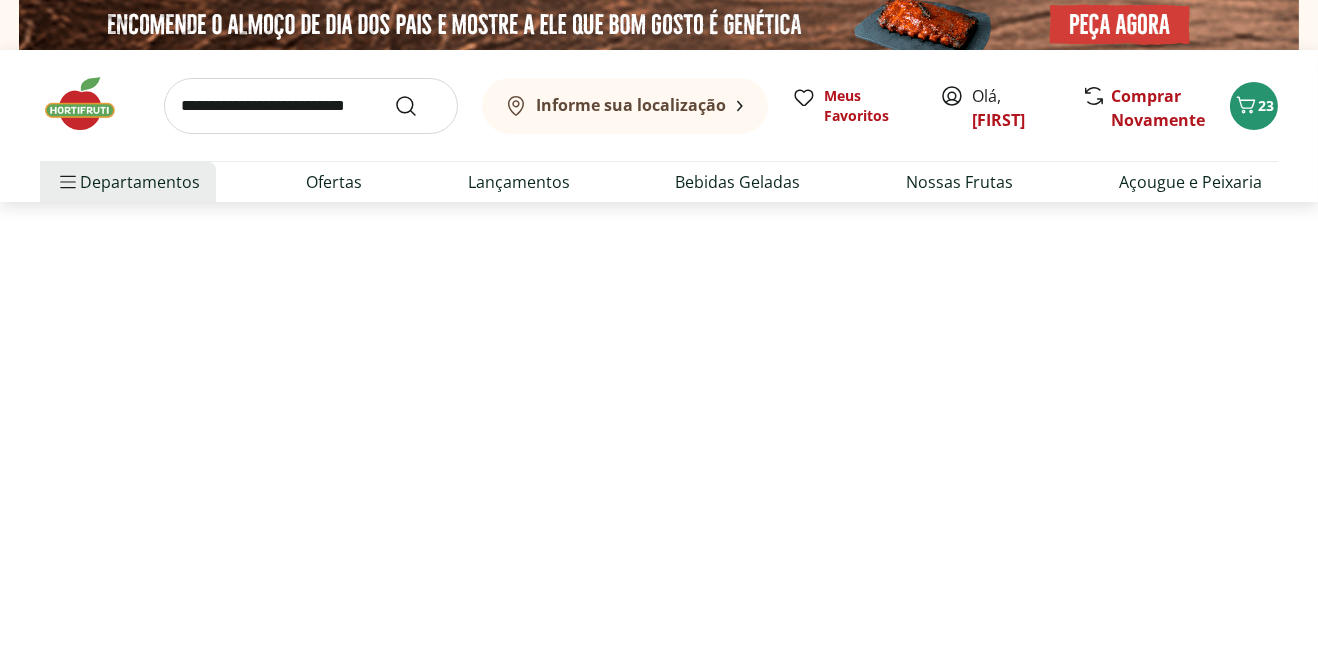 select on "**********" 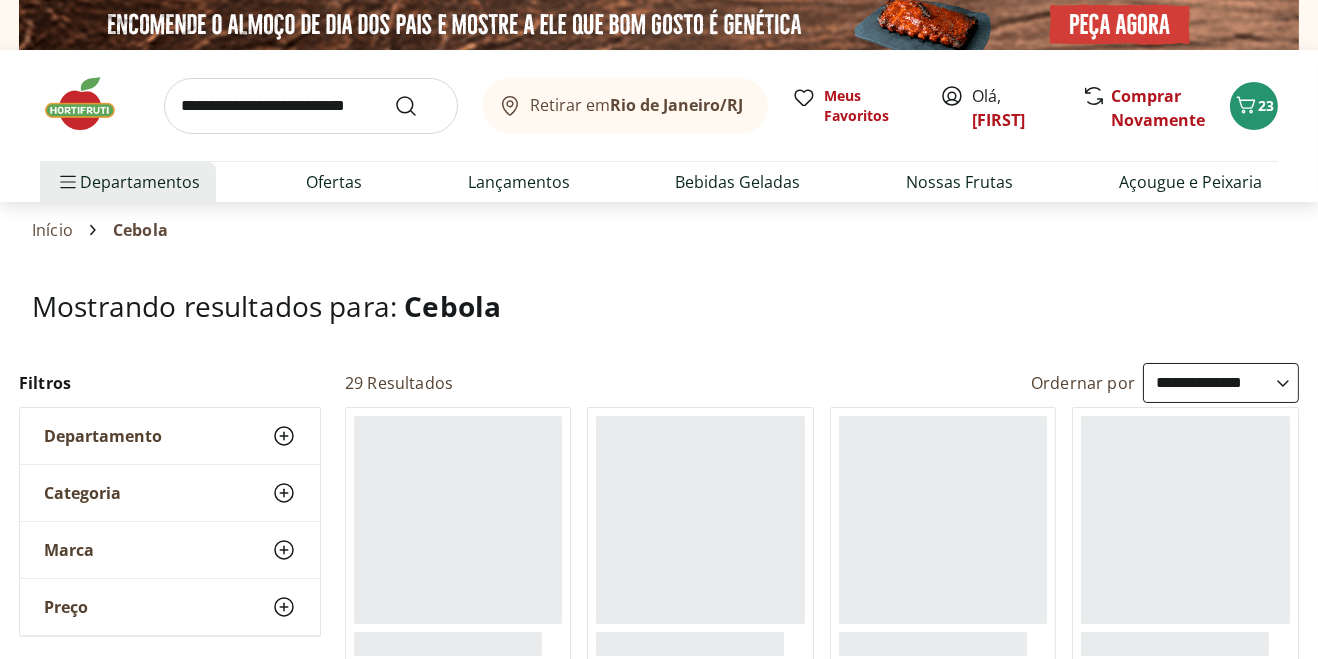 click at bounding box center (311, 106) 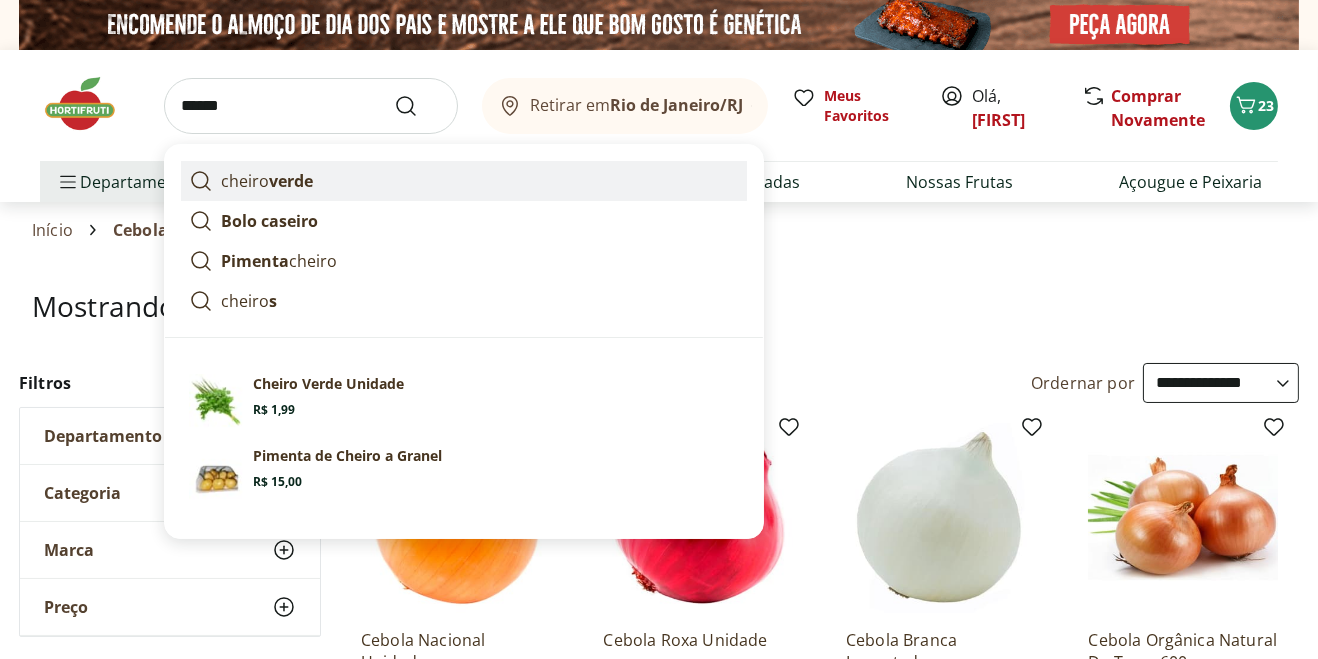 click on "cheiro  verde" at bounding box center [267, 181] 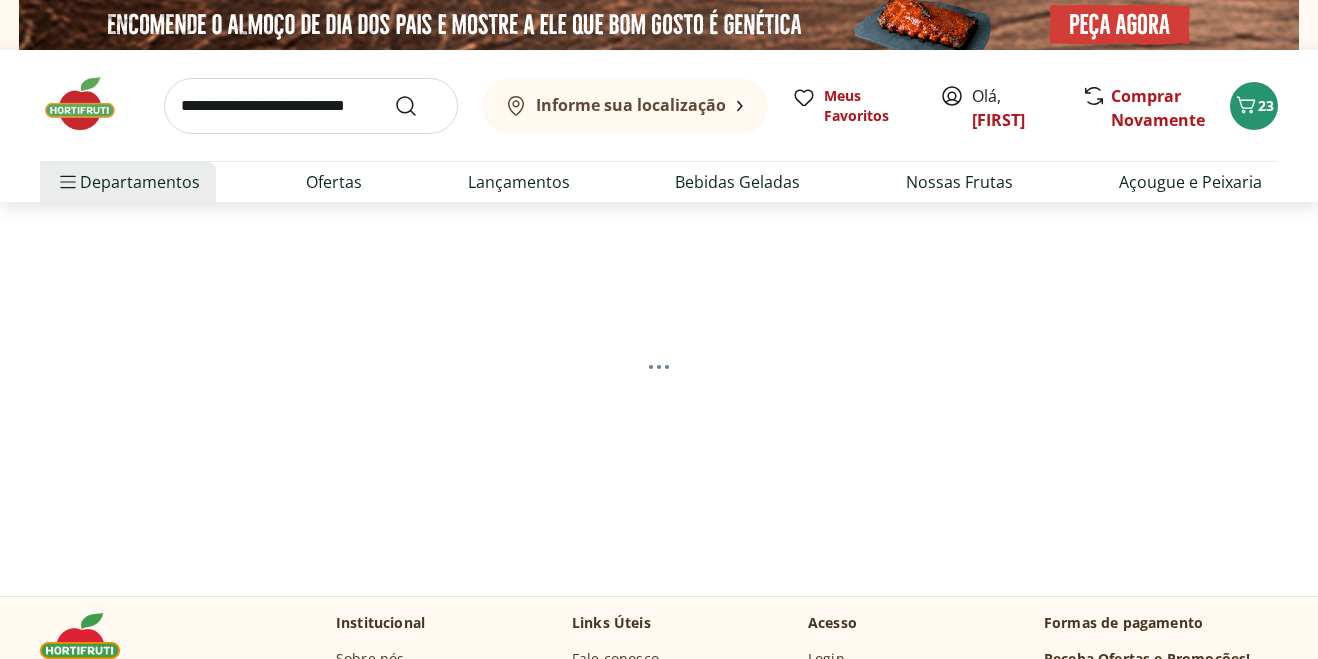 scroll, scrollTop: 0, scrollLeft: 0, axis: both 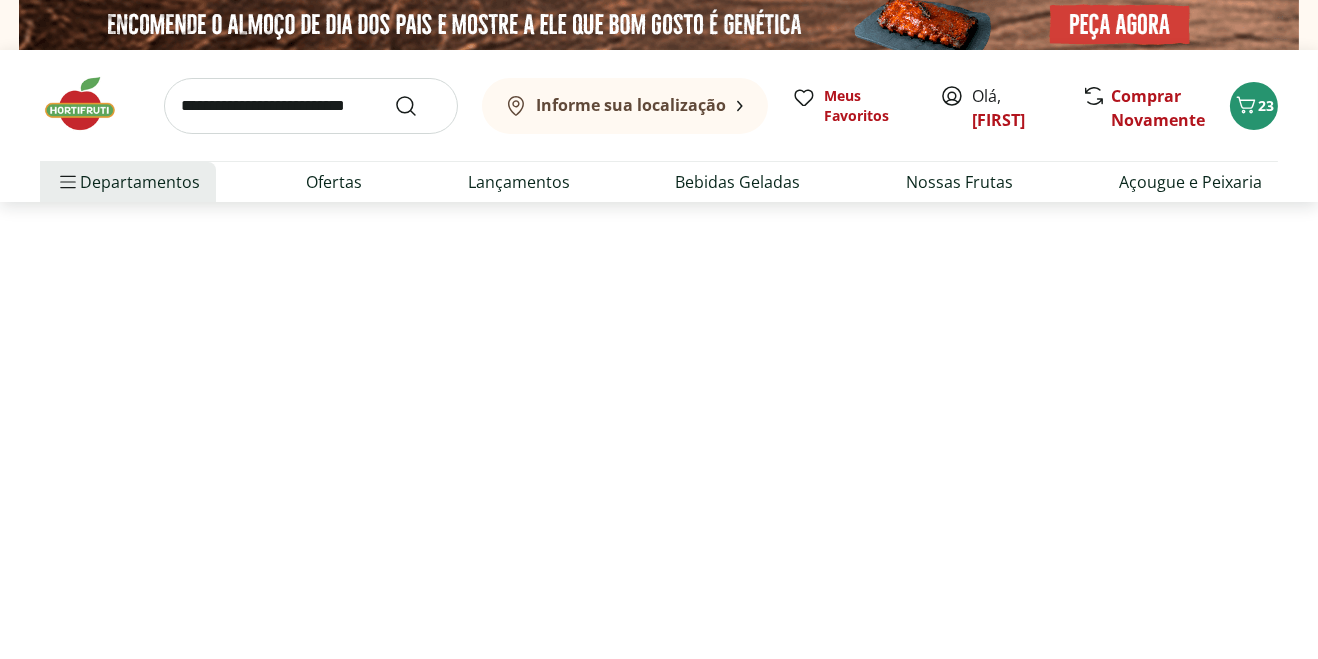 select on "**********" 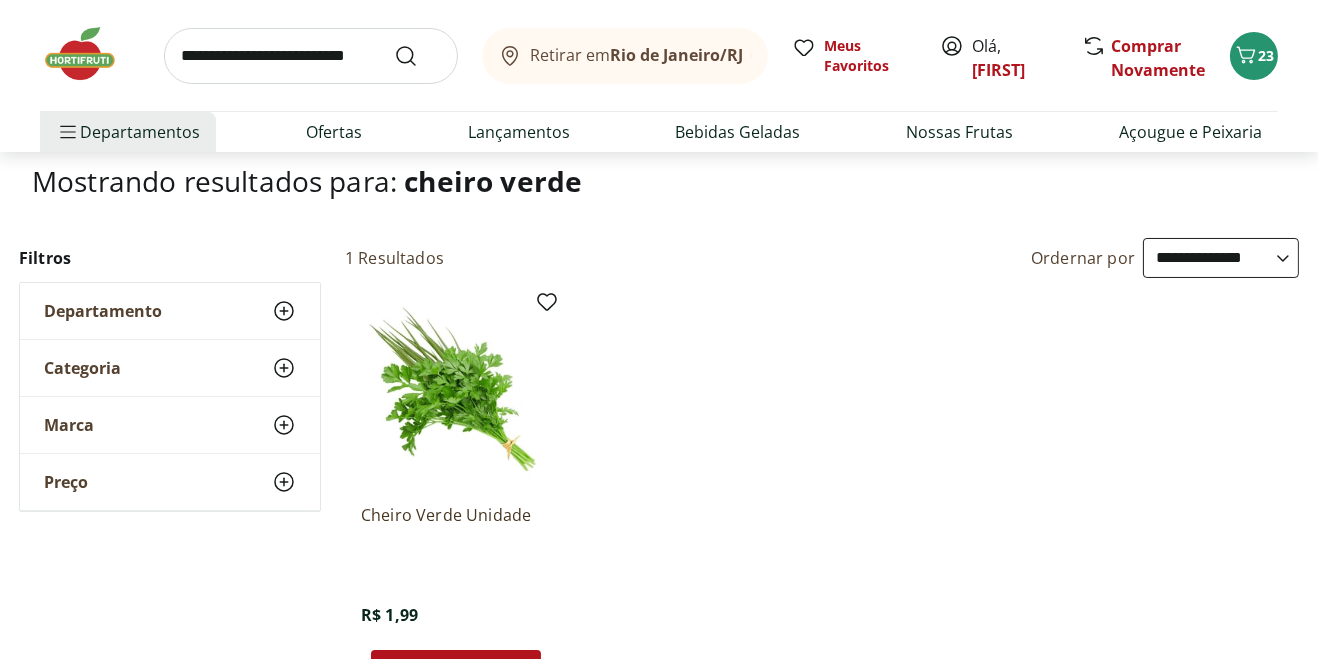 scroll, scrollTop: 134, scrollLeft: 0, axis: vertical 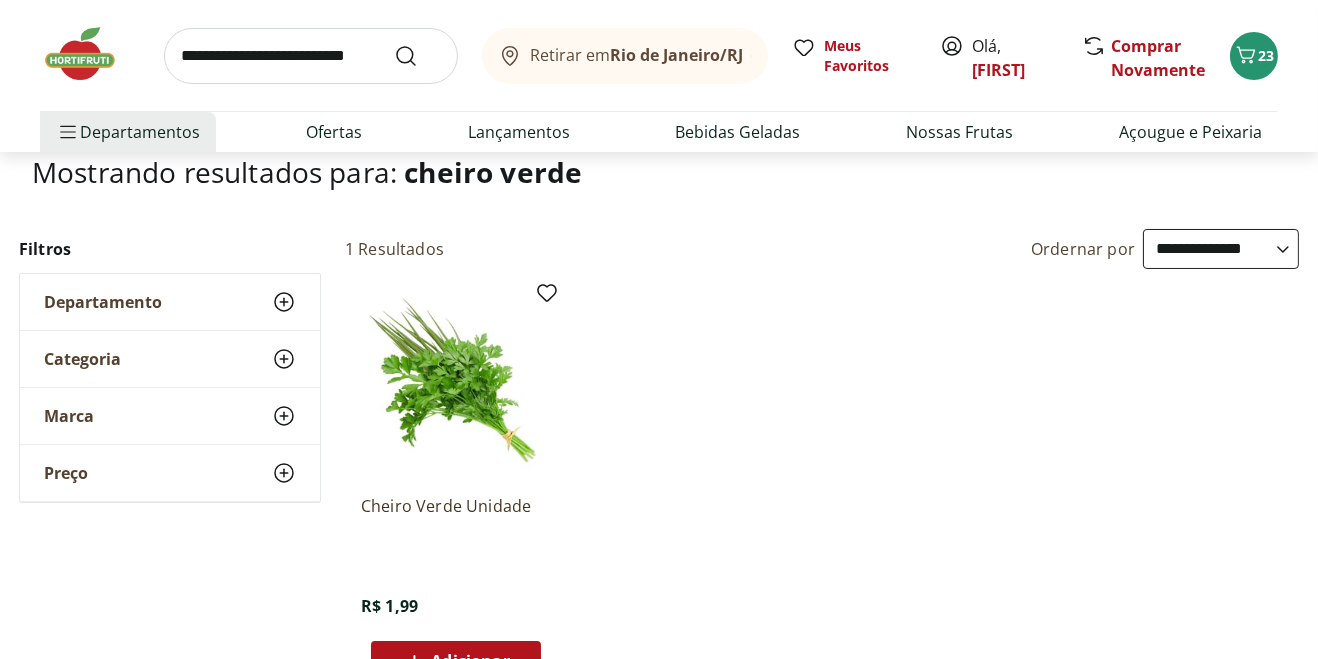 click on "Adicionar" at bounding box center (470, 661) 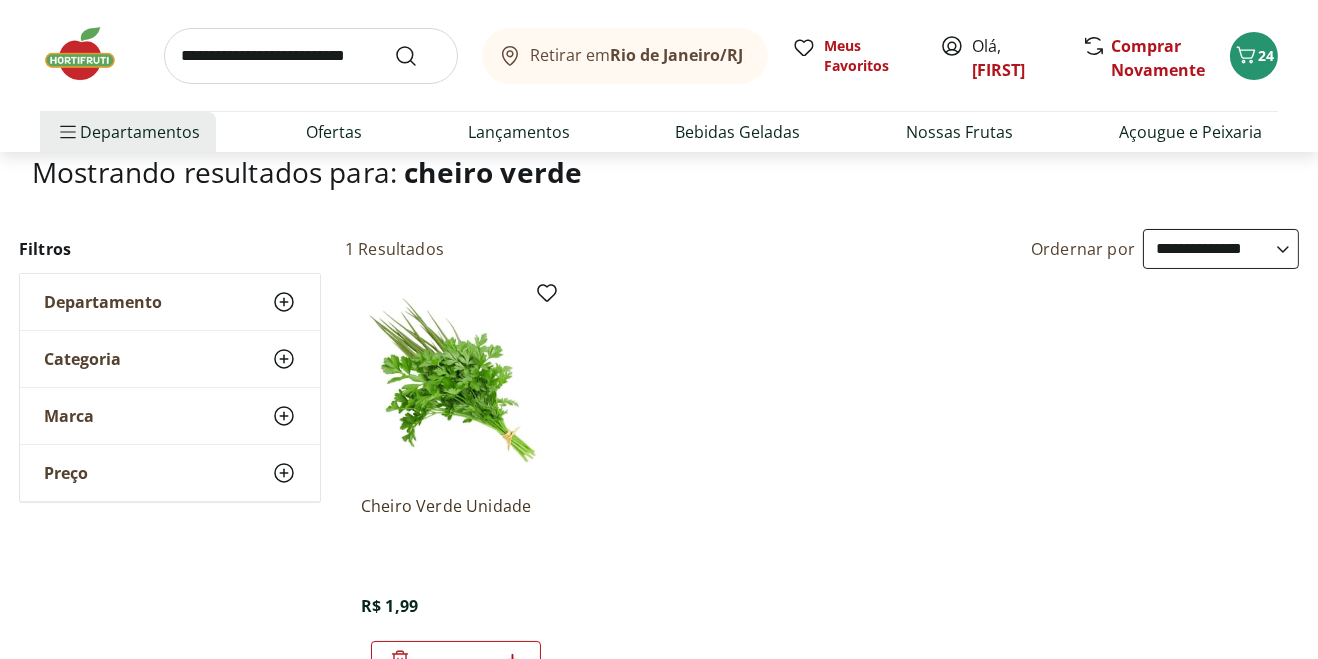 click at bounding box center (311, 56) 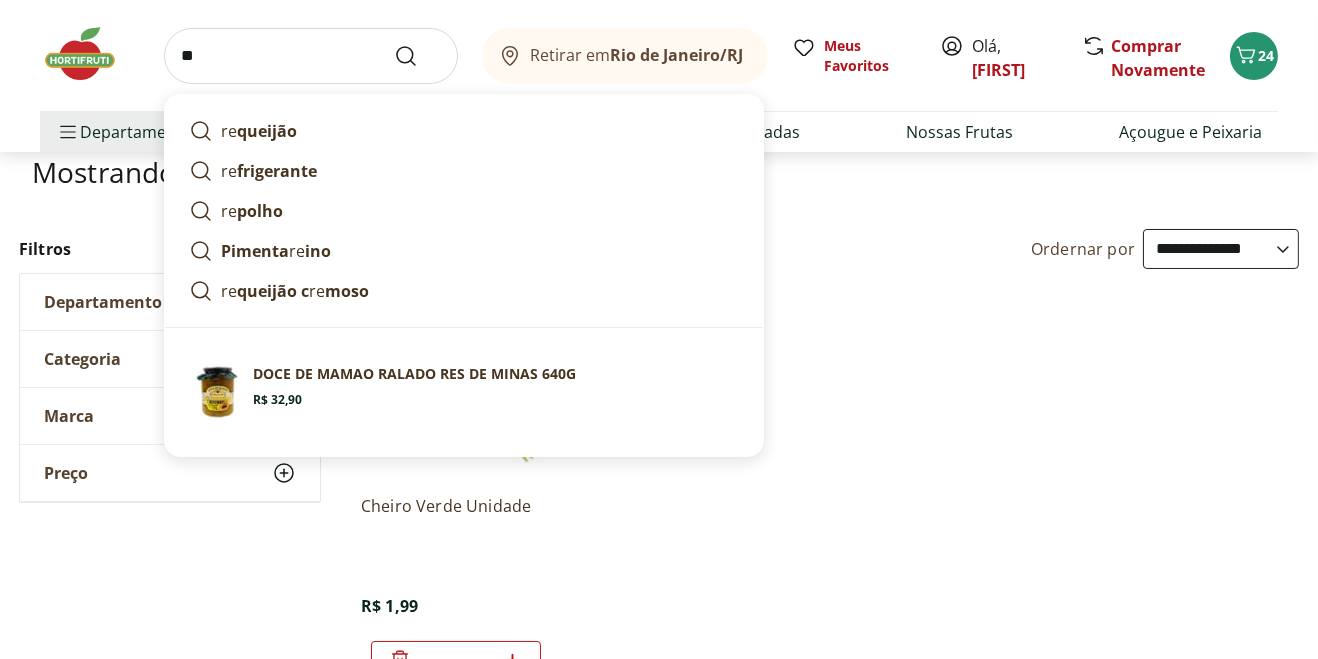 type on "*" 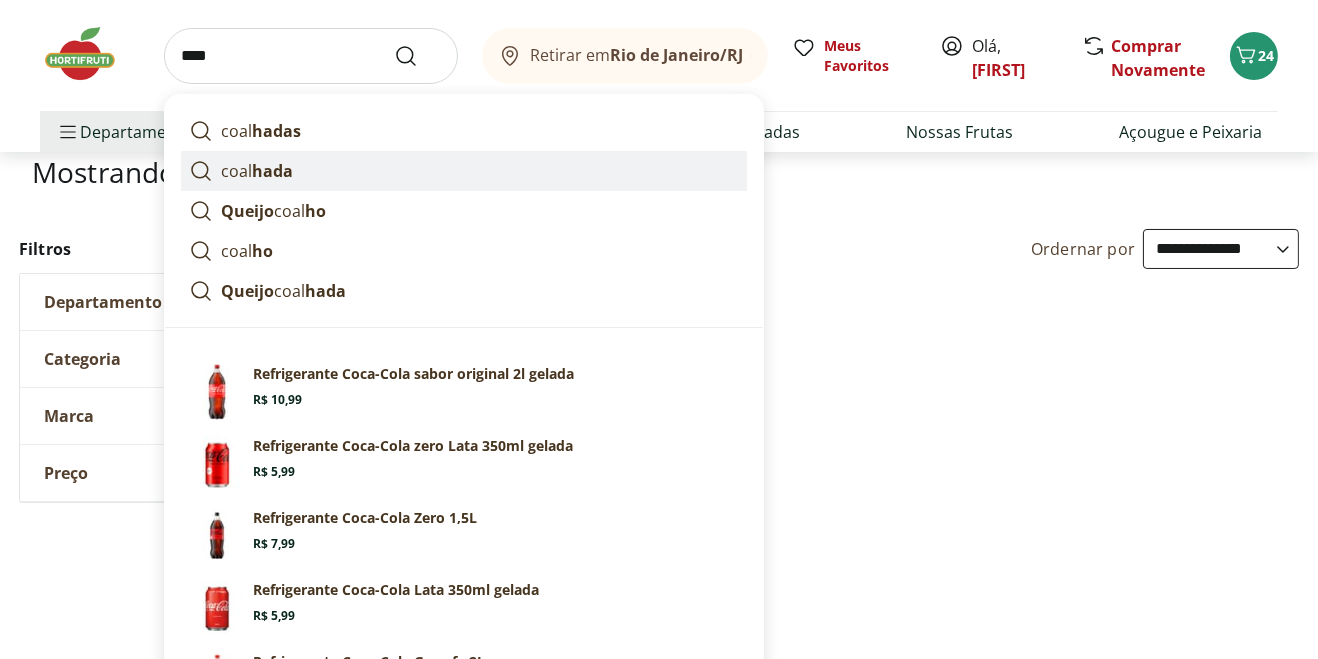 click on "hada" at bounding box center (272, 171) 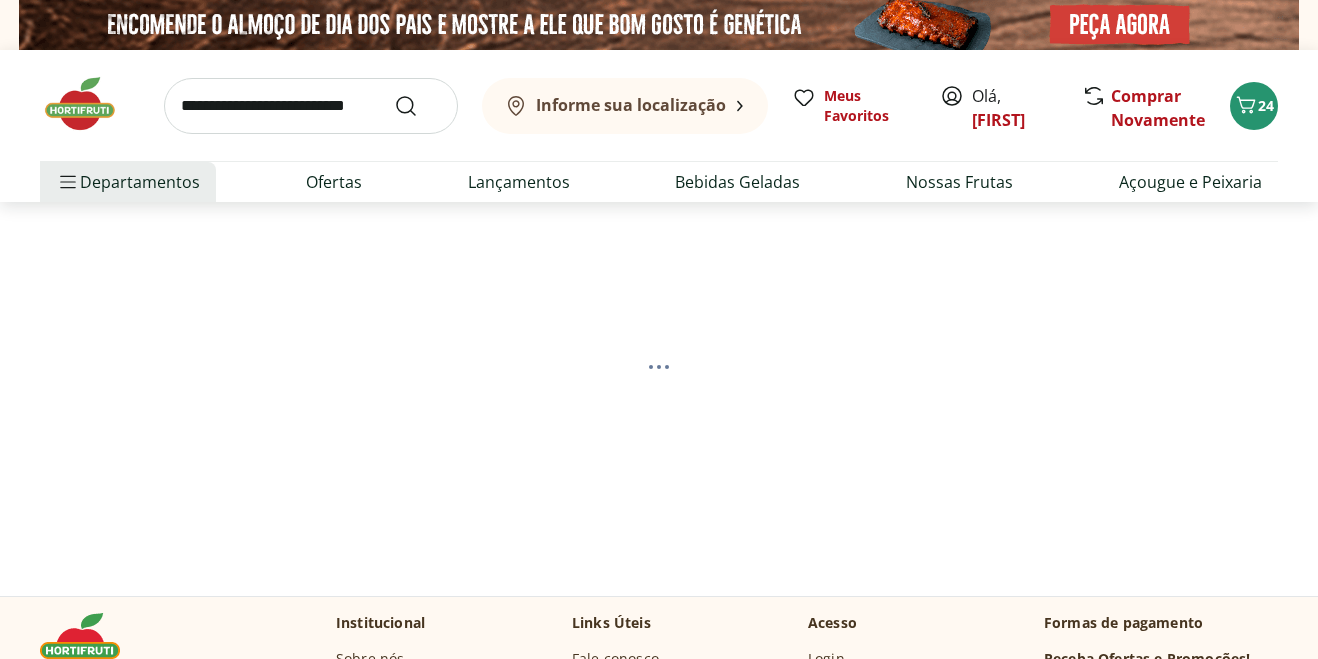 scroll, scrollTop: 0, scrollLeft: 0, axis: both 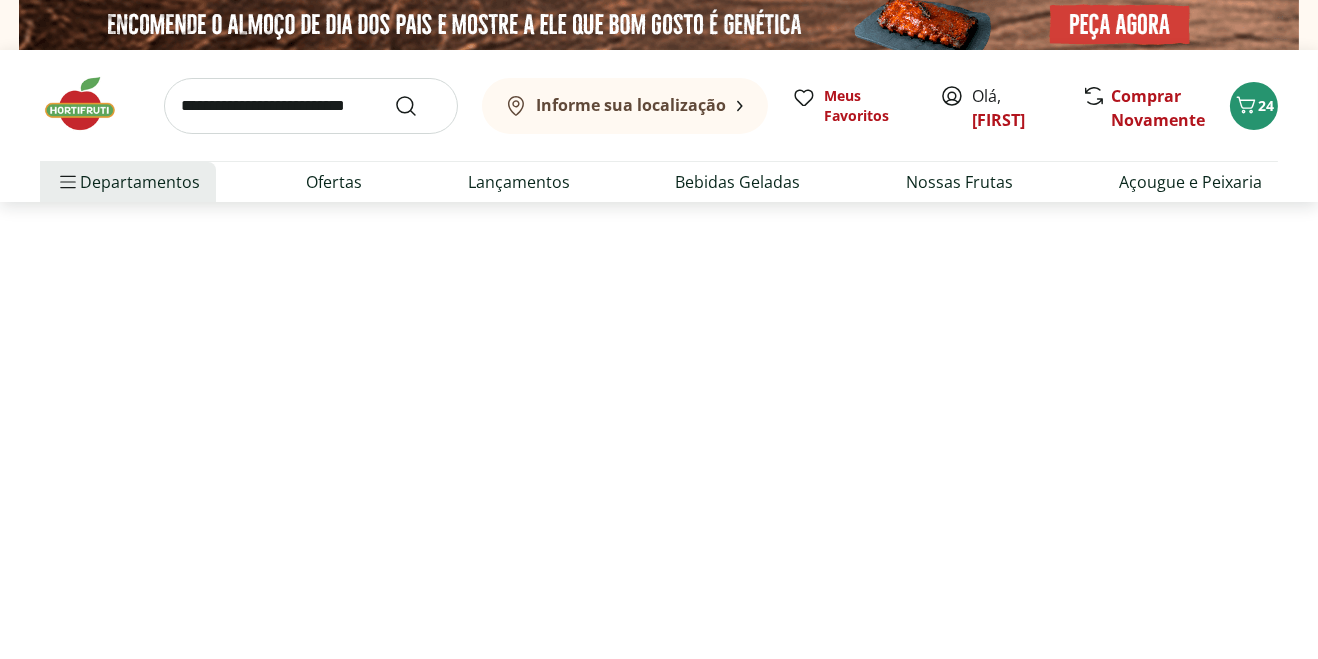 select on "**********" 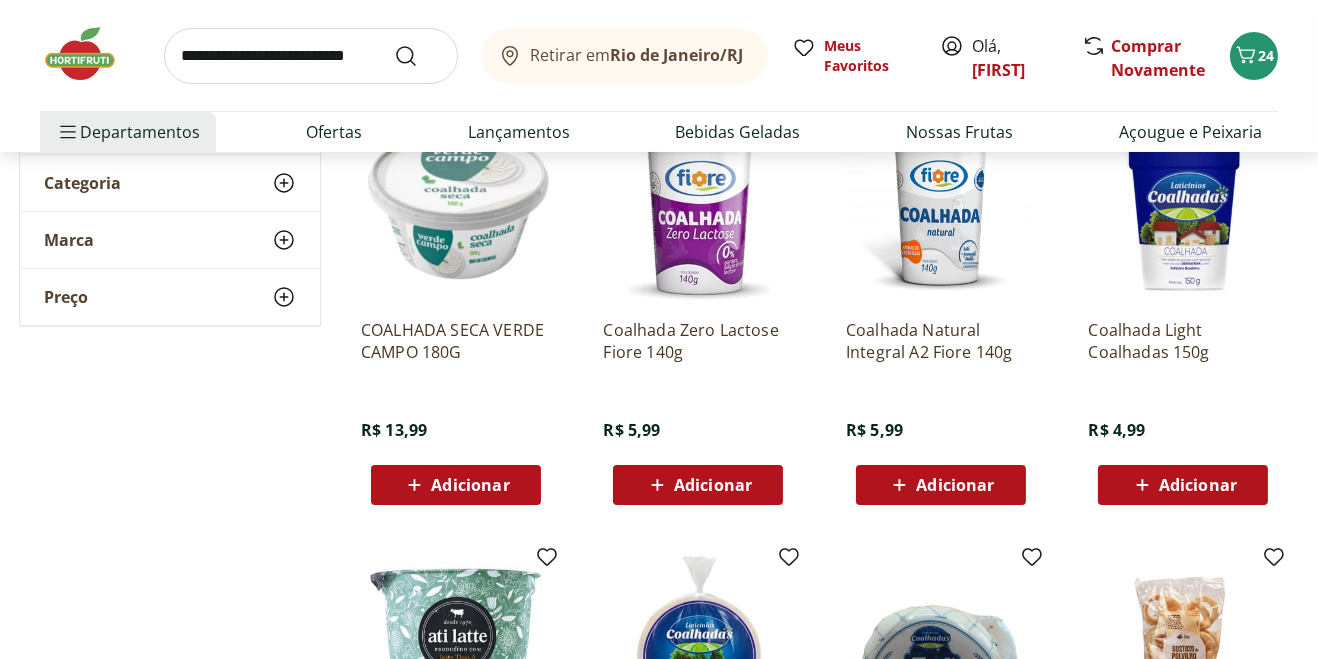scroll, scrollTop: 260, scrollLeft: 0, axis: vertical 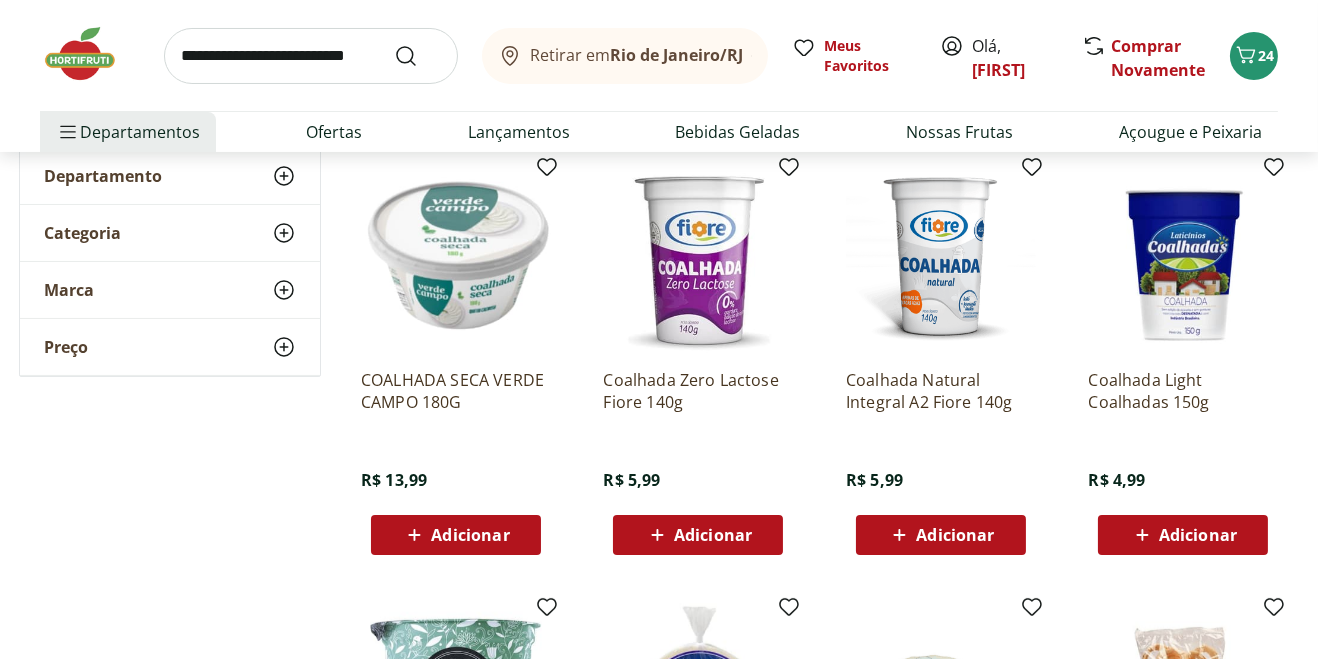 click on "Adicionar" at bounding box center (955, 535) 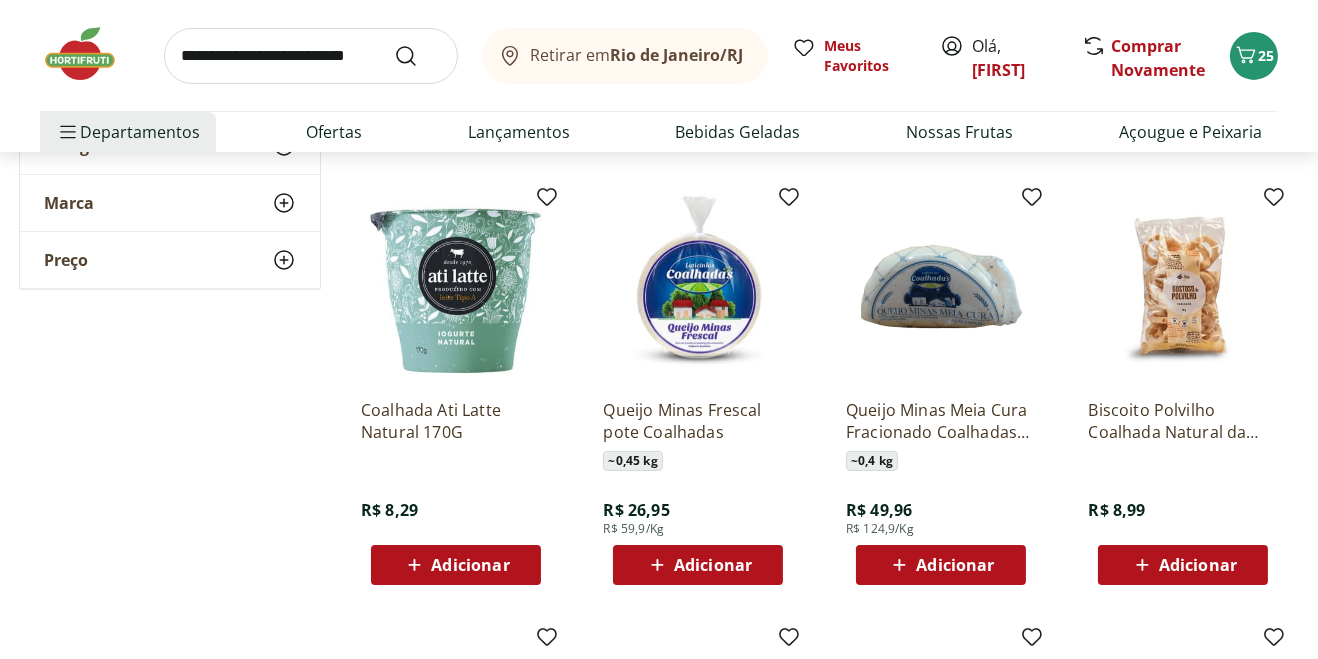 scroll, scrollTop: 482, scrollLeft: 0, axis: vertical 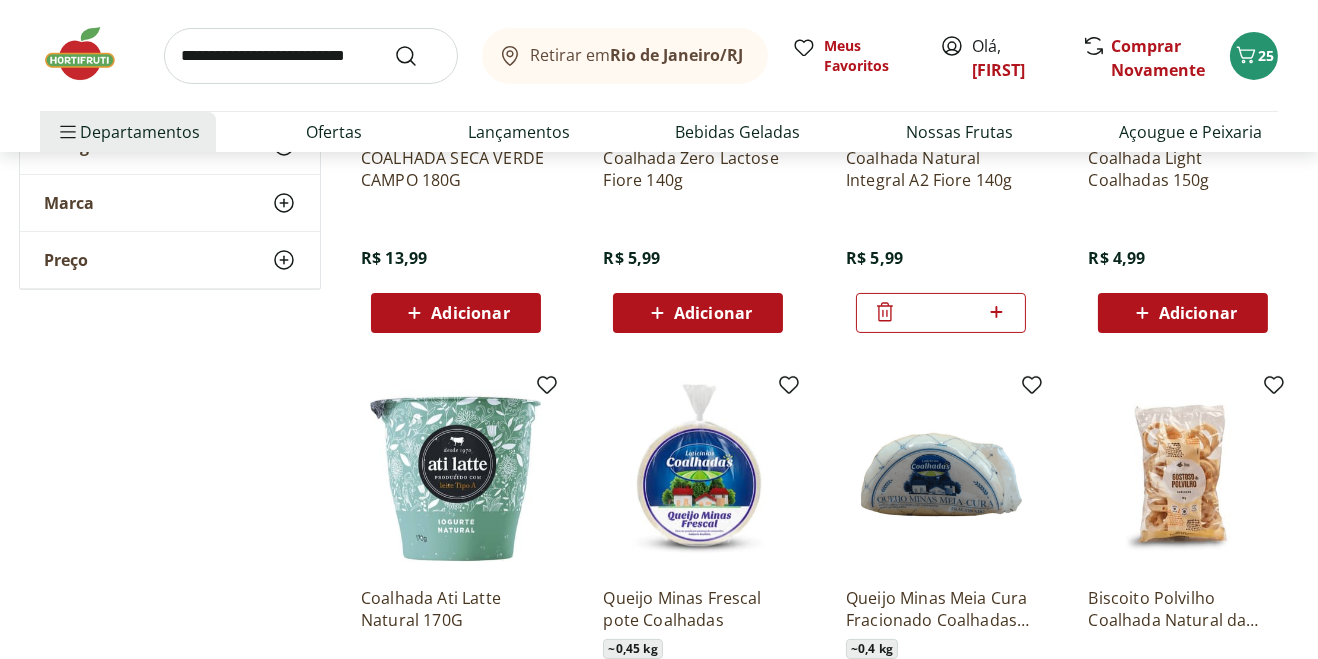 click at bounding box center [311, 56] 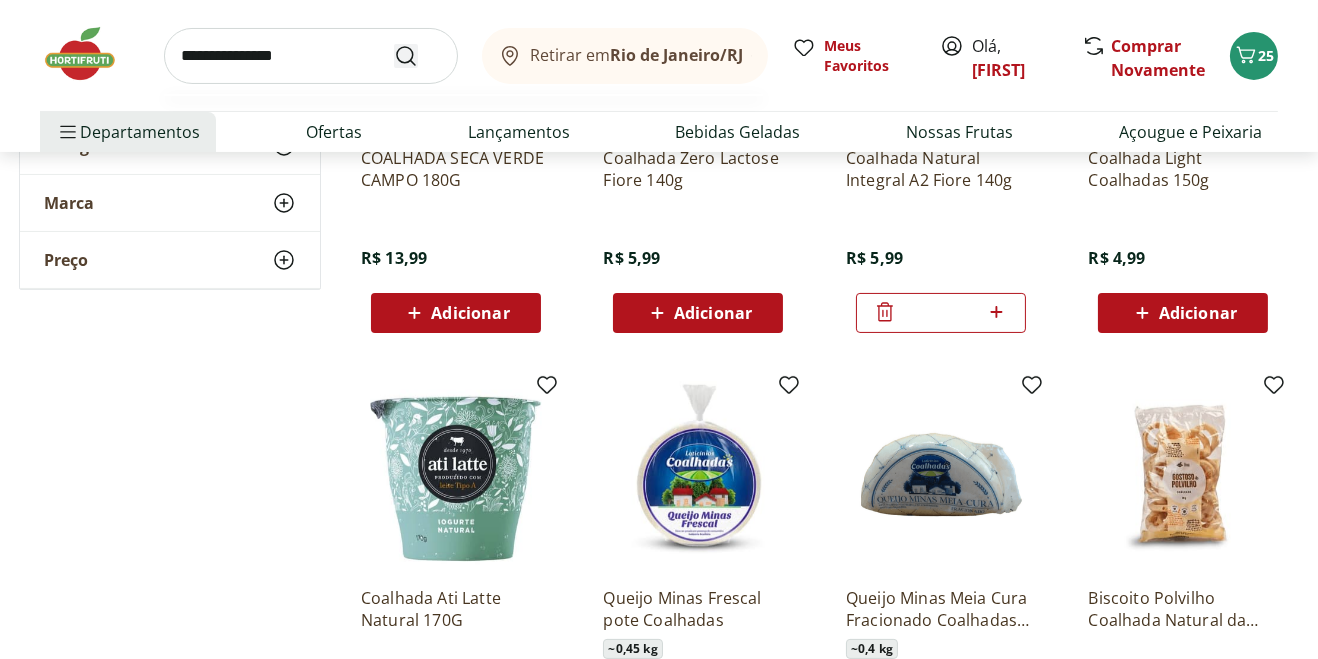 type on "**********" 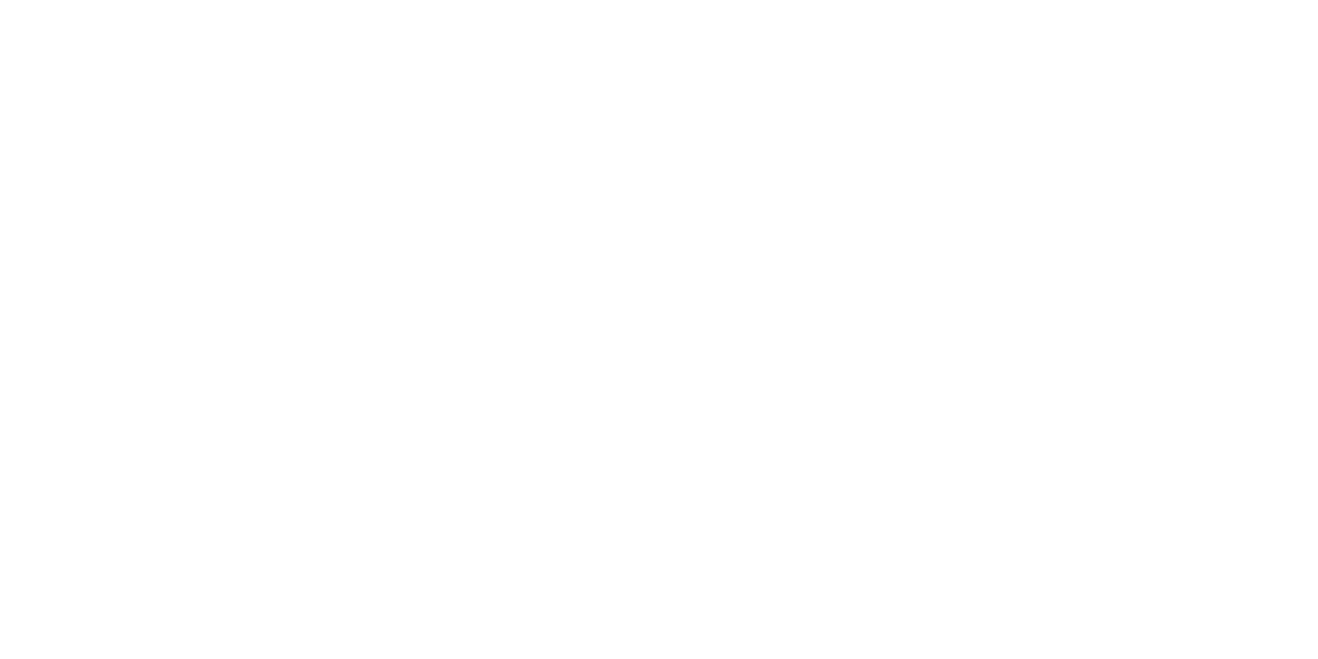 scroll, scrollTop: 0, scrollLeft: 0, axis: both 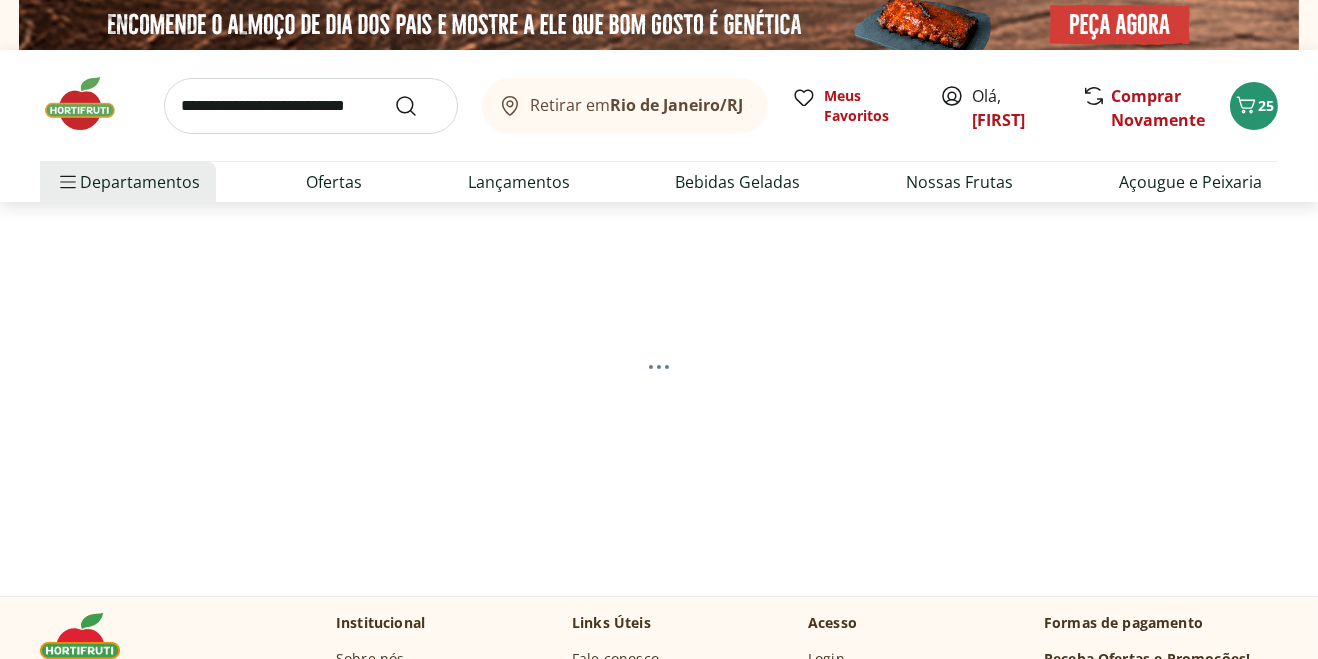 select on "**********" 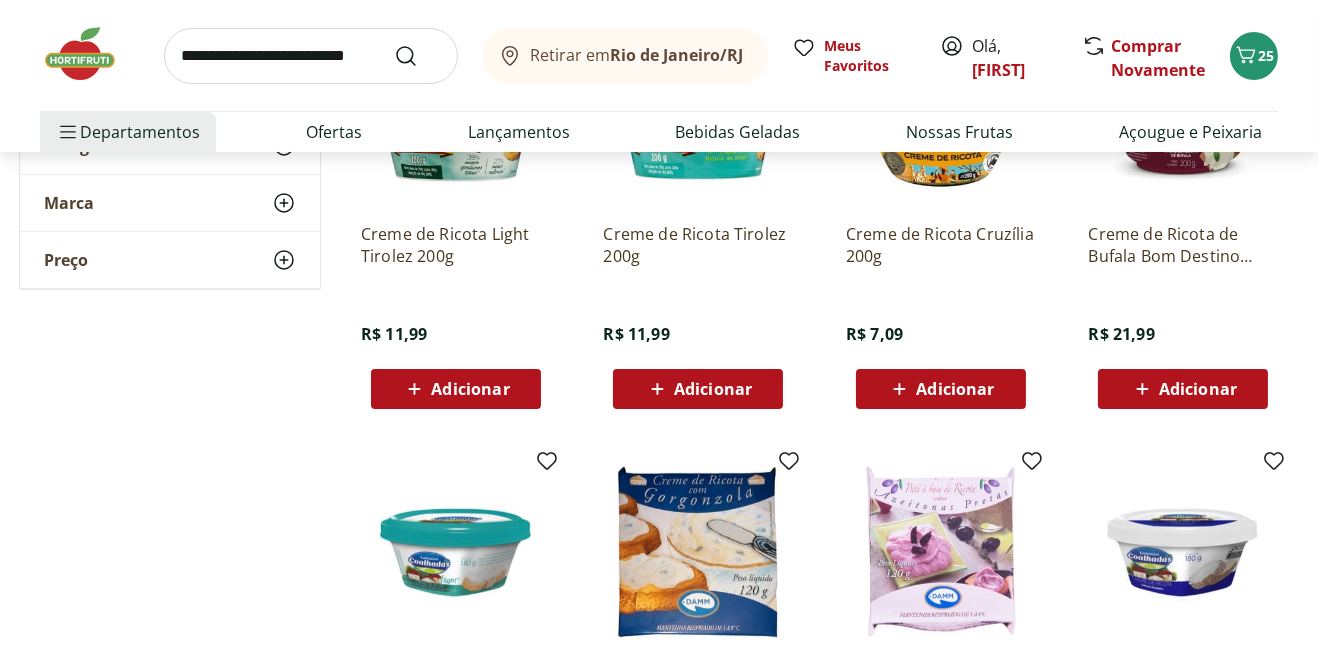 scroll, scrollTop: 336, scrollLeft: 0, axis: vertical 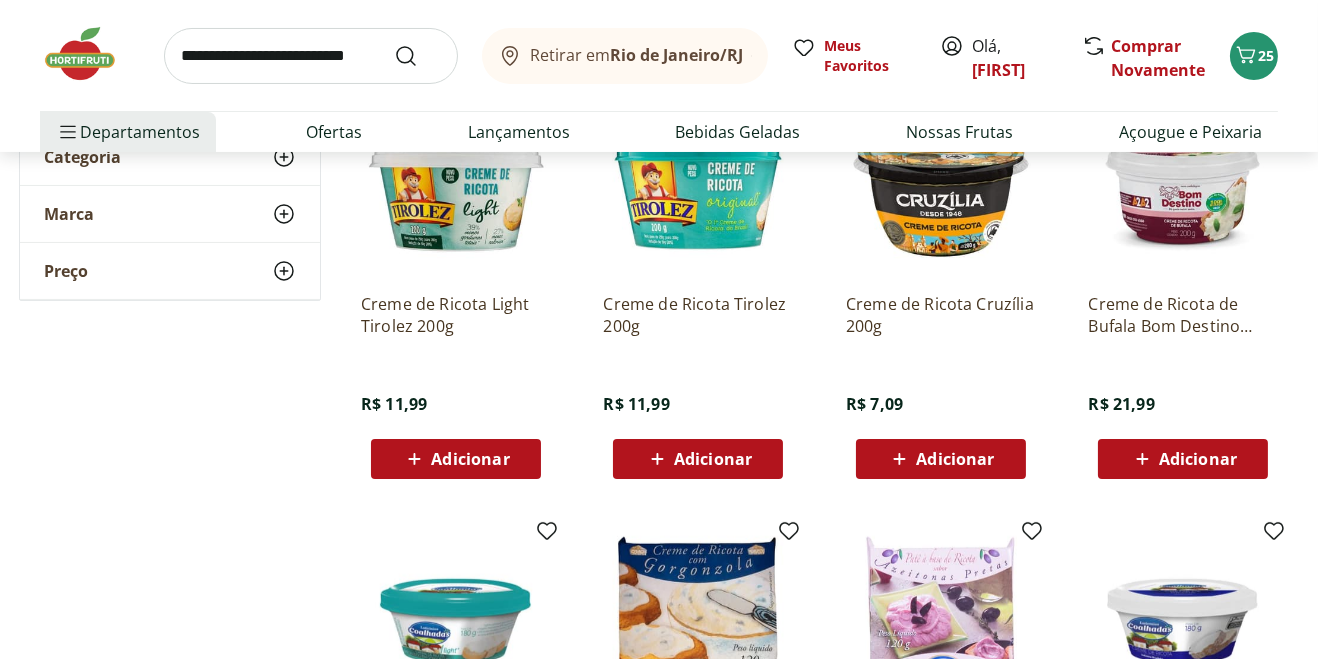 click on "Adicionar" at bounding box center (955, 459) 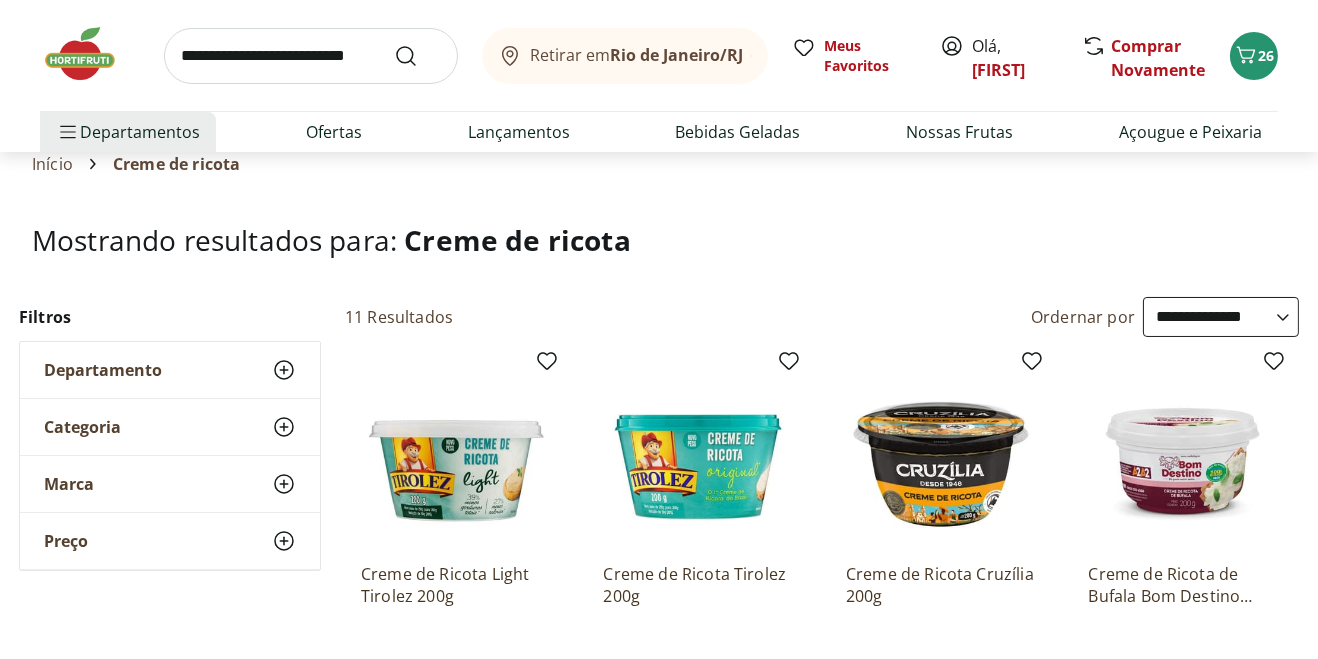 scroll, scrollTop: 0, scrollLeft: 0, axis: both 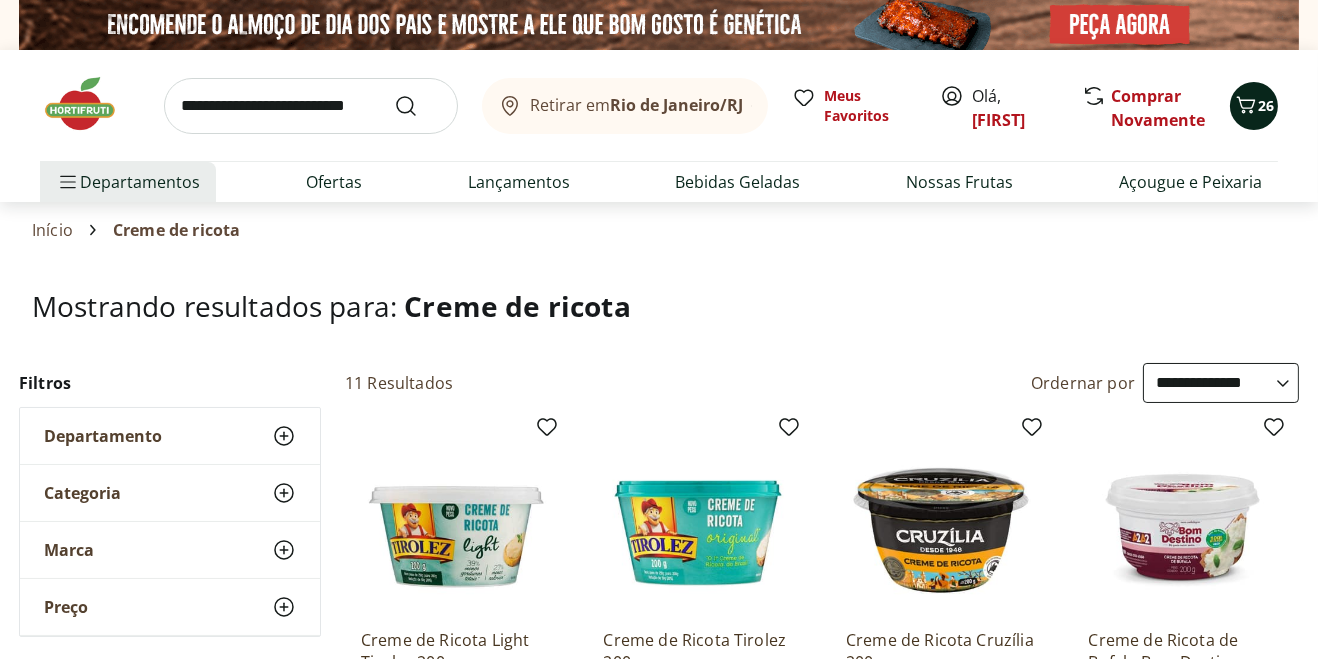 click 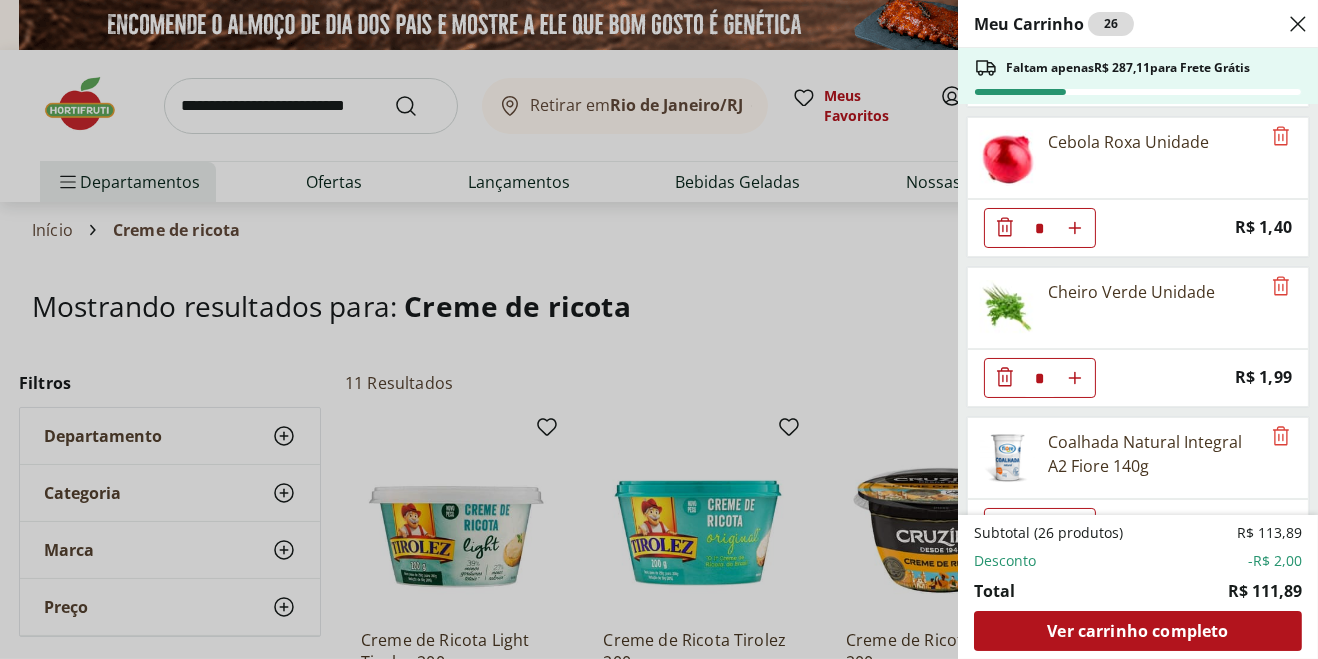scroll, scrollTop: 1691, scrollLeft: 0, axis: vertical 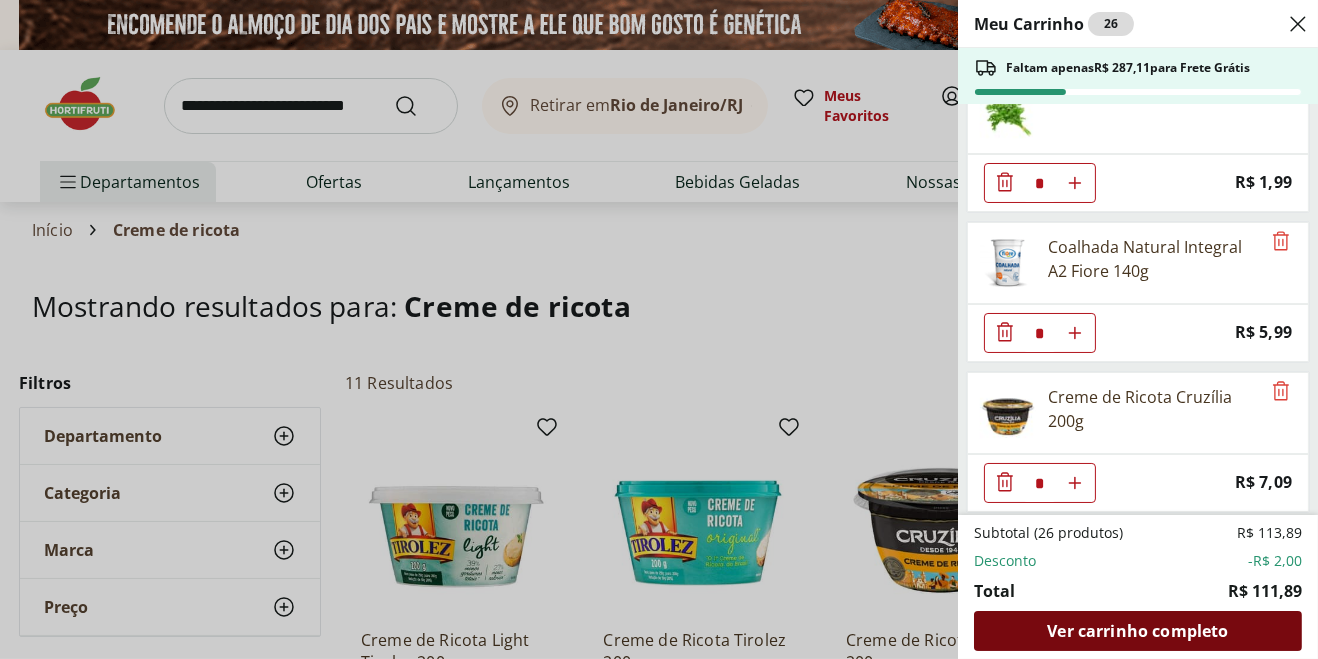 click on "Ver carrinho completo" at bounding box center [1138, 631] 